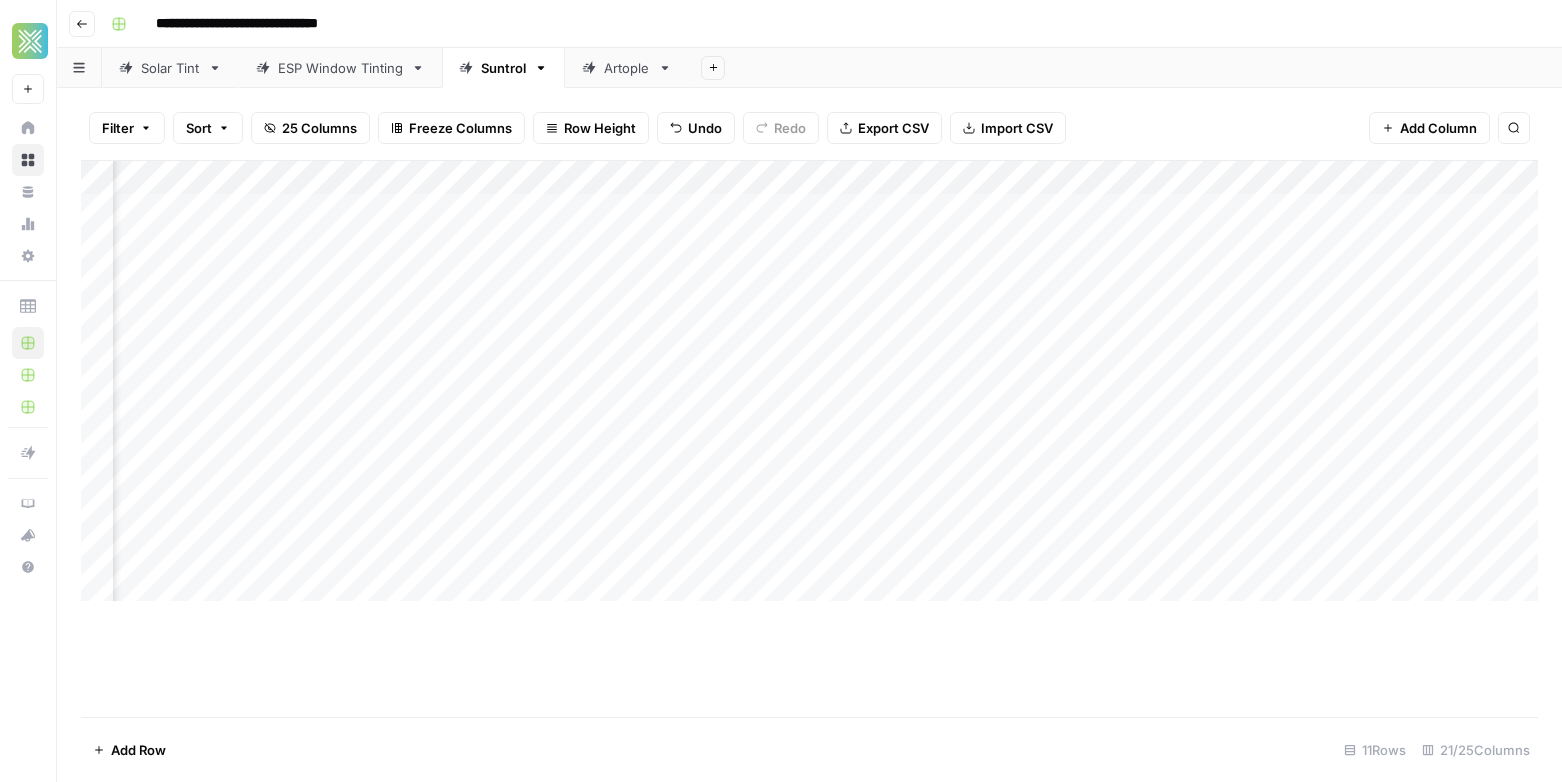 scroll, scrollTop: 0, scrollLeft: 0, axis: both 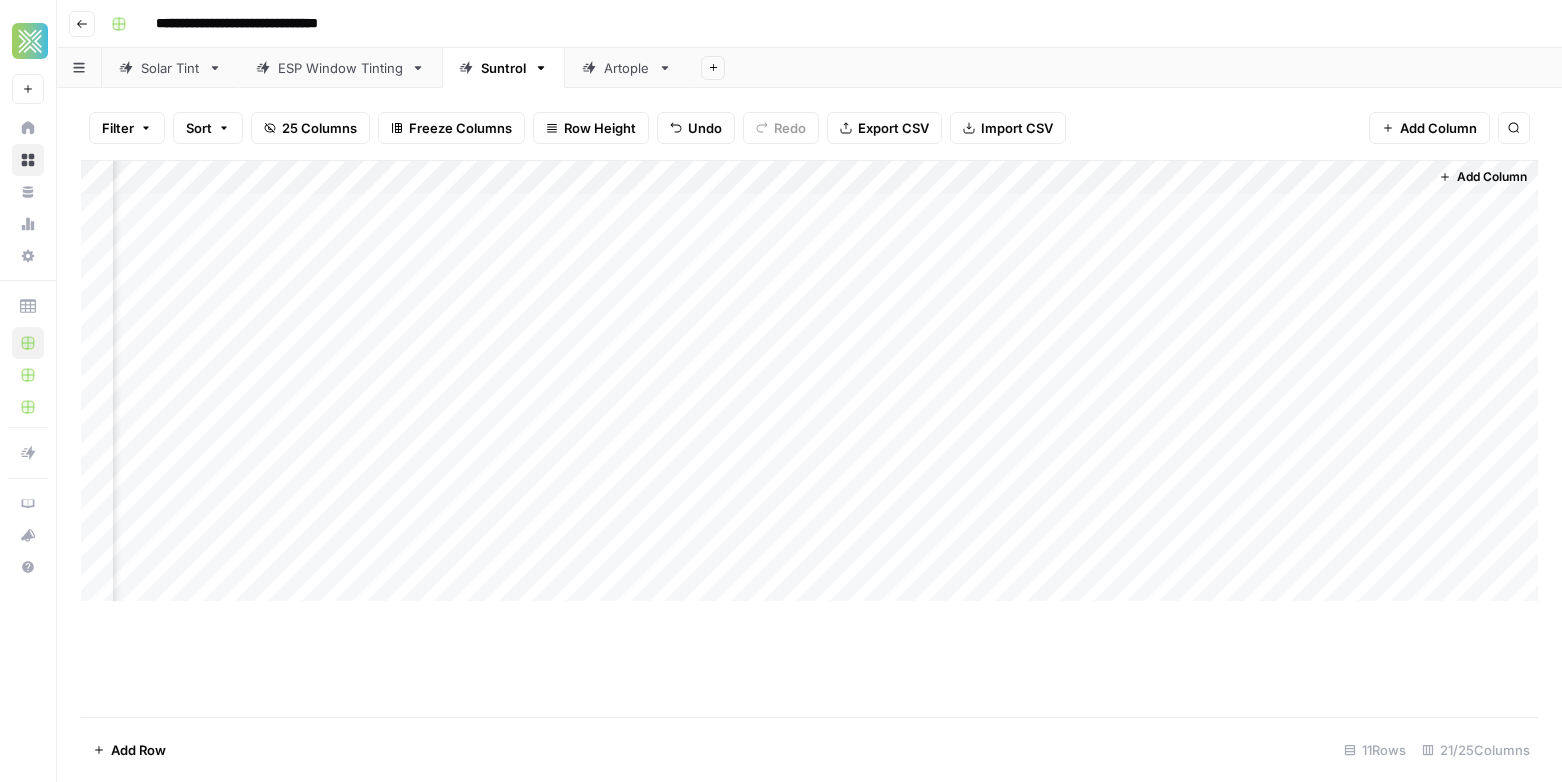 click on "Add Column" at bounding box center (809, 381) 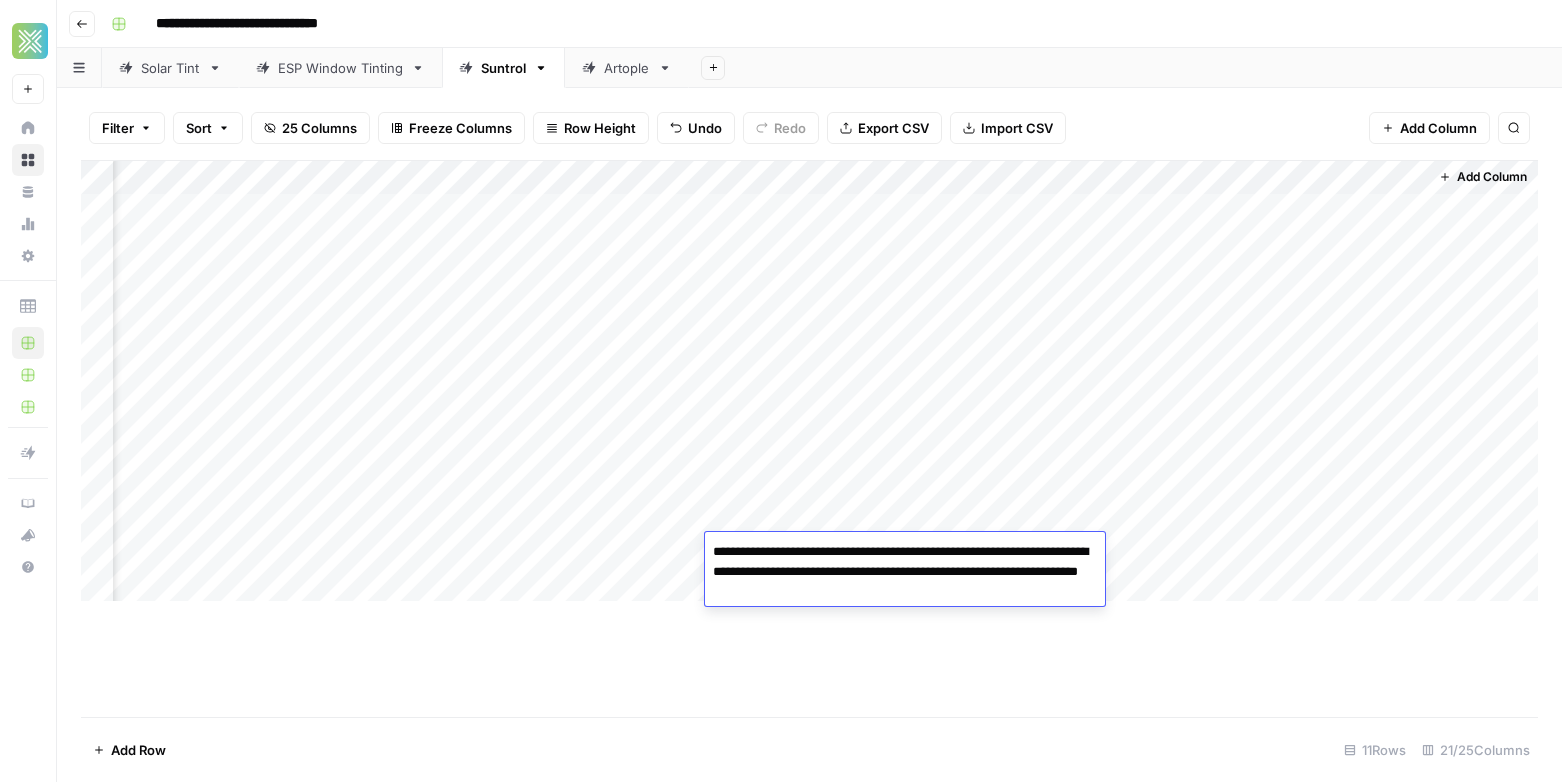 click on "**********" at bounding box center [905, 572] 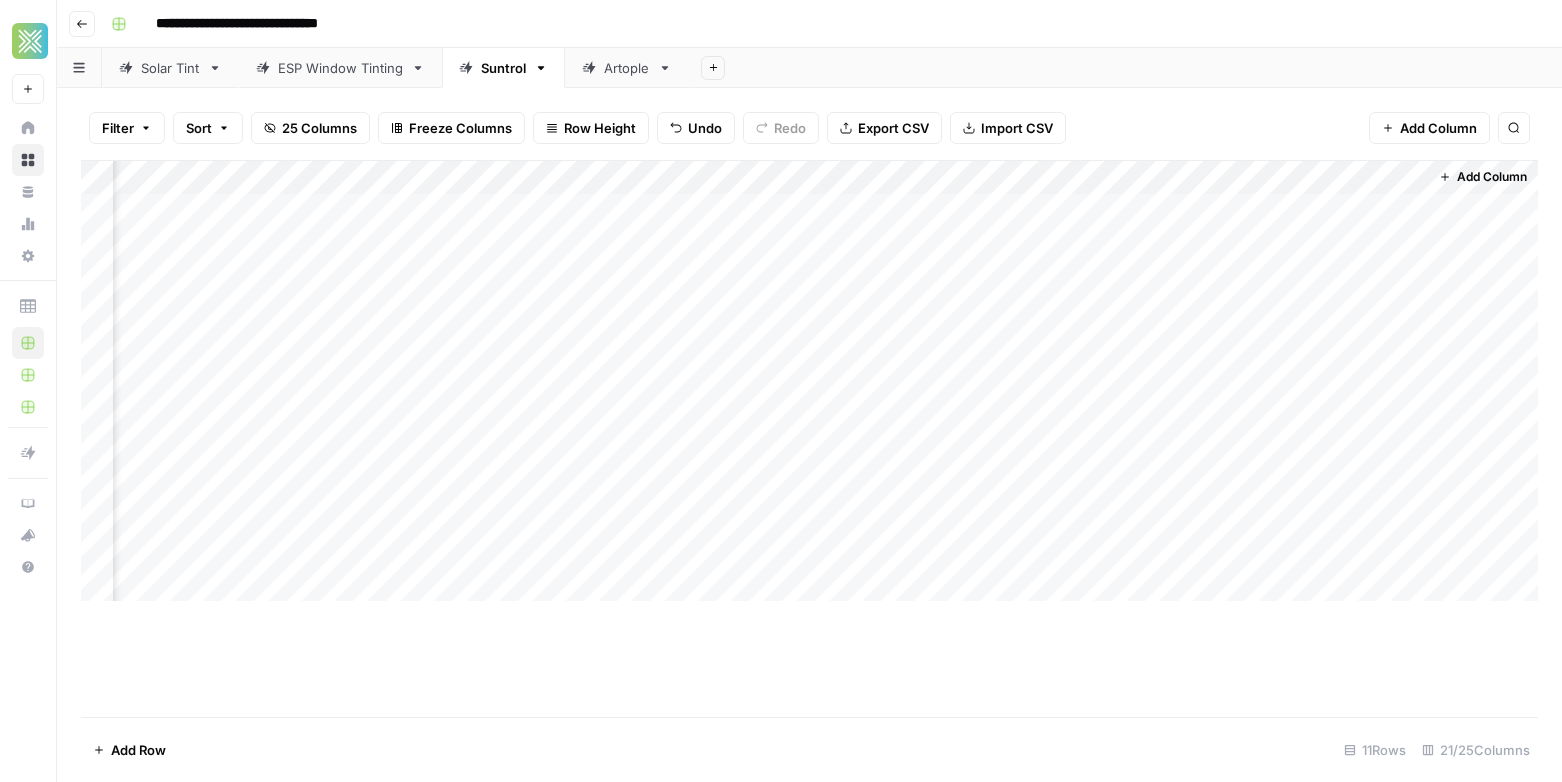click on "Add Column" at bounding box center (809, 438) 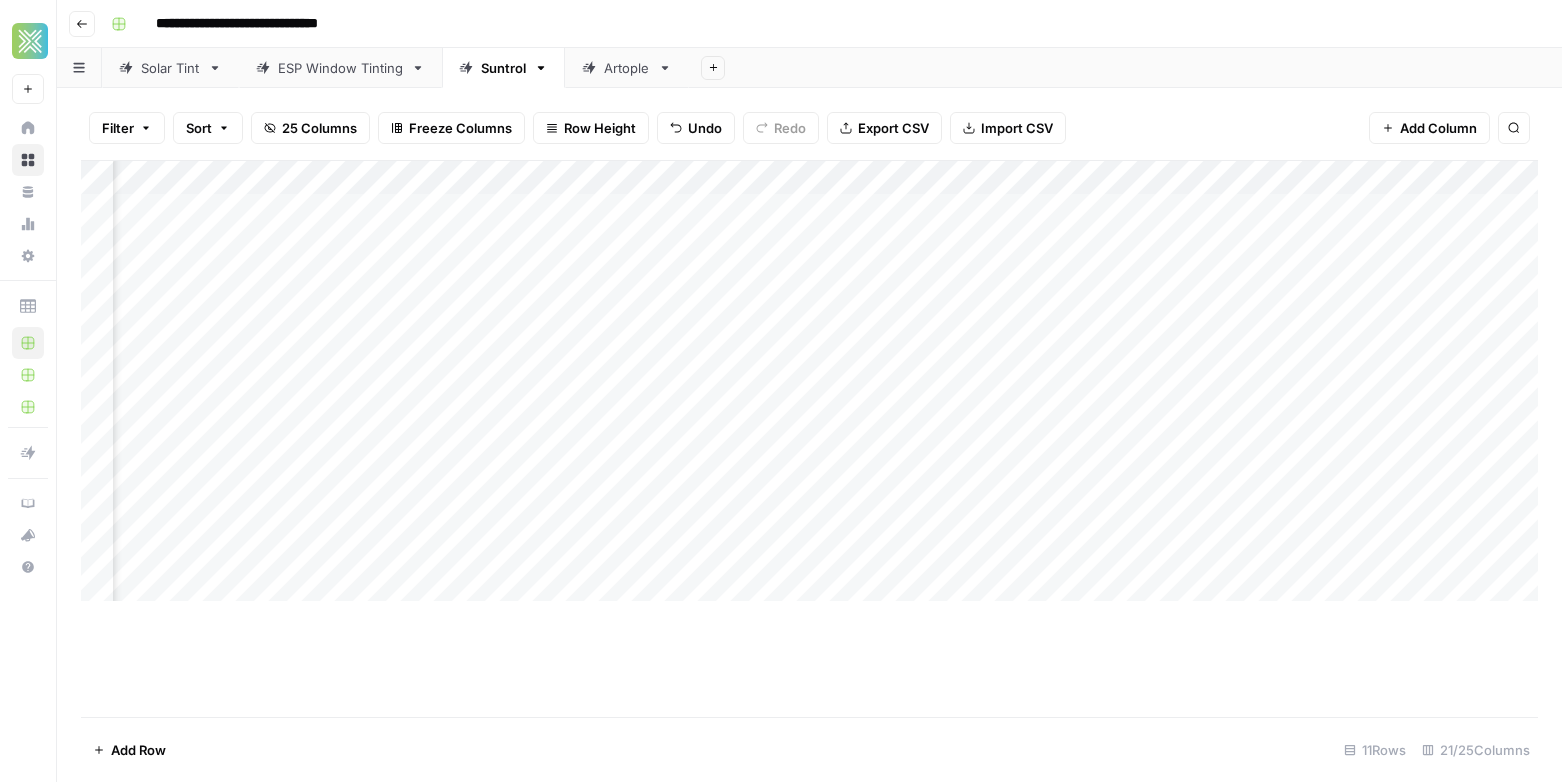scroll, scrollTop: 0, scrollLeft: 2601, axis: horizontal 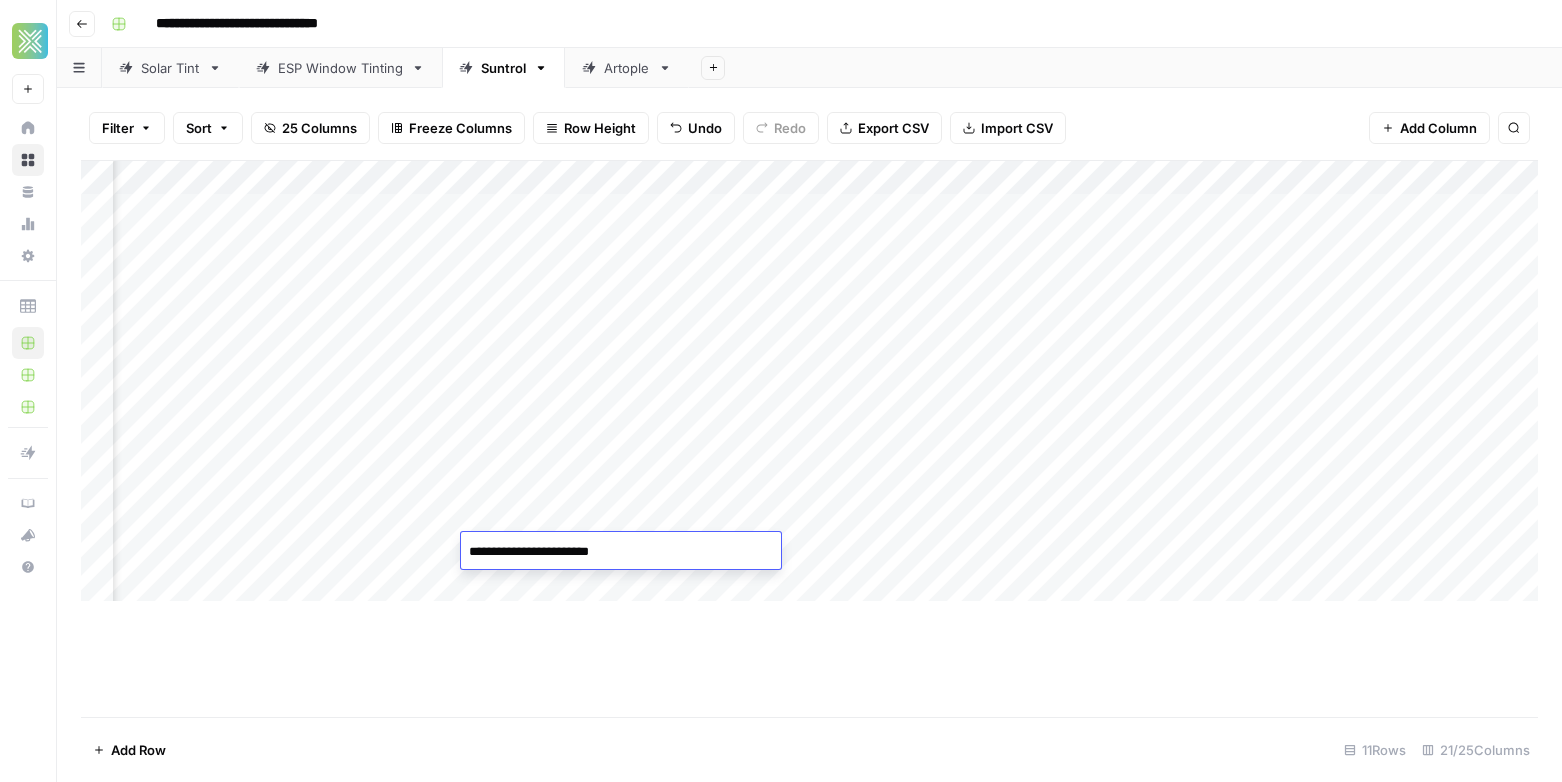 click on "**********" at bounding box center [621, 552] 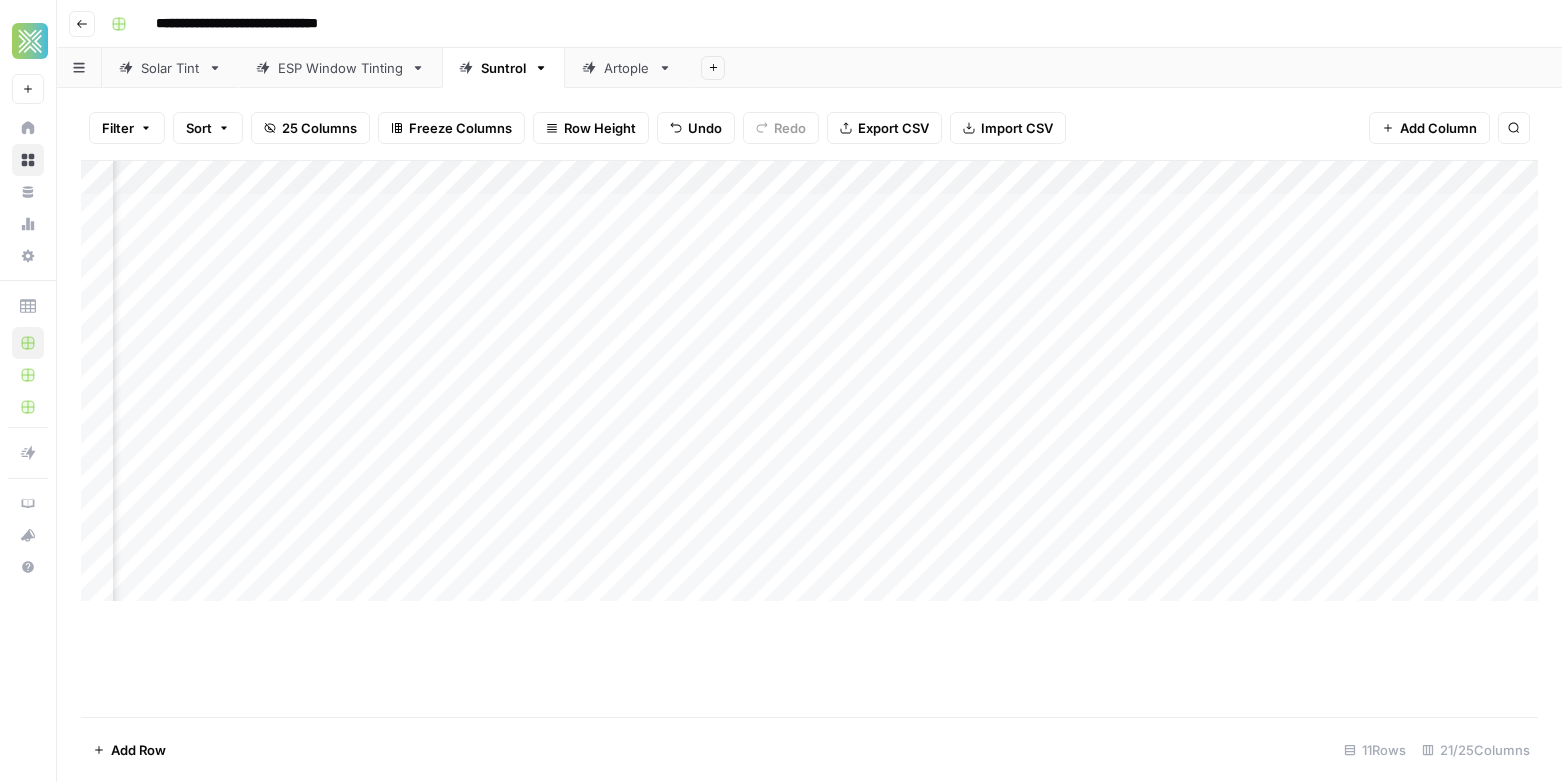 scroll, scrollTop: 0, scrollLeft: 0, axis: both 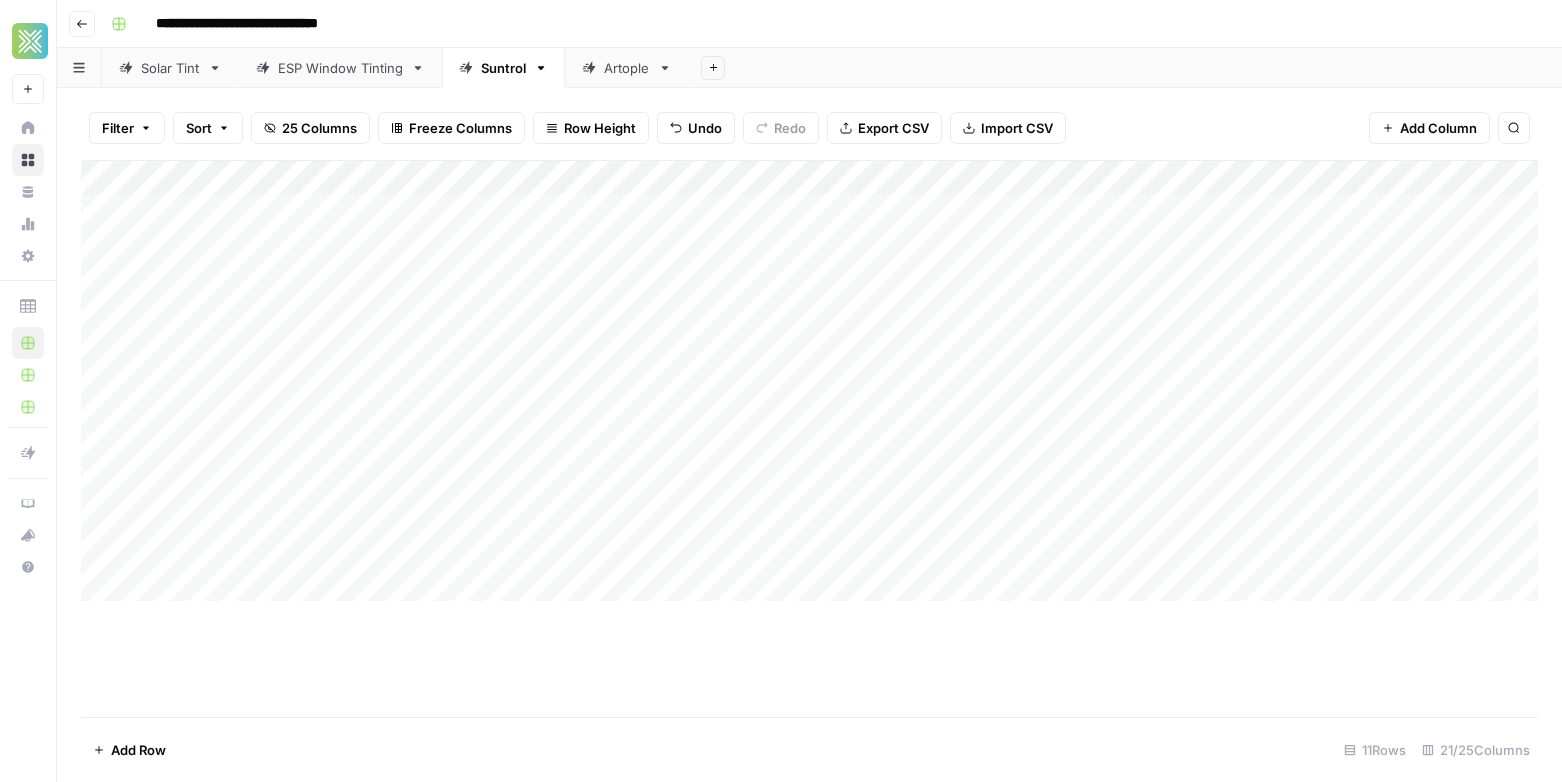 click on "Add Column" at bounding box center (809, 381) 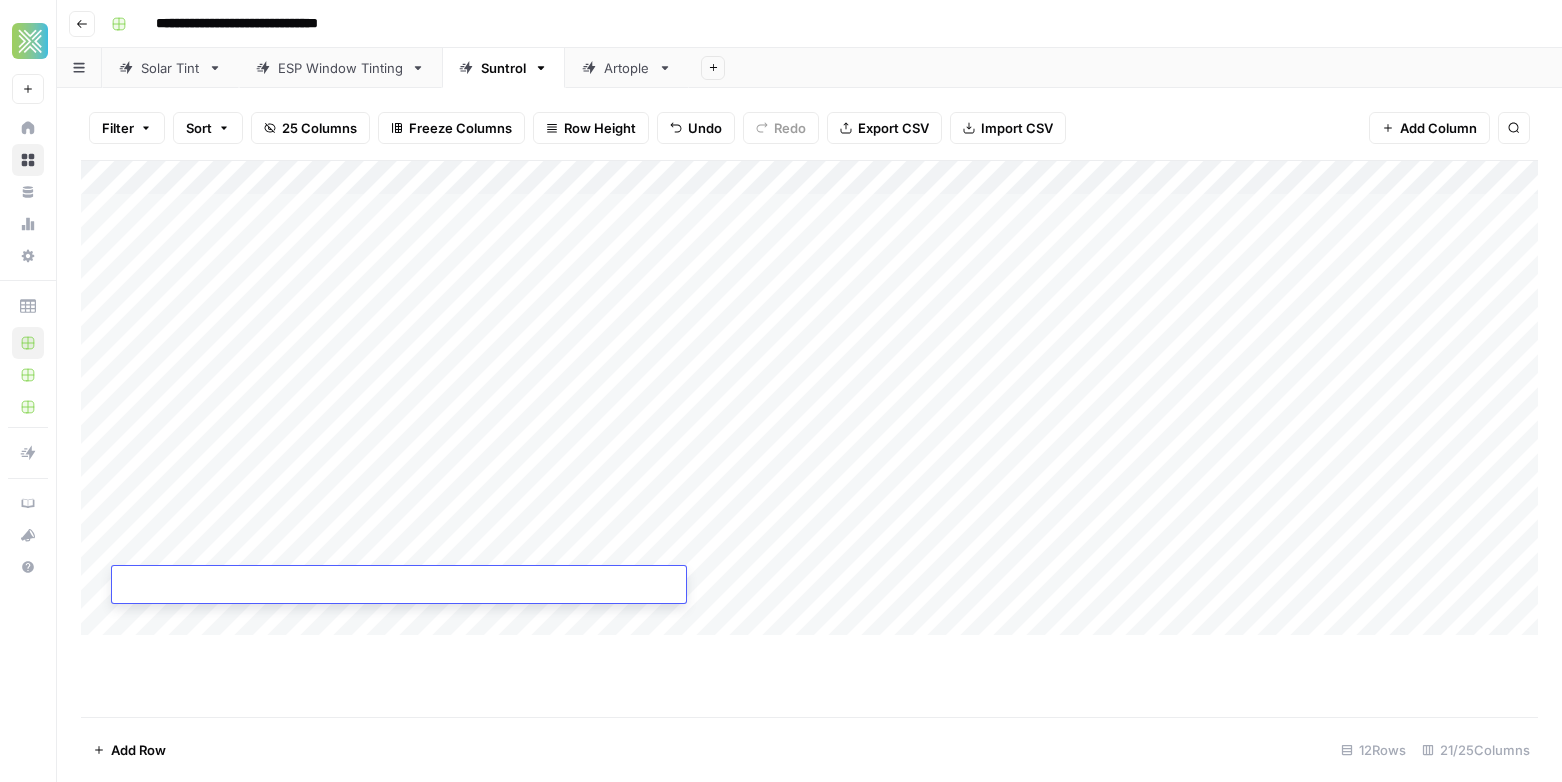 type on "**********" 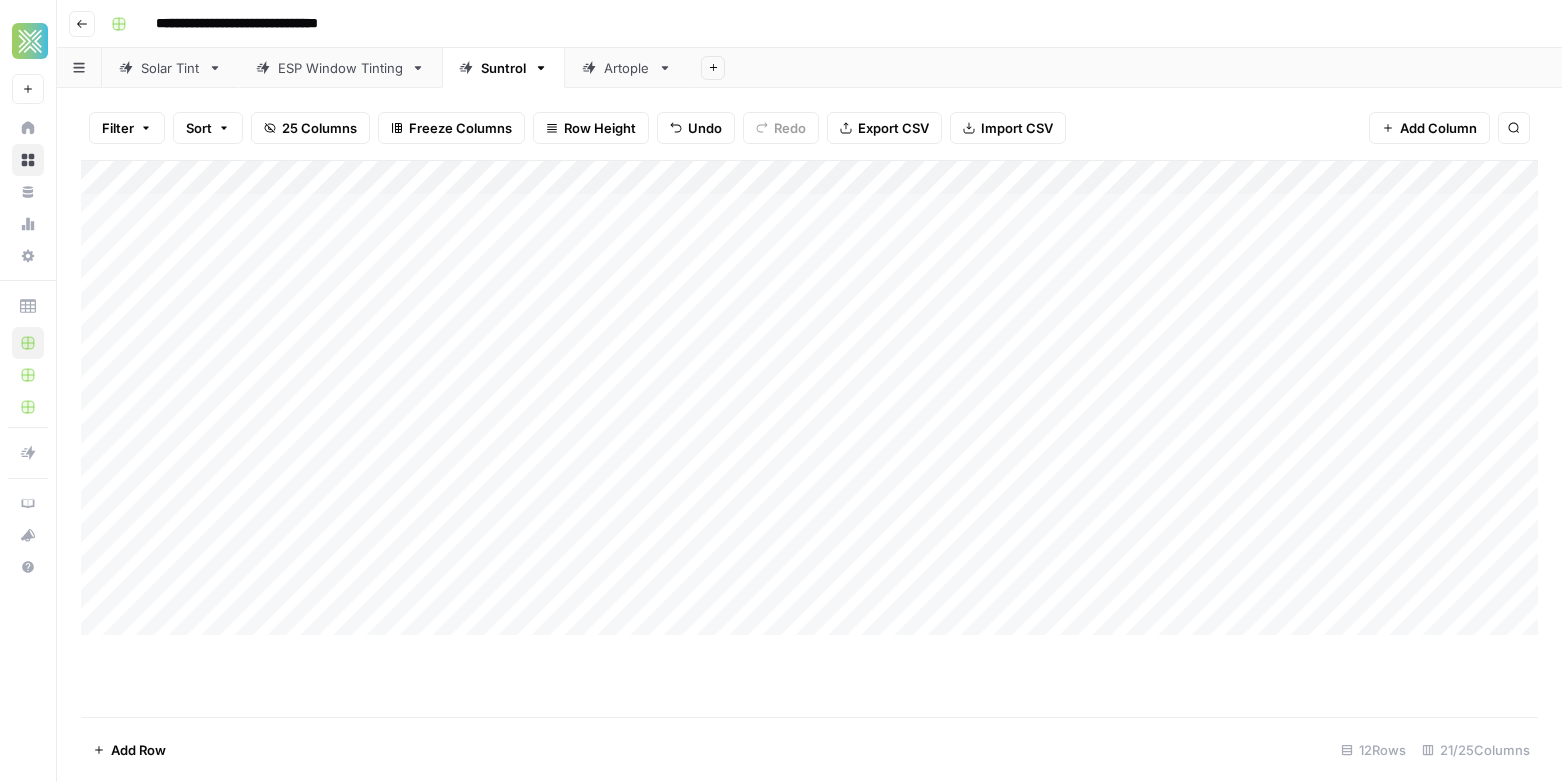 click on "Add Column" at bounding box center (809, 438) 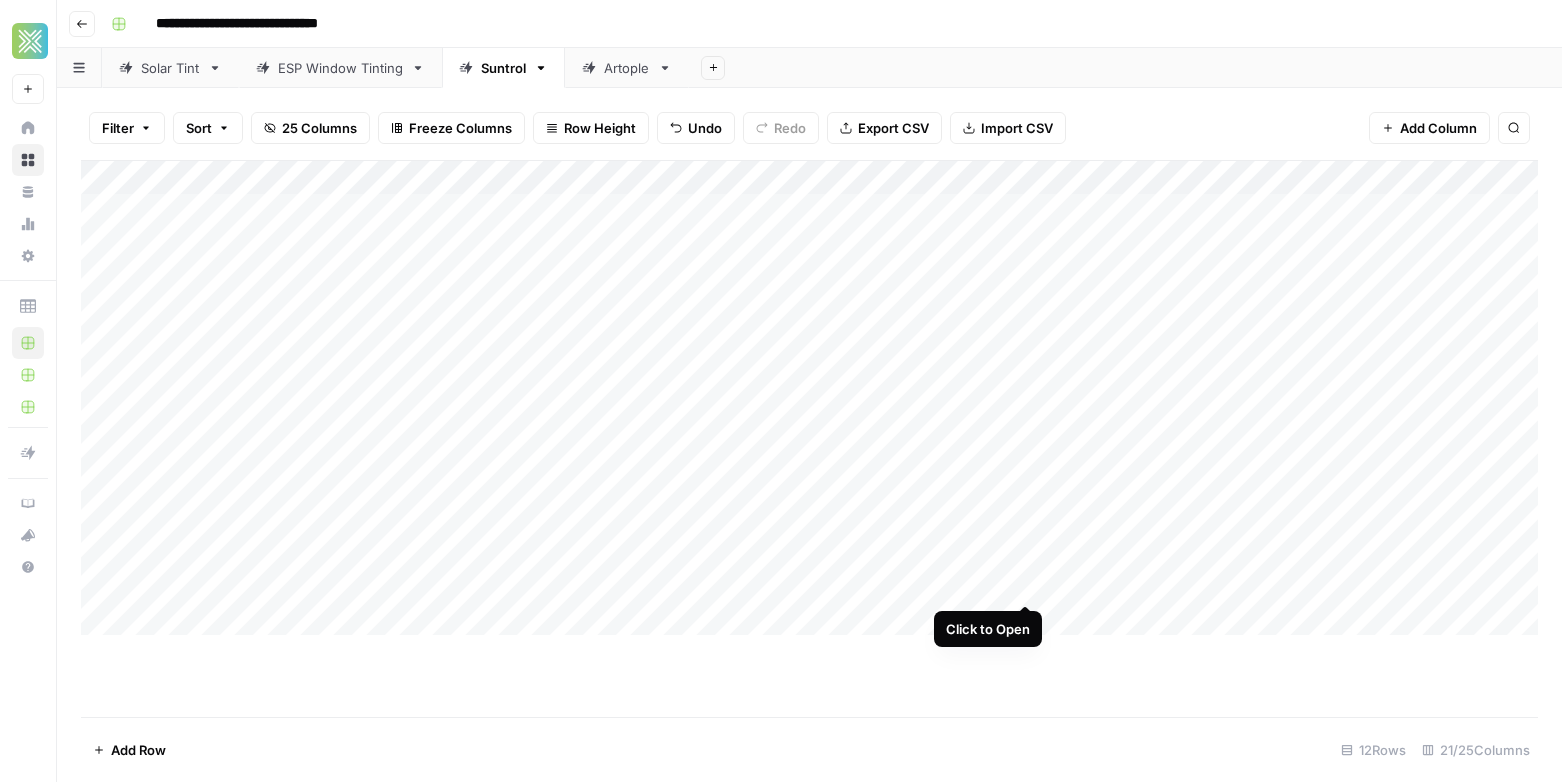 click on "Add Column" at bounding box center [809, 398] 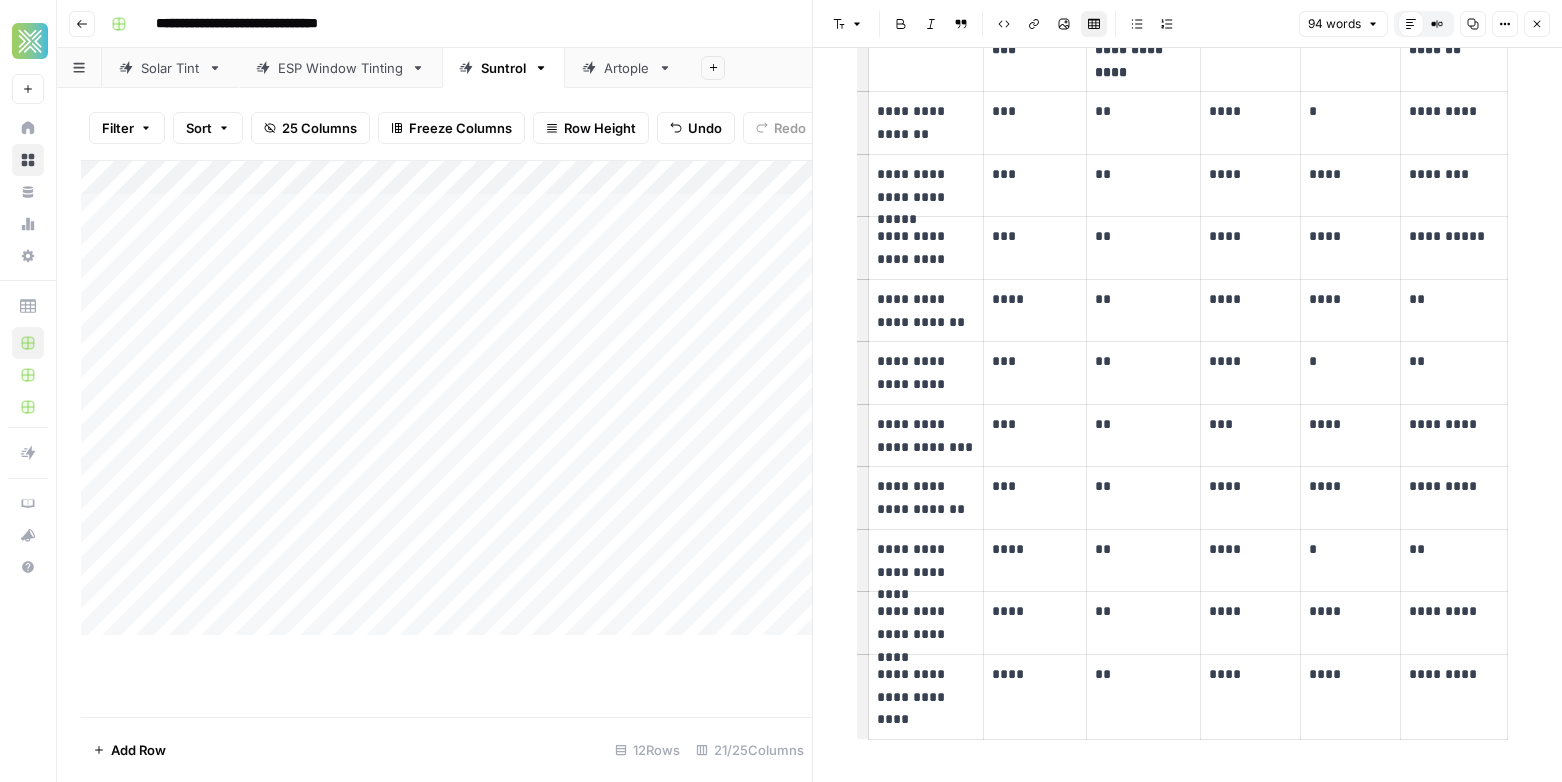 scroll, scrollTop: 144, scrollLeft: 0, axis: vertical 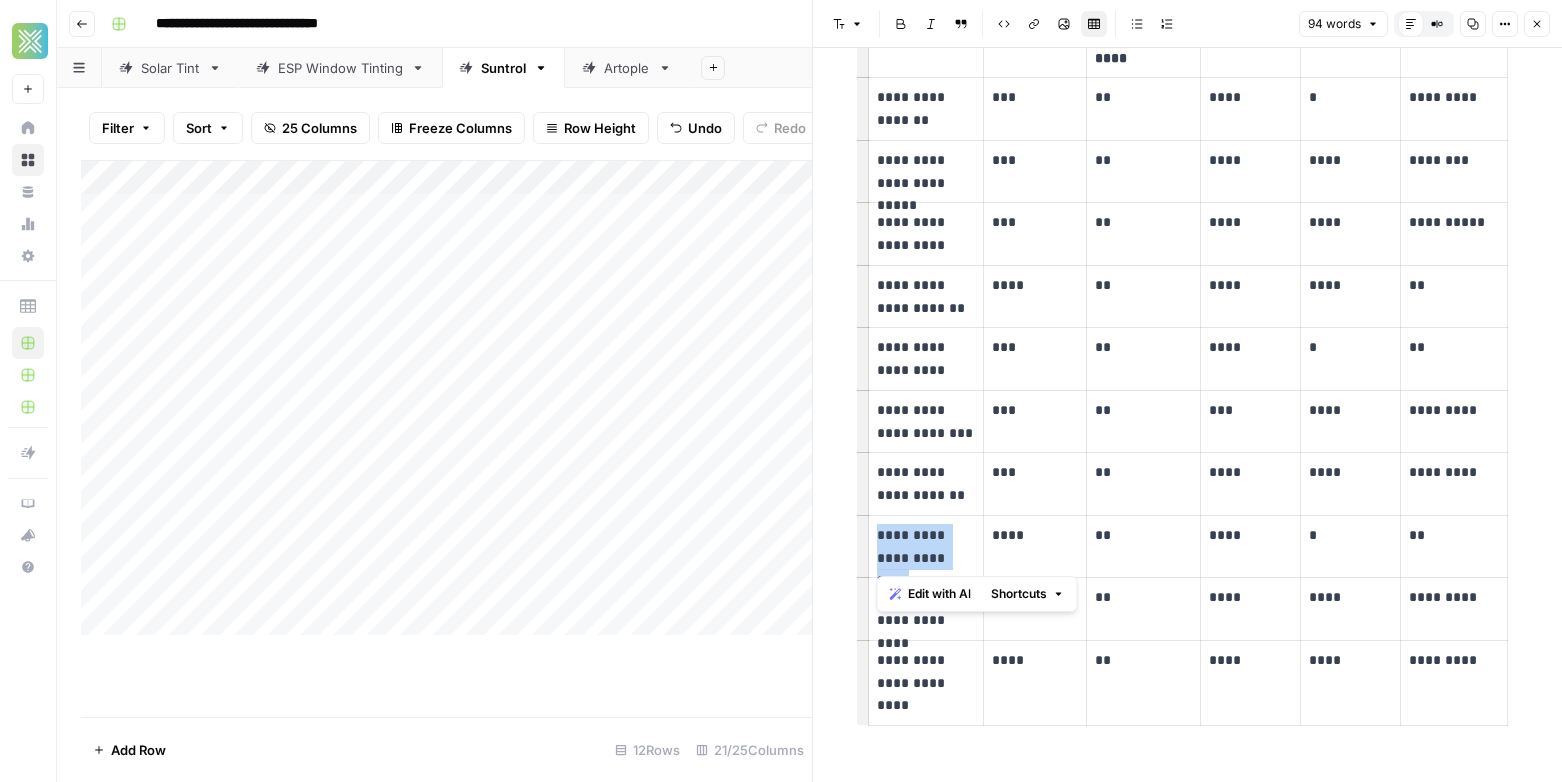 drag, startPoint x: 953, startPoint y: 555, endPoint x: 874, endPoint y: 531, distance: 82.565125 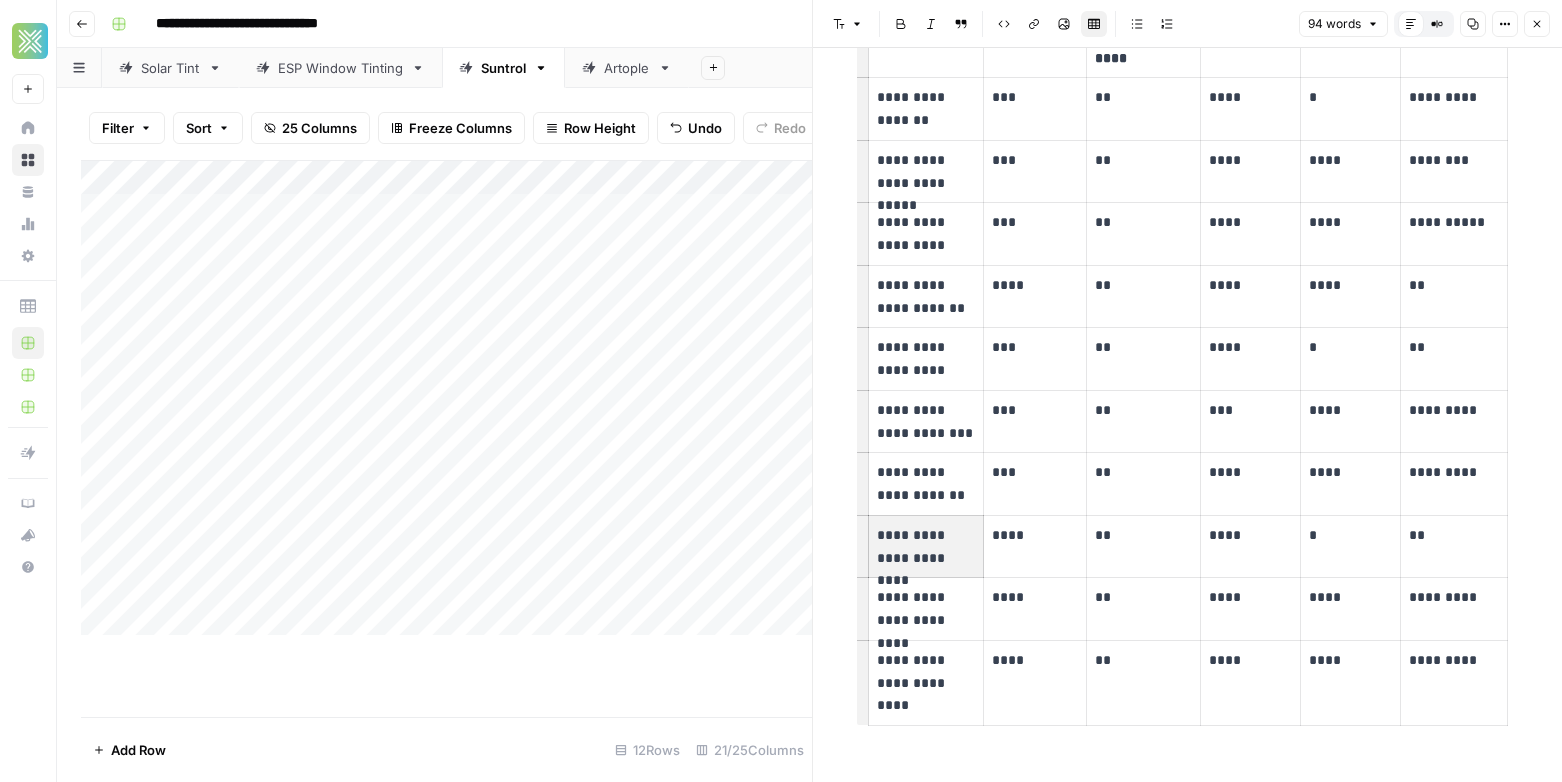 click on "Add Column" at bounding box center (446, 438) 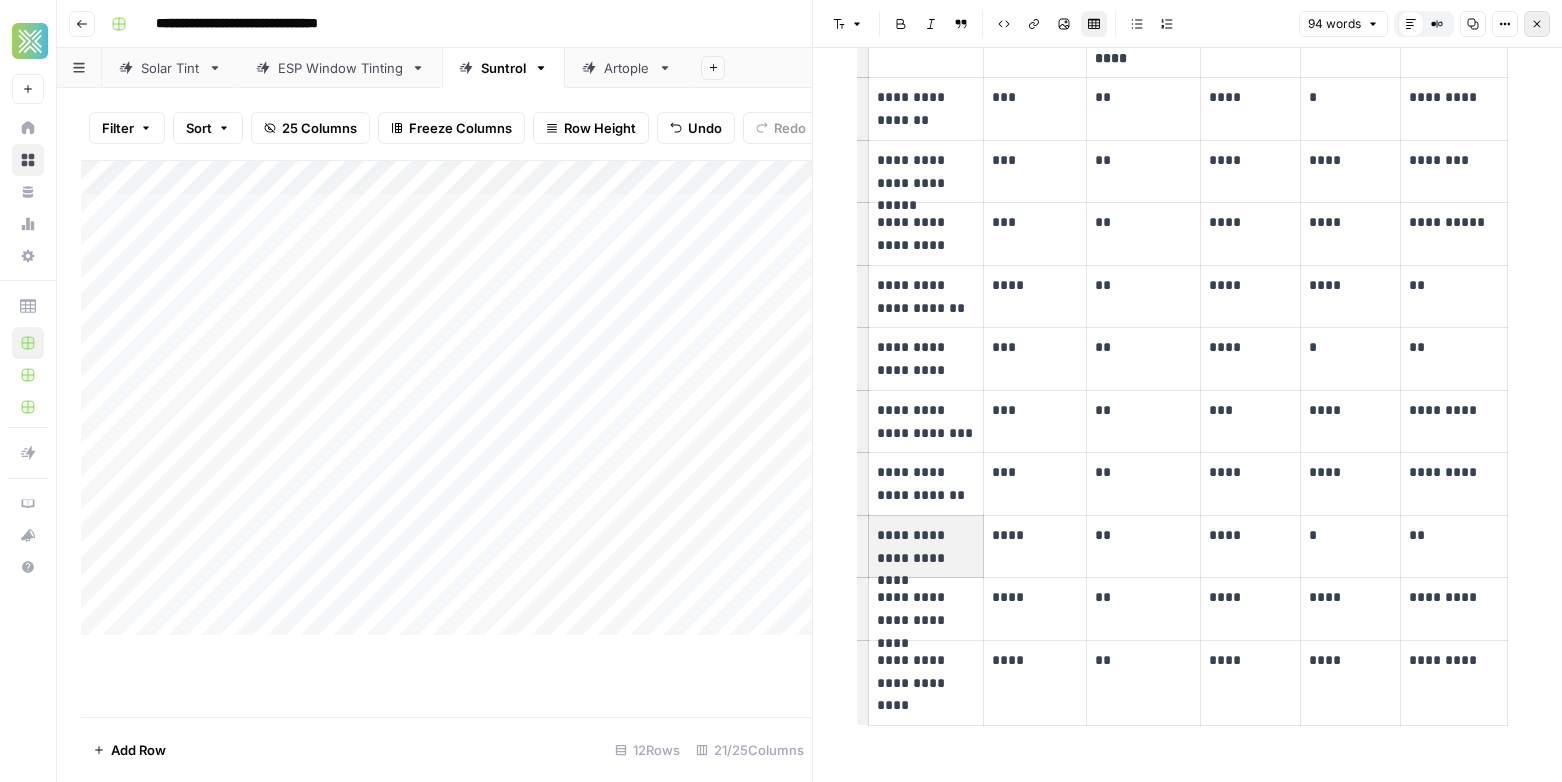 click on "Close" at bounding box center [1537, 24] 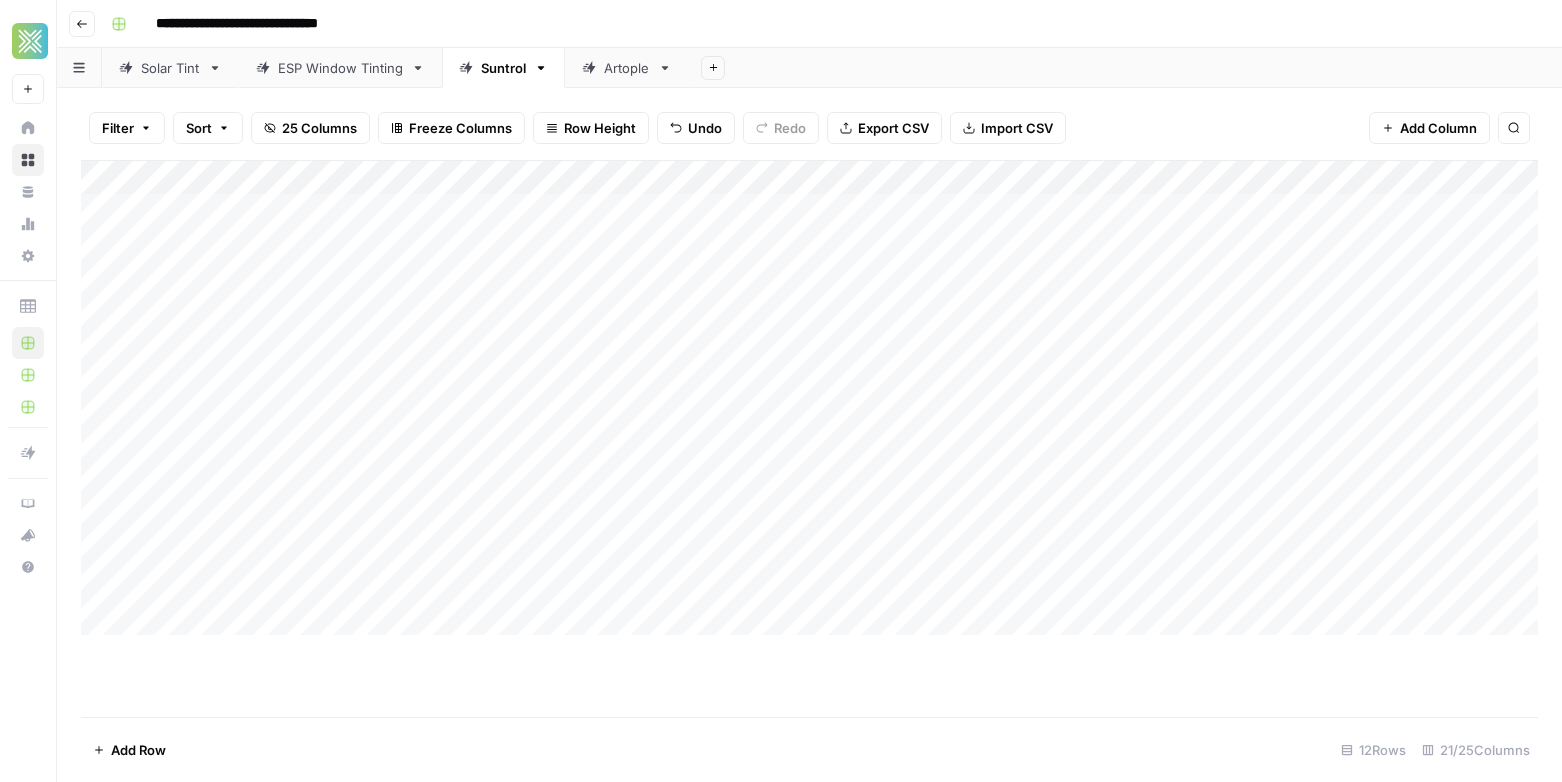 click on "Add Column" at bounding box center [809, 398] 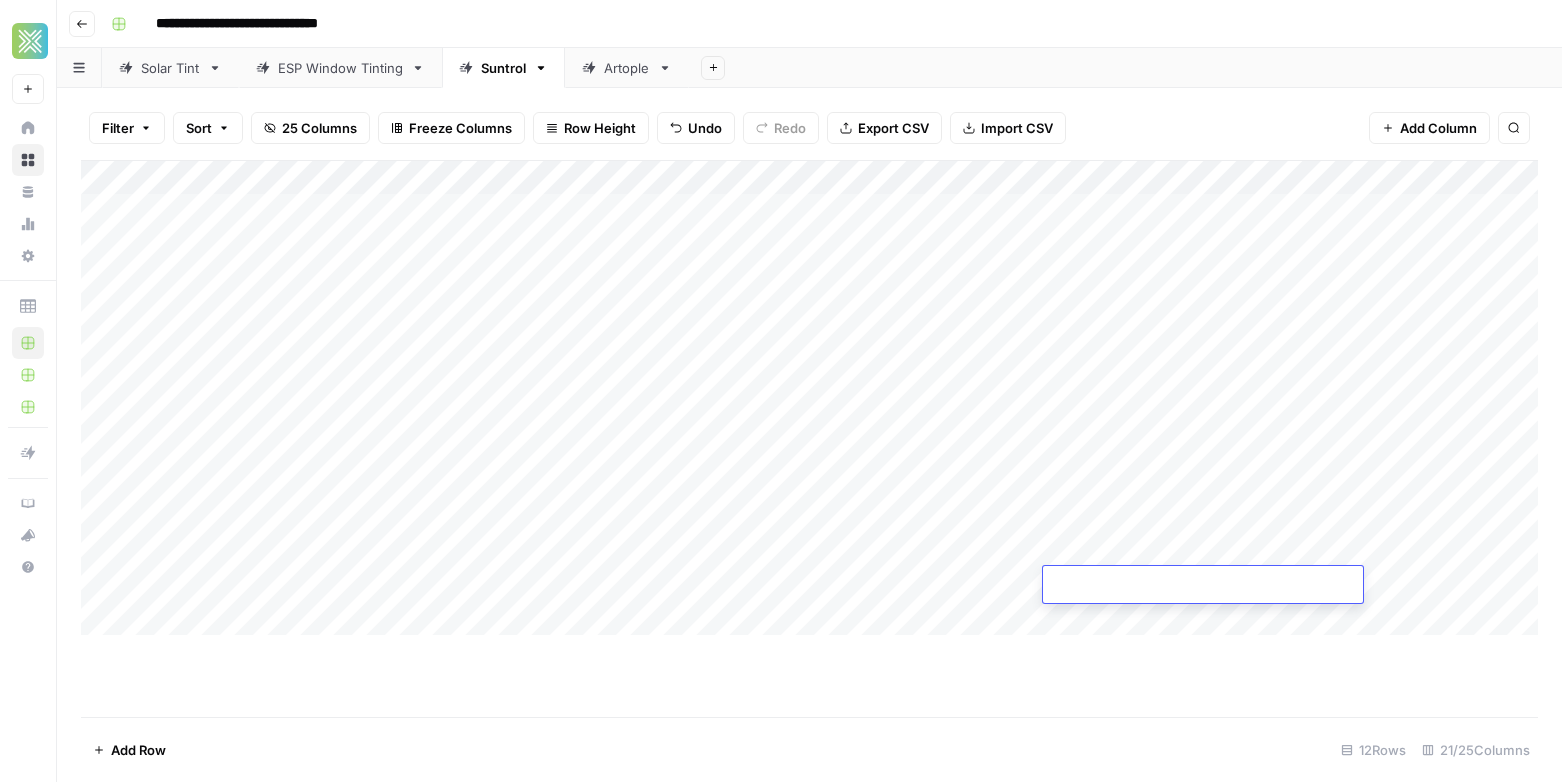 type on "**********" 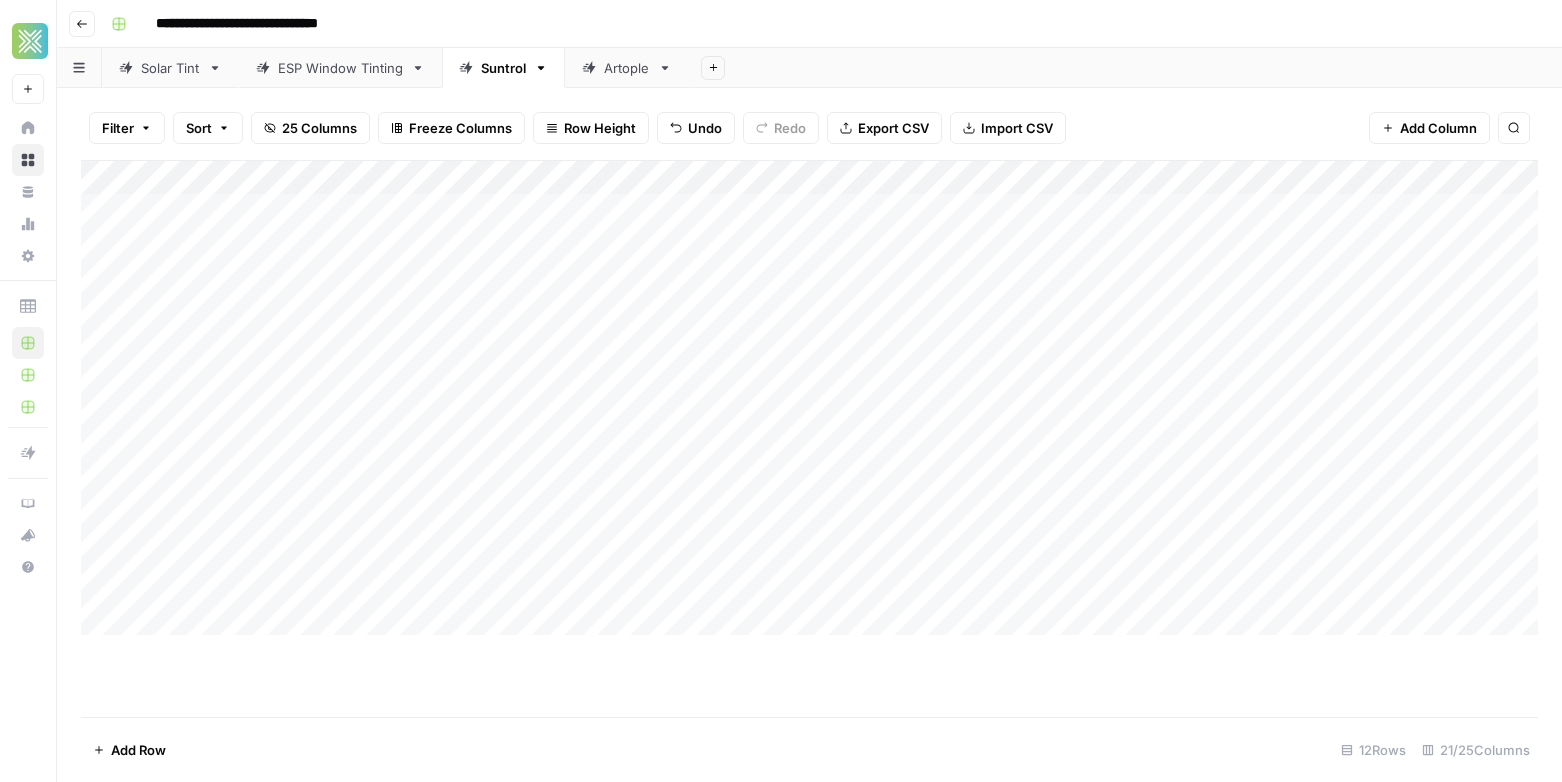 click on "Add Column" at bounding box center (809, 438) 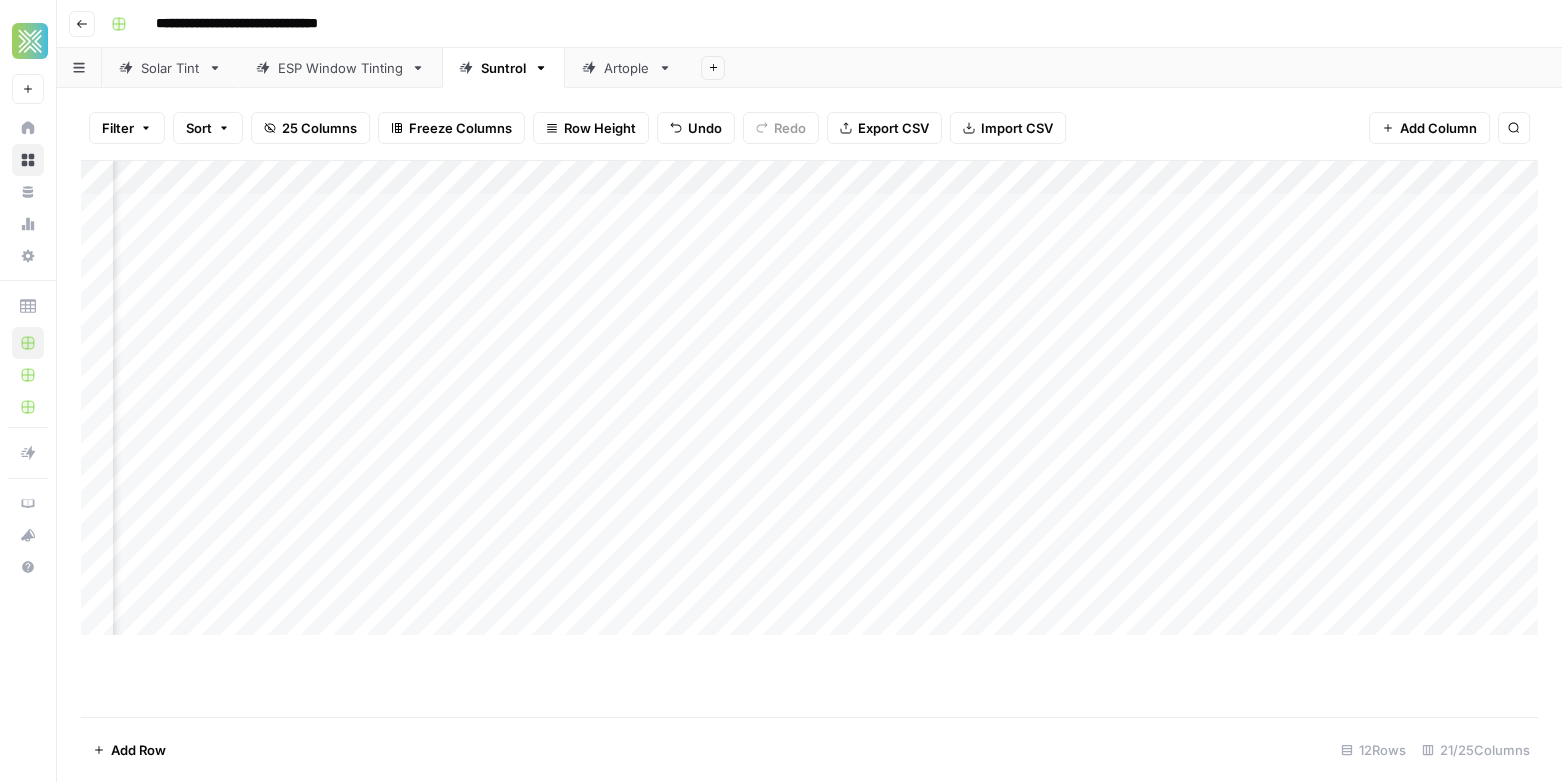 scroll, scrollTop: 0, scrollLeft: 659, axis: horizontal 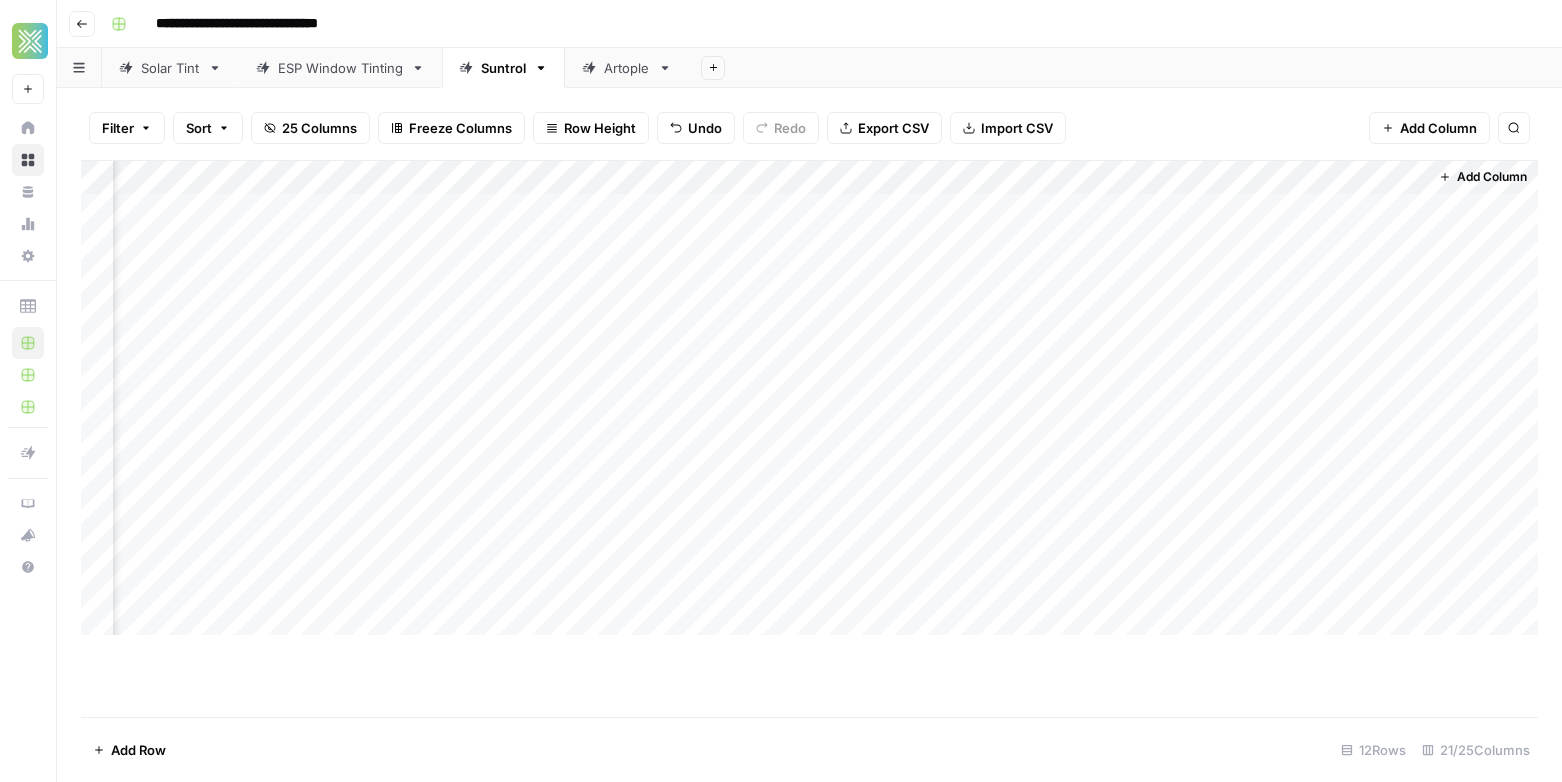 click on "Add Column" at bounding box center [809, 398] 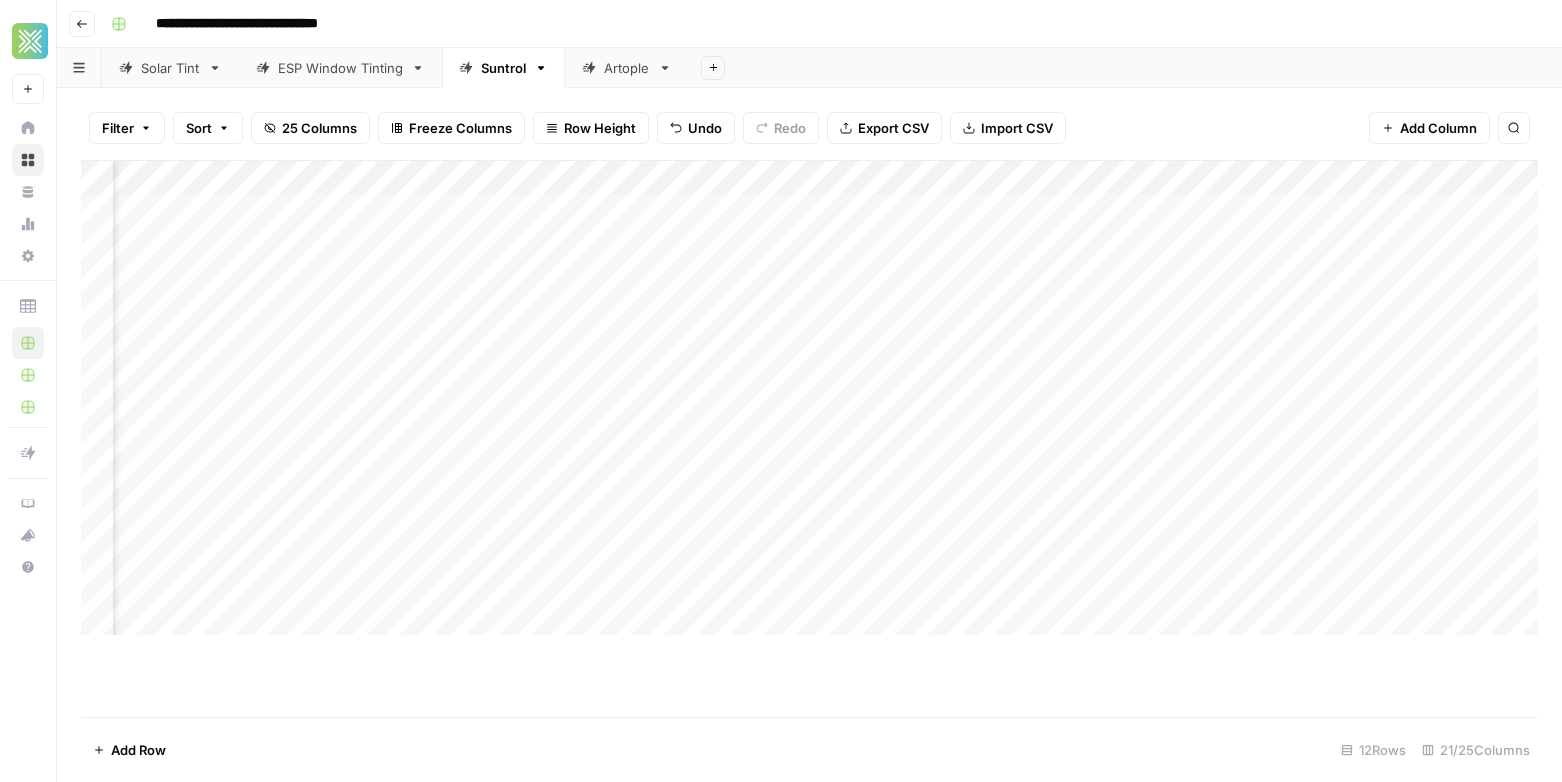 scroll, scrollTop: 0, scrollLeft: 2305, axis: horizontal 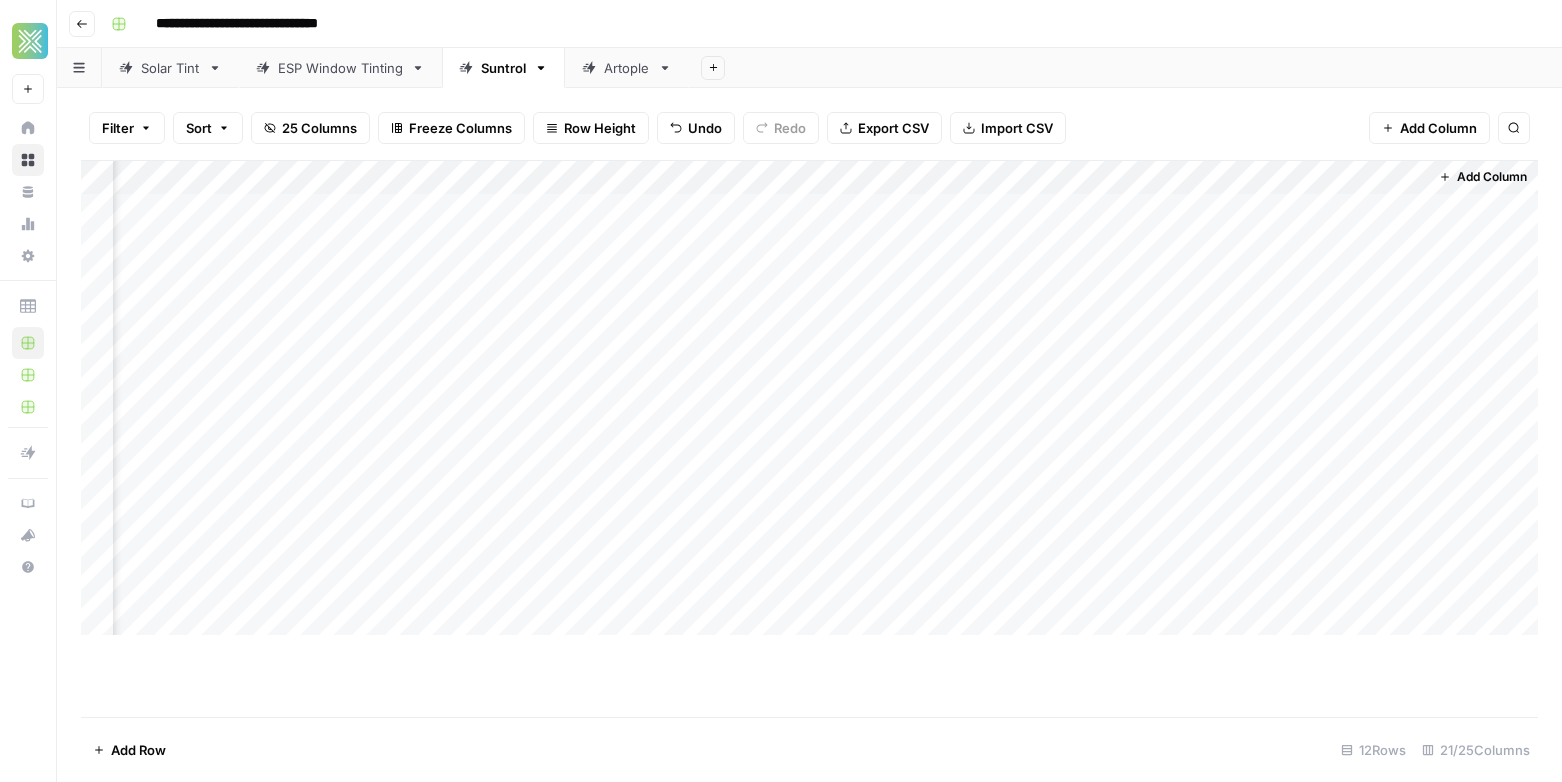 click on "Add Column" at bounding box center (809, 398) 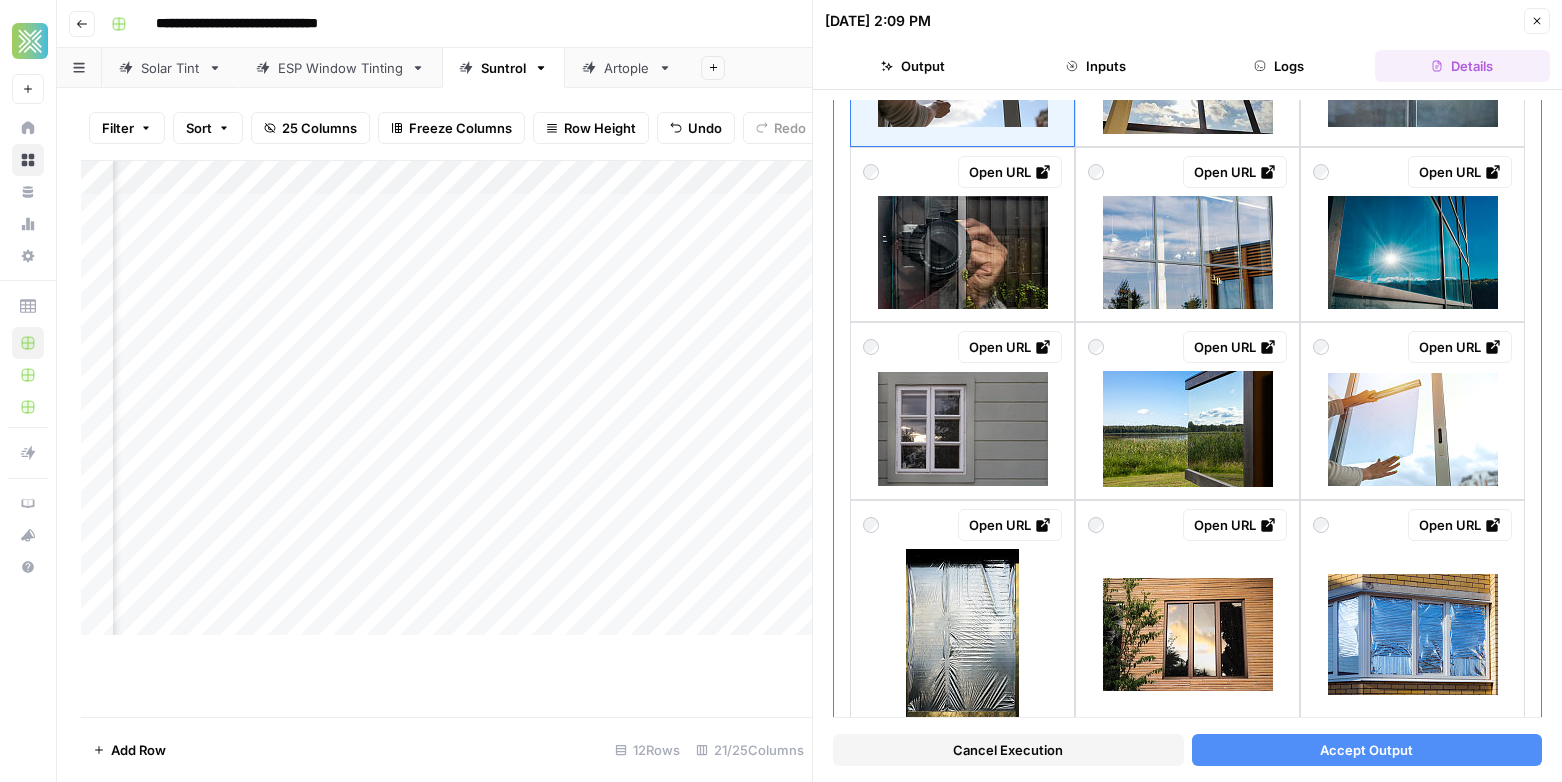 scroll, scrollTop: 310, scrollLeft: 0, axis: vertical 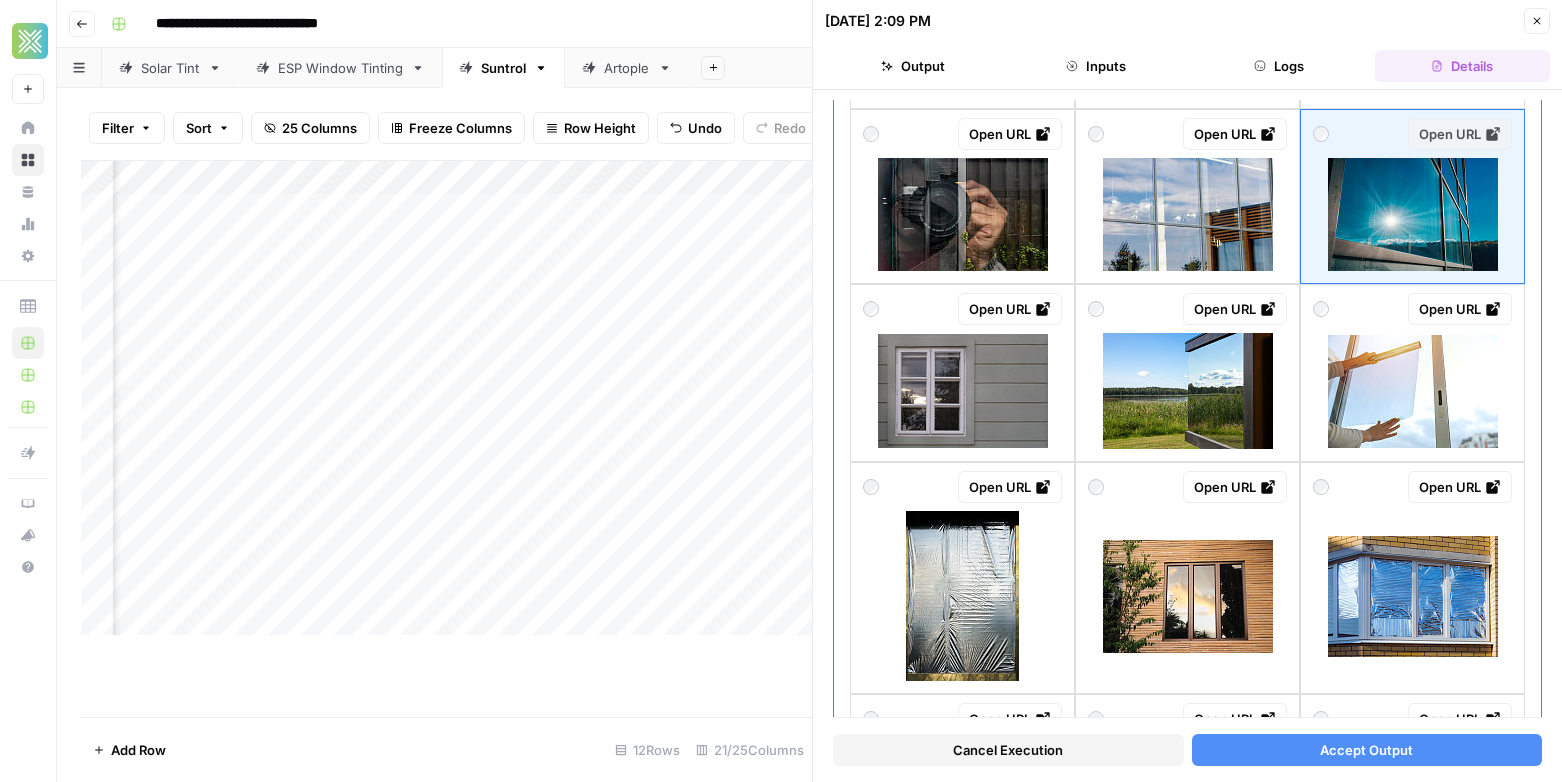 click 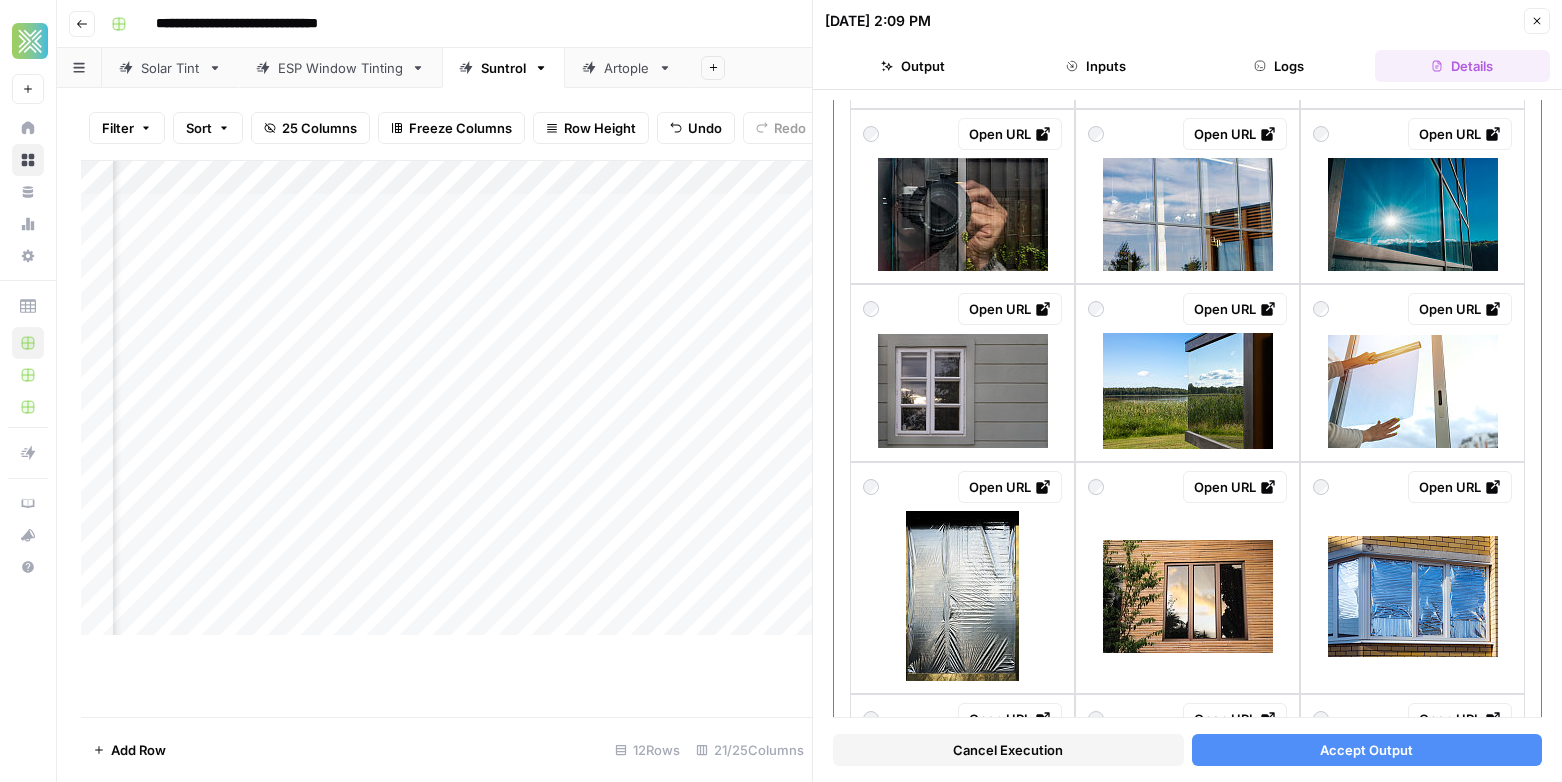 click on "Open URL" at bounding box center [1412, 134] 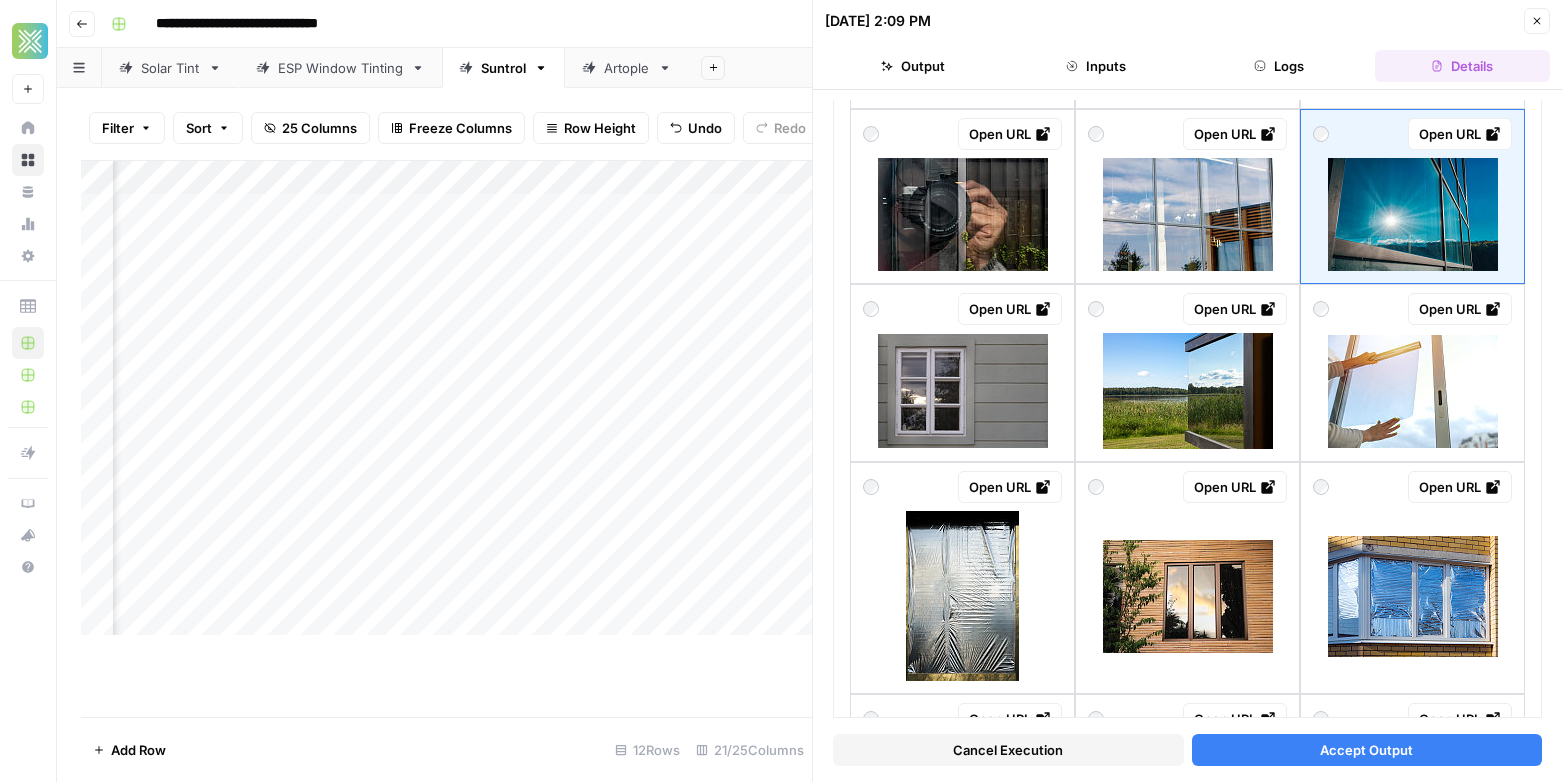 click on "Accept Output" at bounding box center (1366, 750) 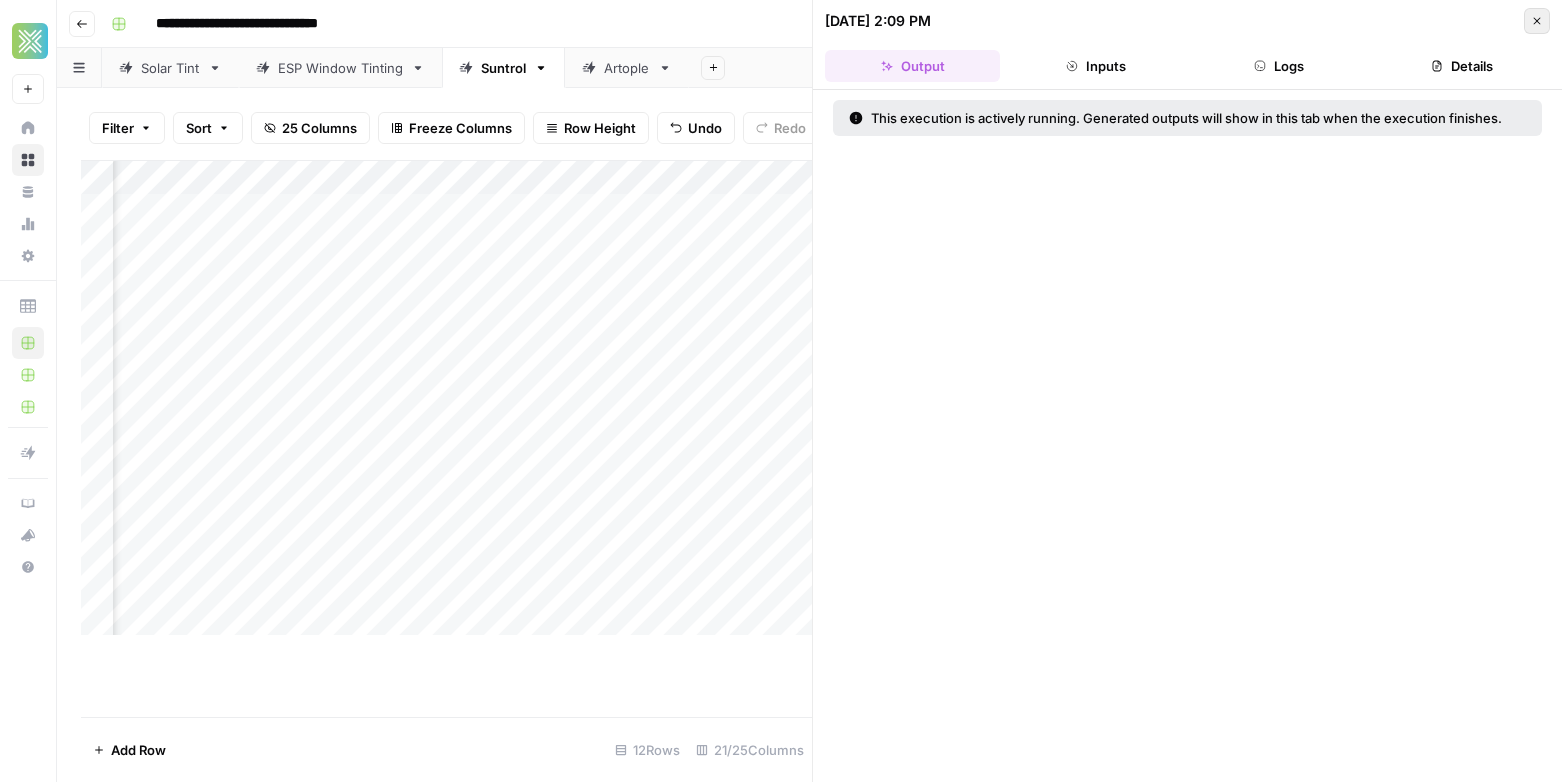 click 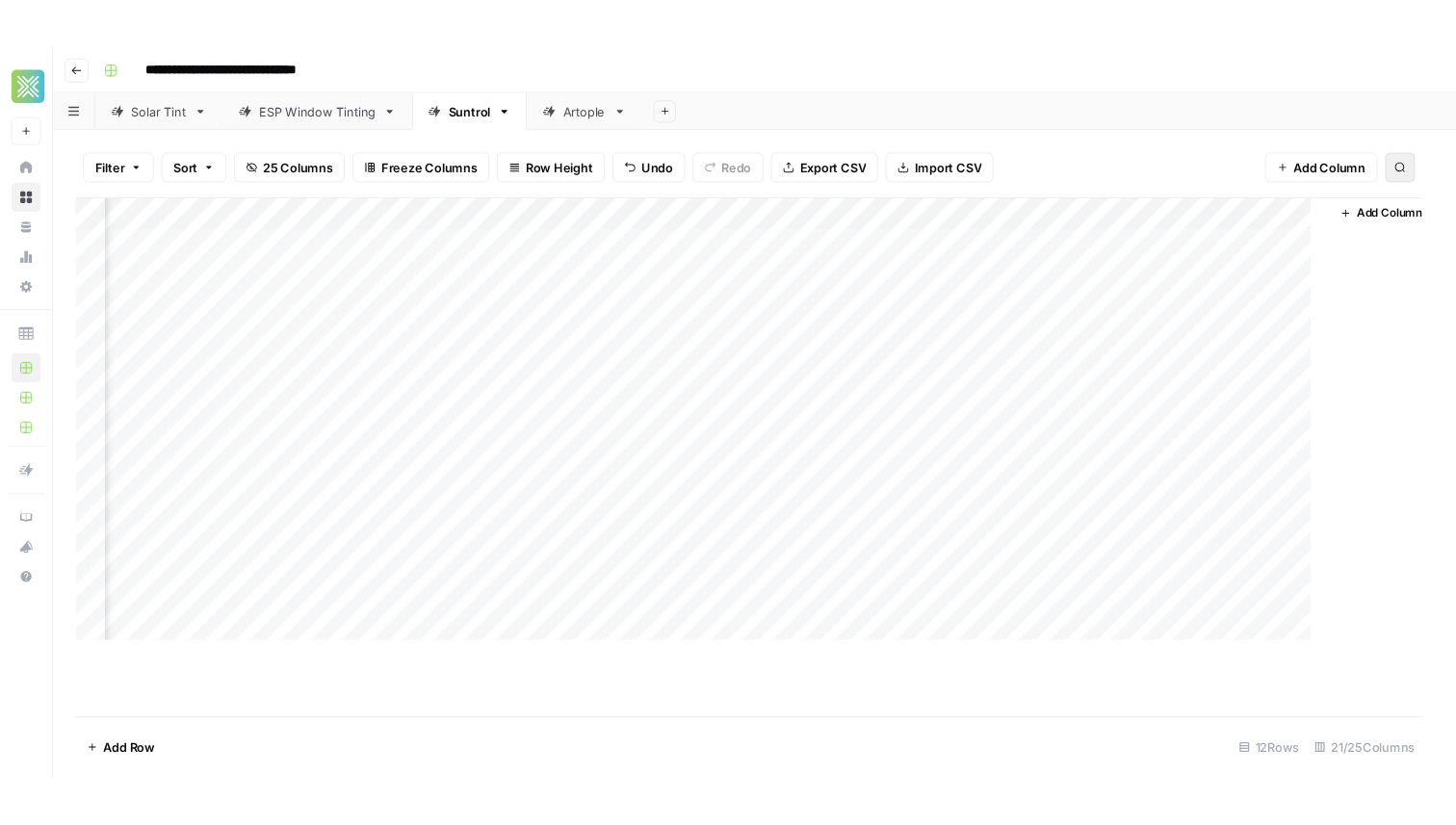 scroll, scrollTop: 0, scrollLeft: 3287, axis: horizontal 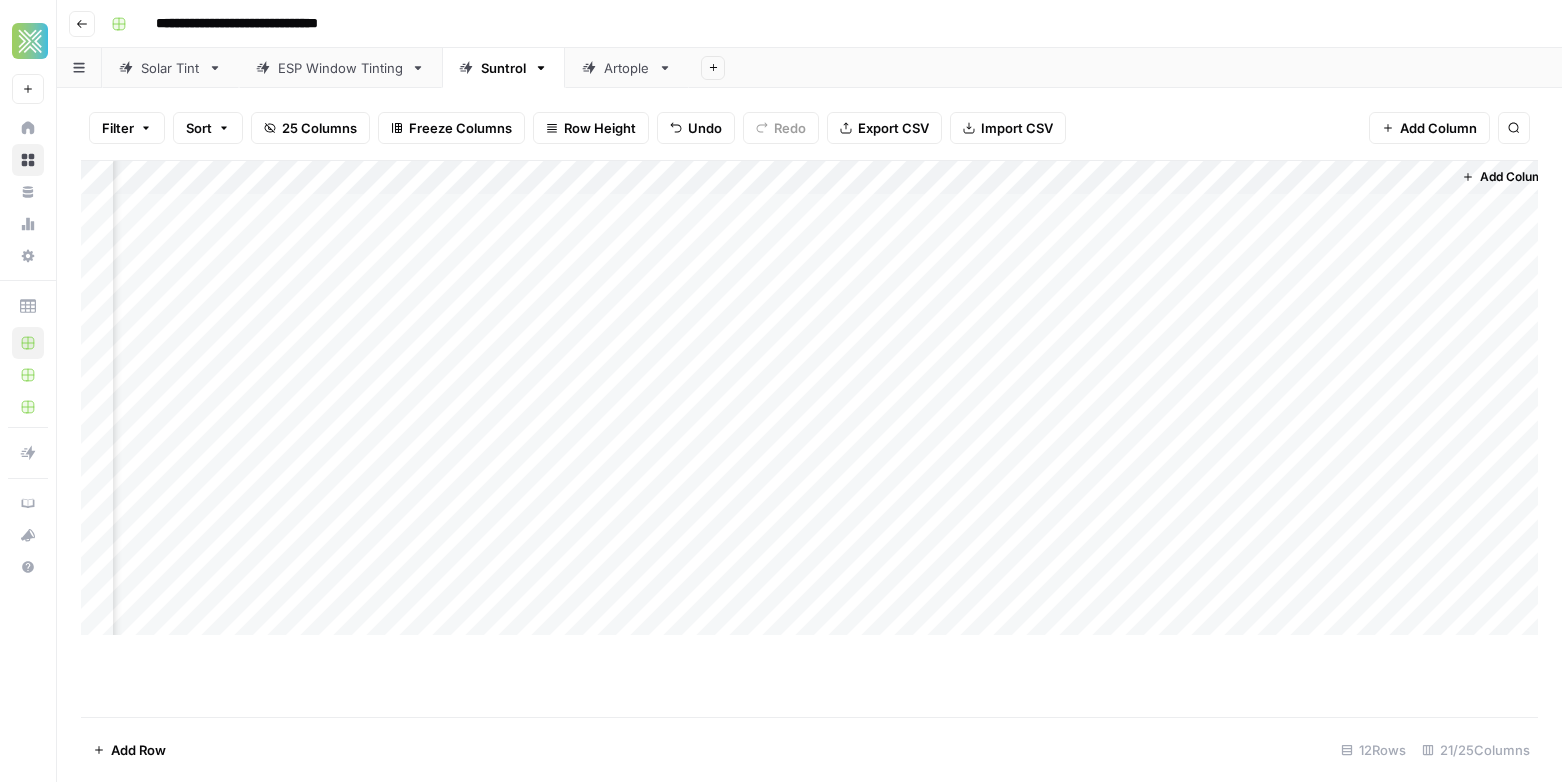 click on "Add Column" at bounding box center [809, 398] 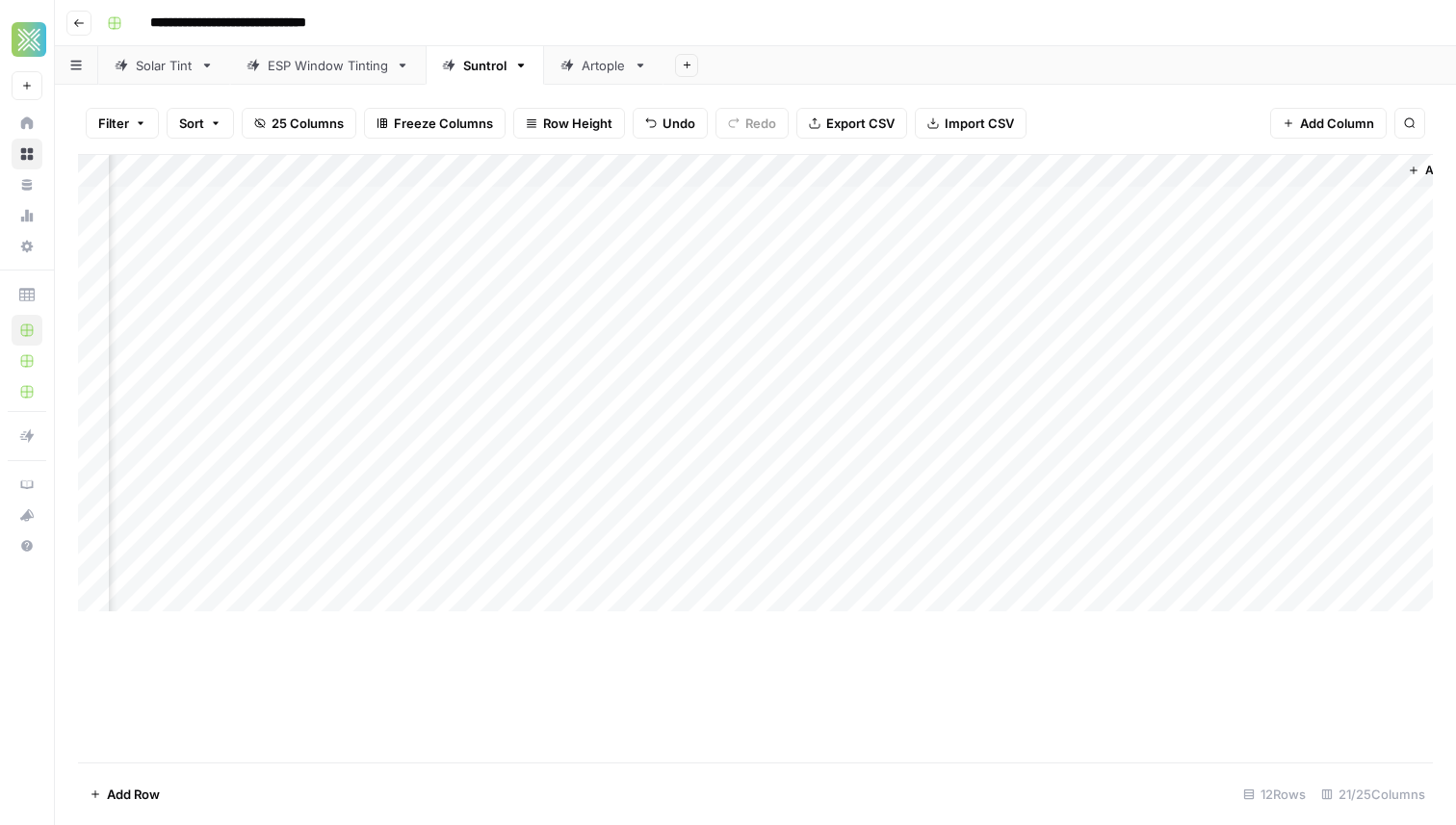click on "Add Column" at bounding box center (755, 383) 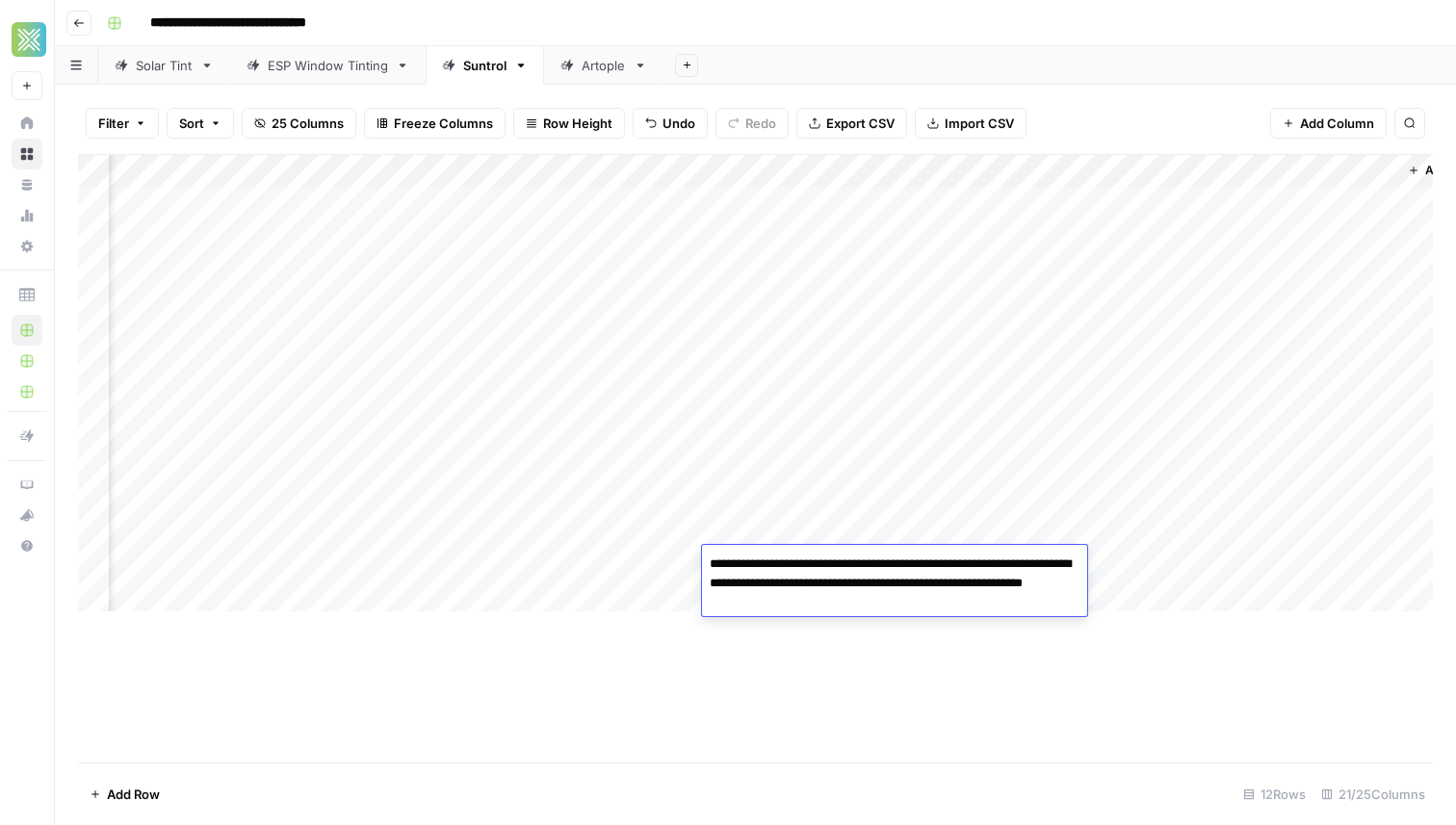 click on "**********" at bounding box center (895, 583) 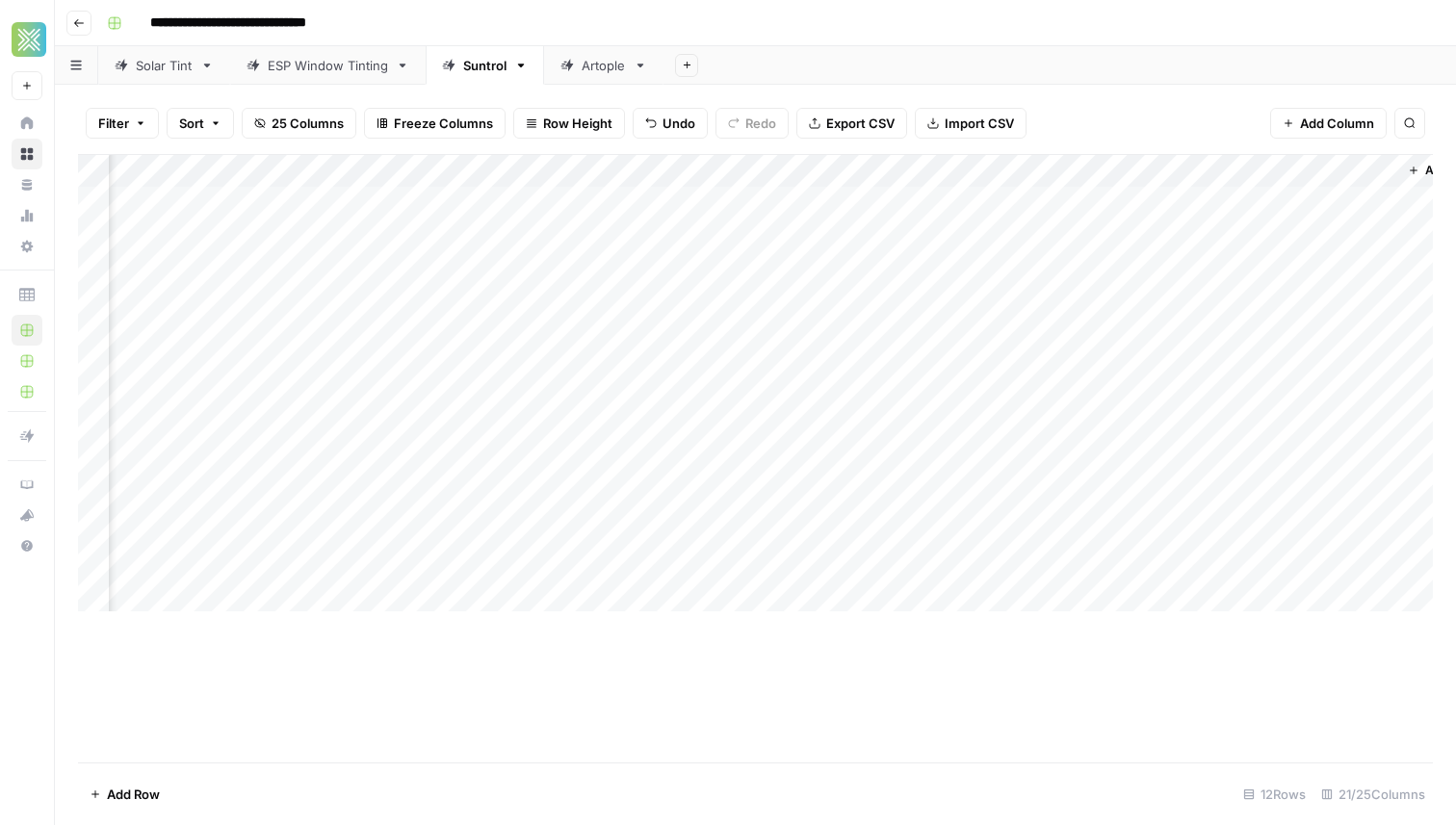 click on "Add Column" at bounding box center [755, 458] 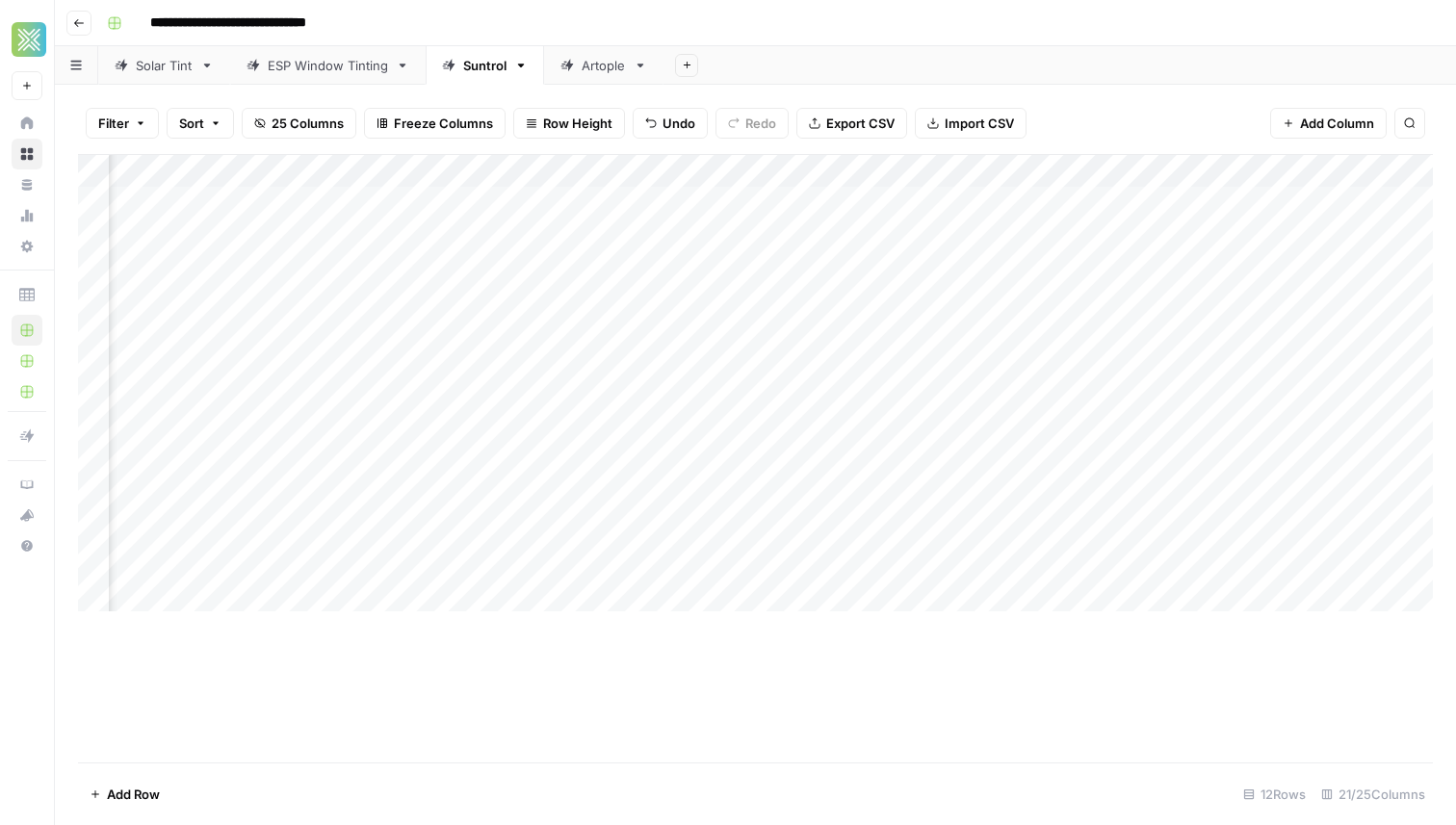 scroll, scrollTop: 0, scrollLeft: 2636, axis: horizontal 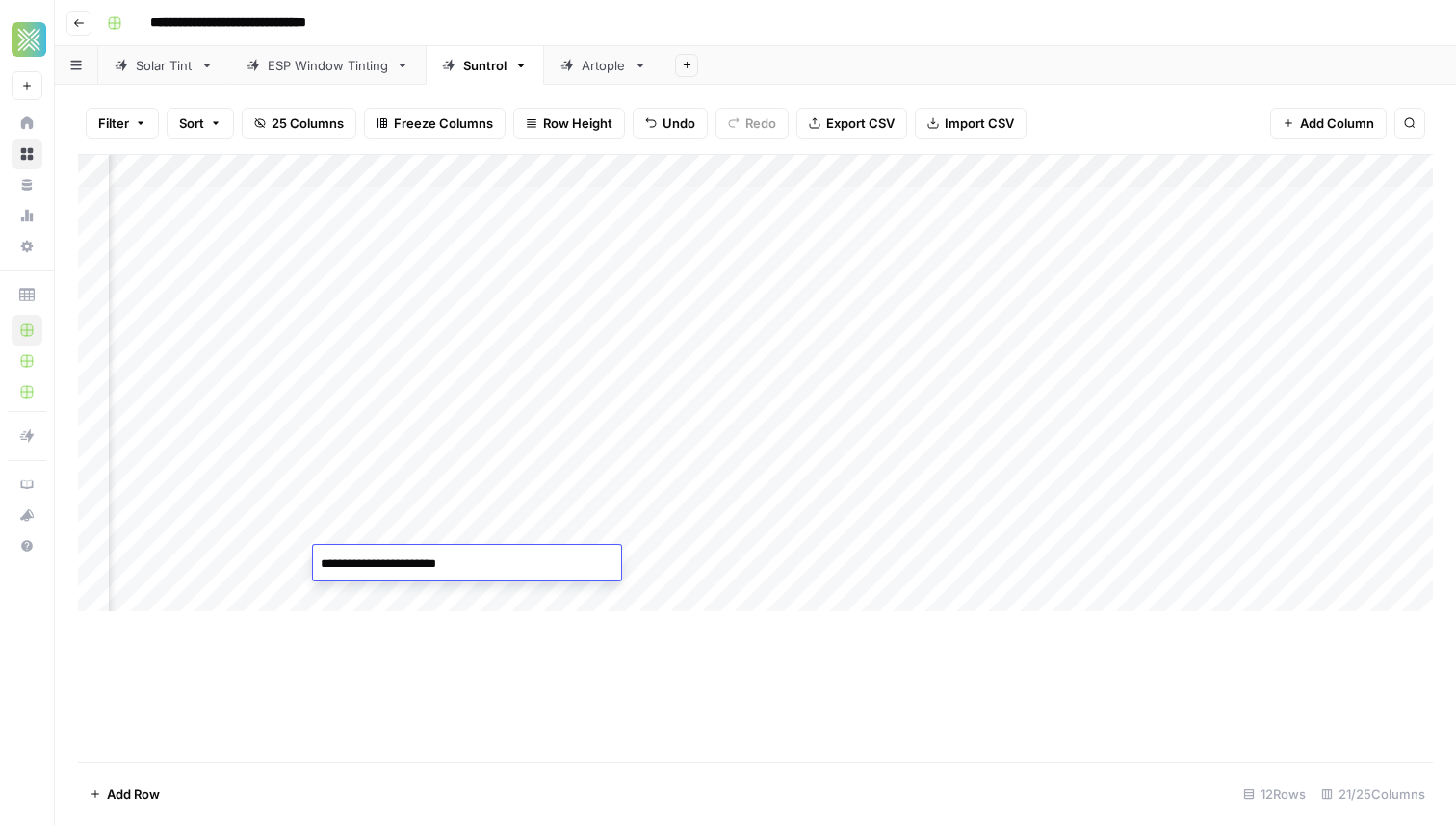 click on "**********" at bounding box center [467, 564] 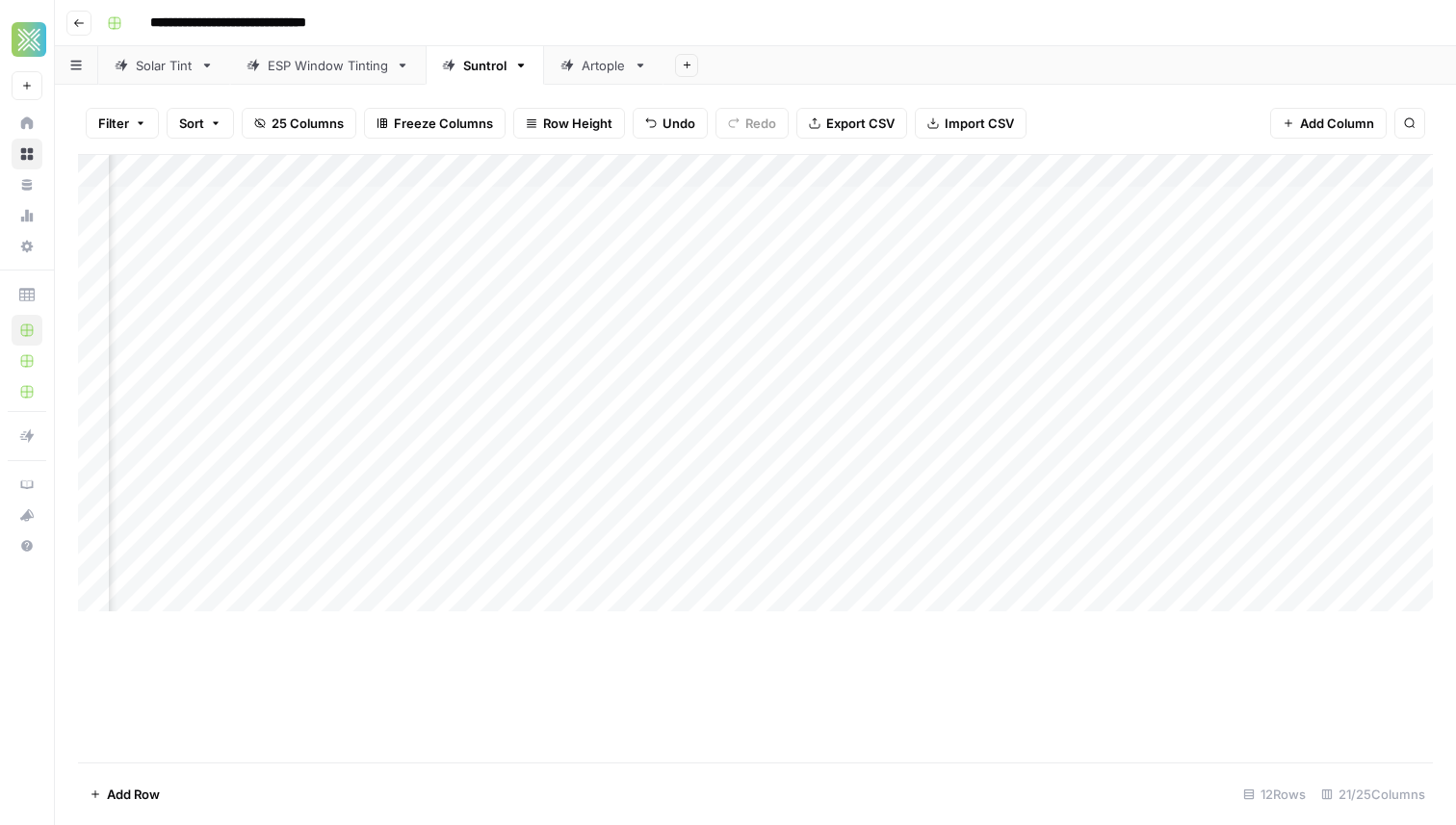 scroll, scrollTop: 0, scrollLeft: 0, axis: both 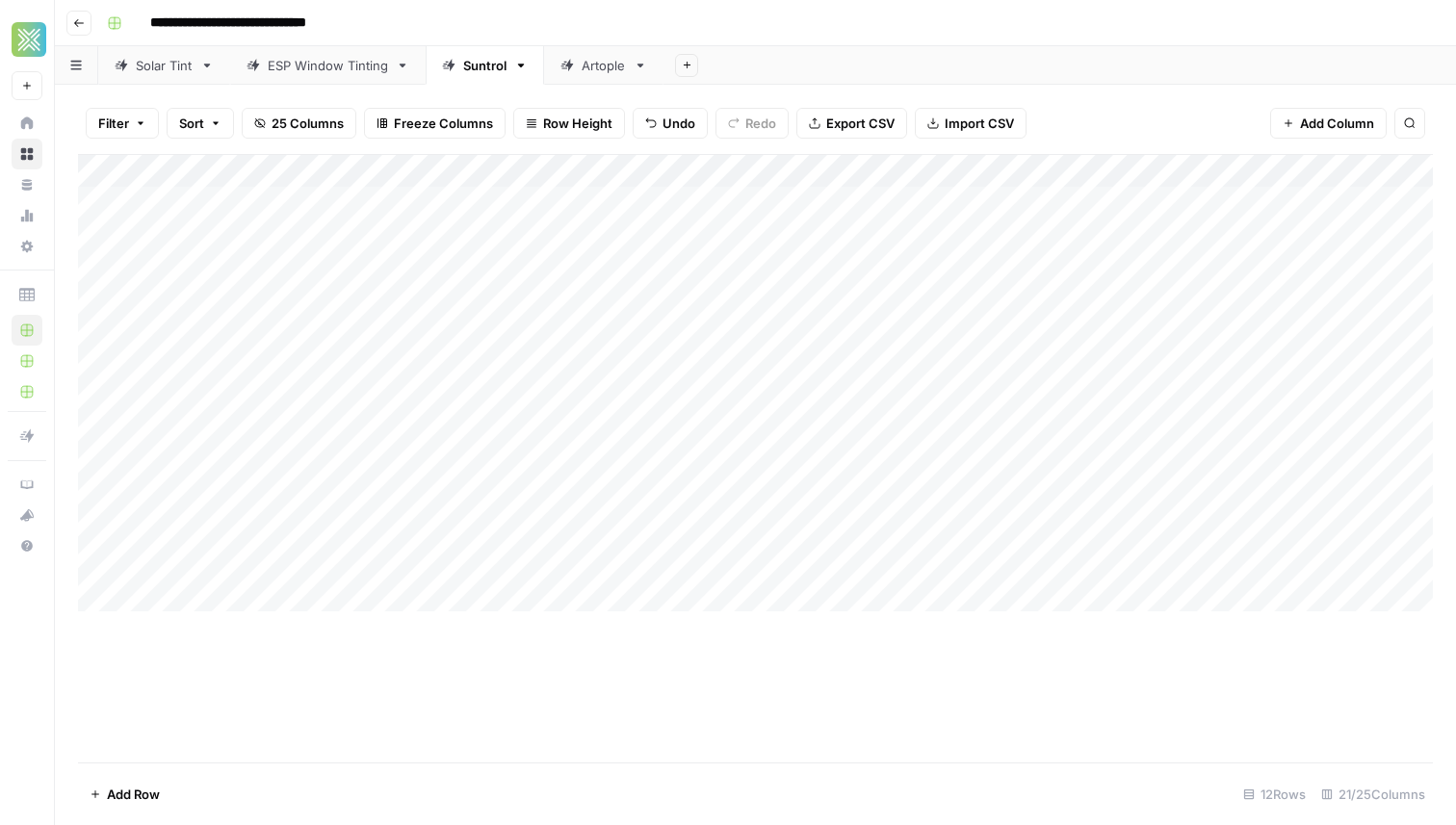 click on "Add Column" at bounding box center [755, 383] 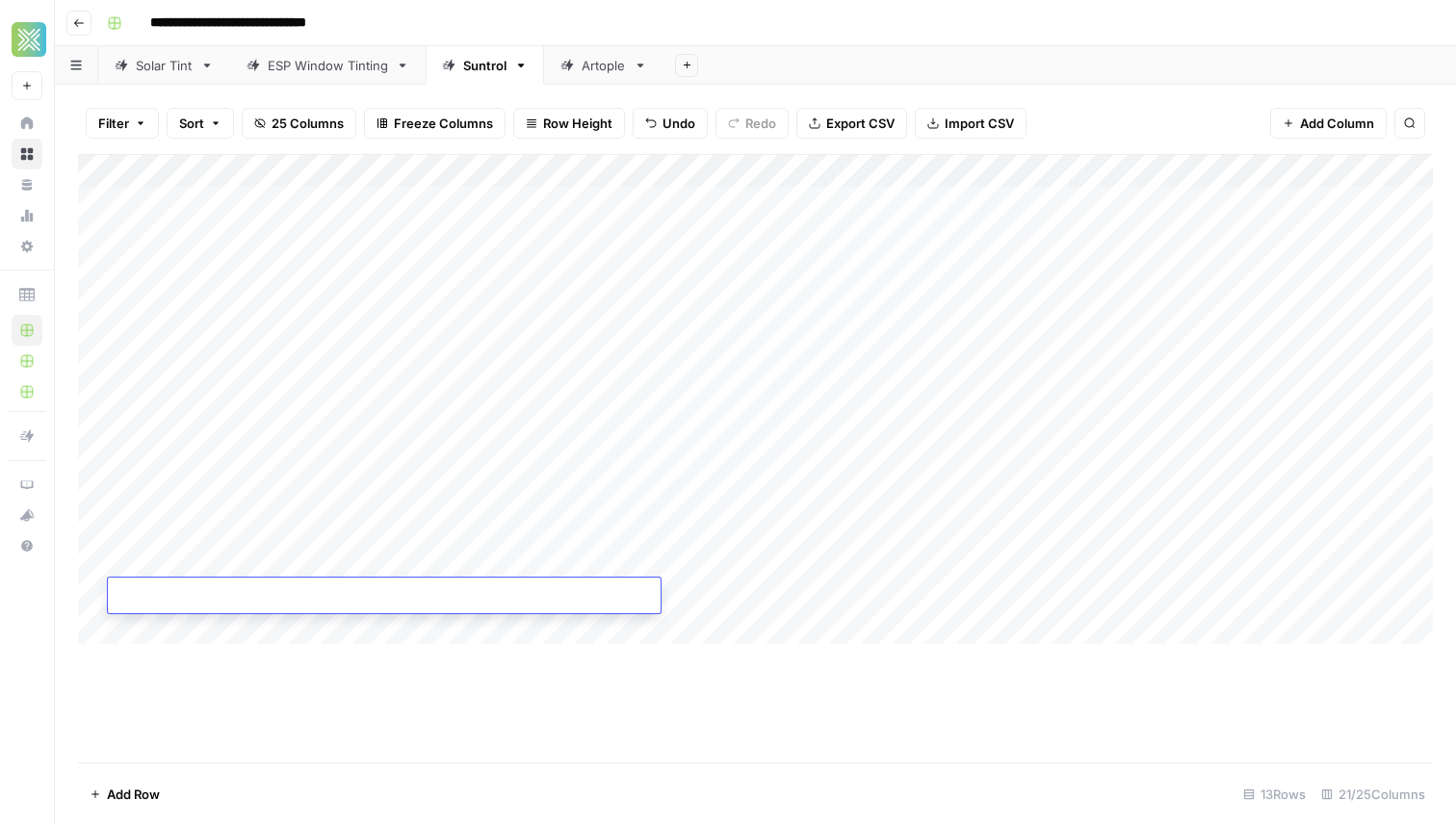 type on "**********" 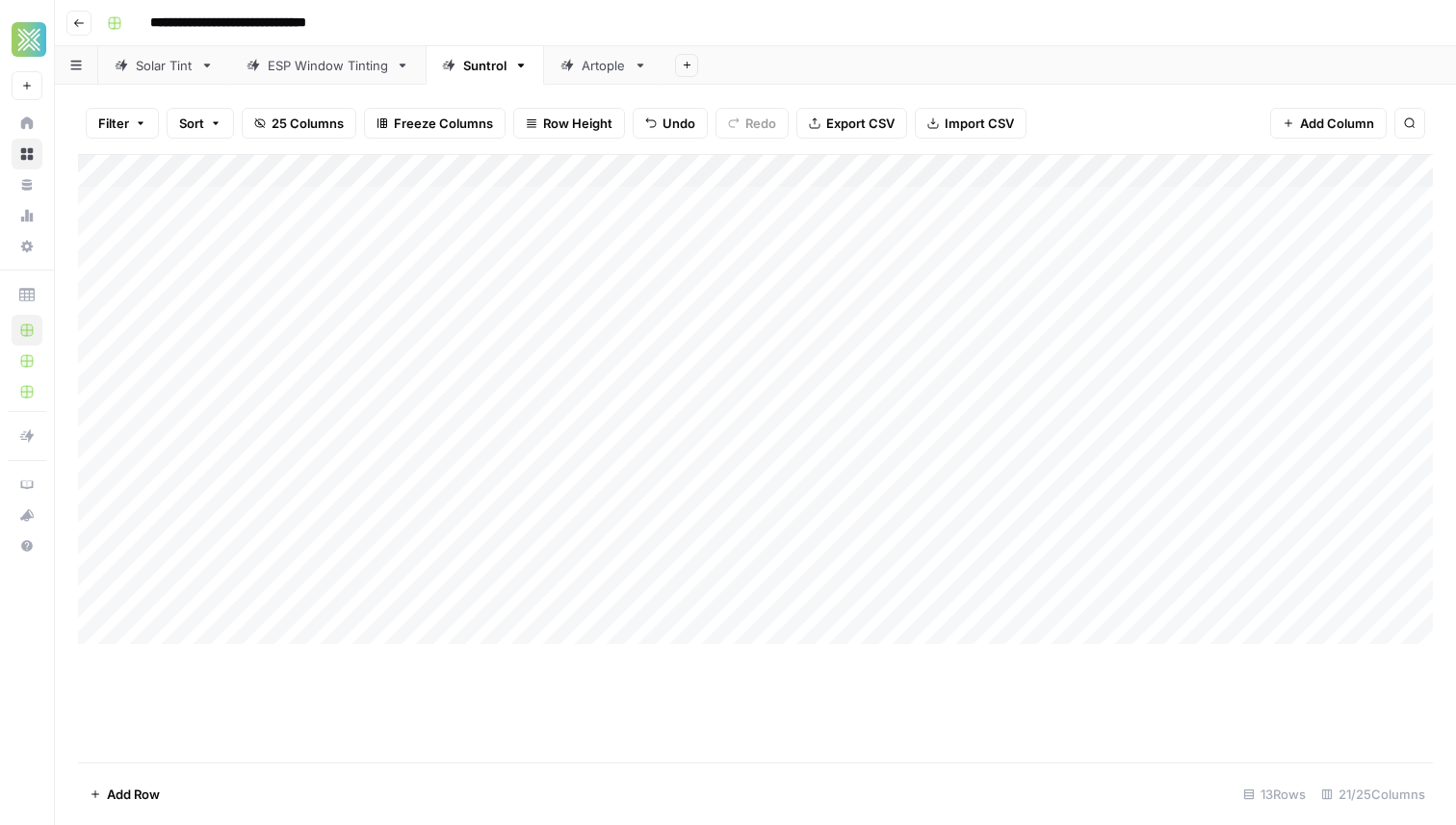 click on "Add Column" at bounding box center [755, 458] 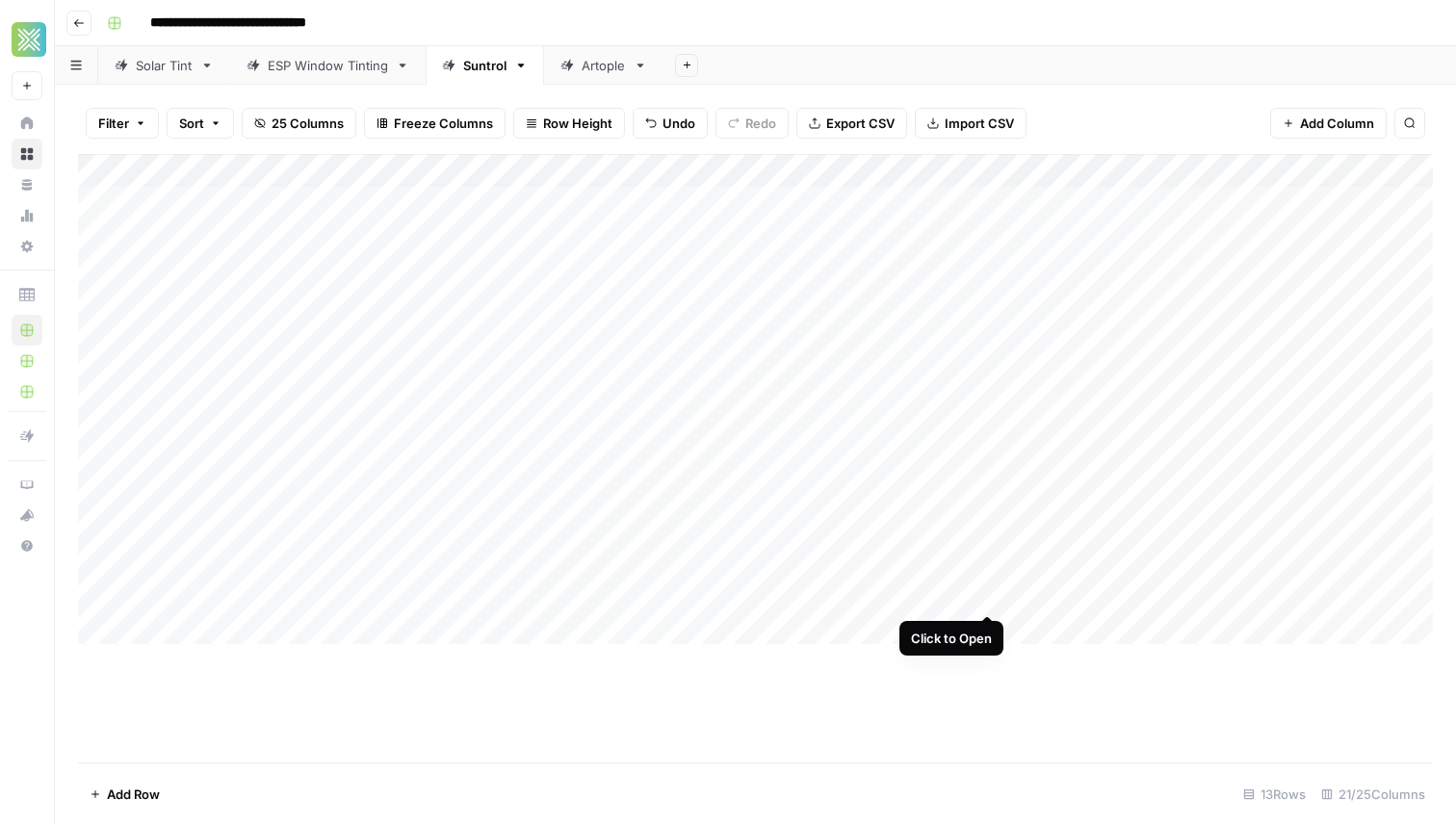 click on "Add Column" at bounding box center (755, 400) 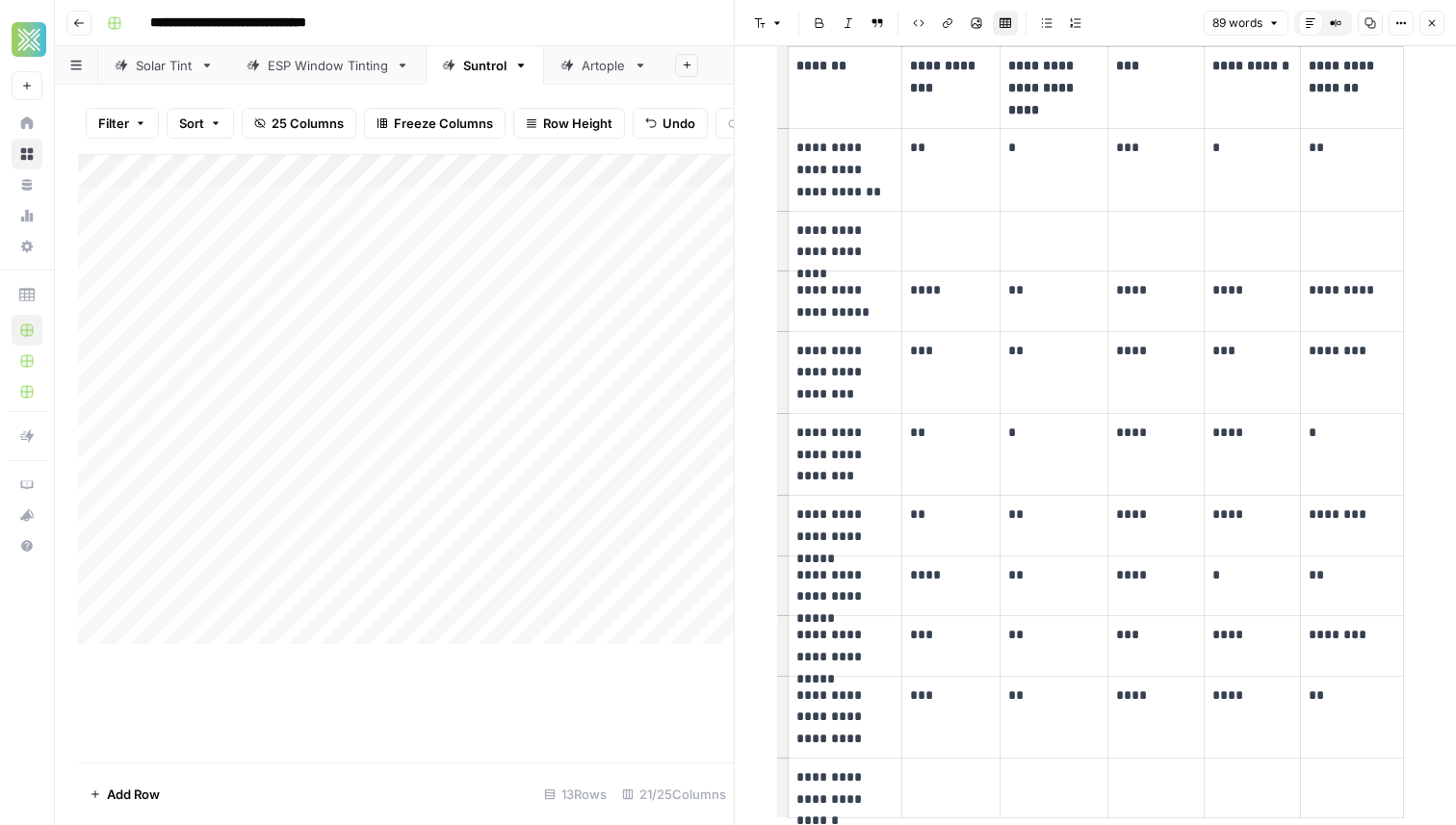 scroll, scrollTop: 61, scrollLeft: 0, axis: vertical 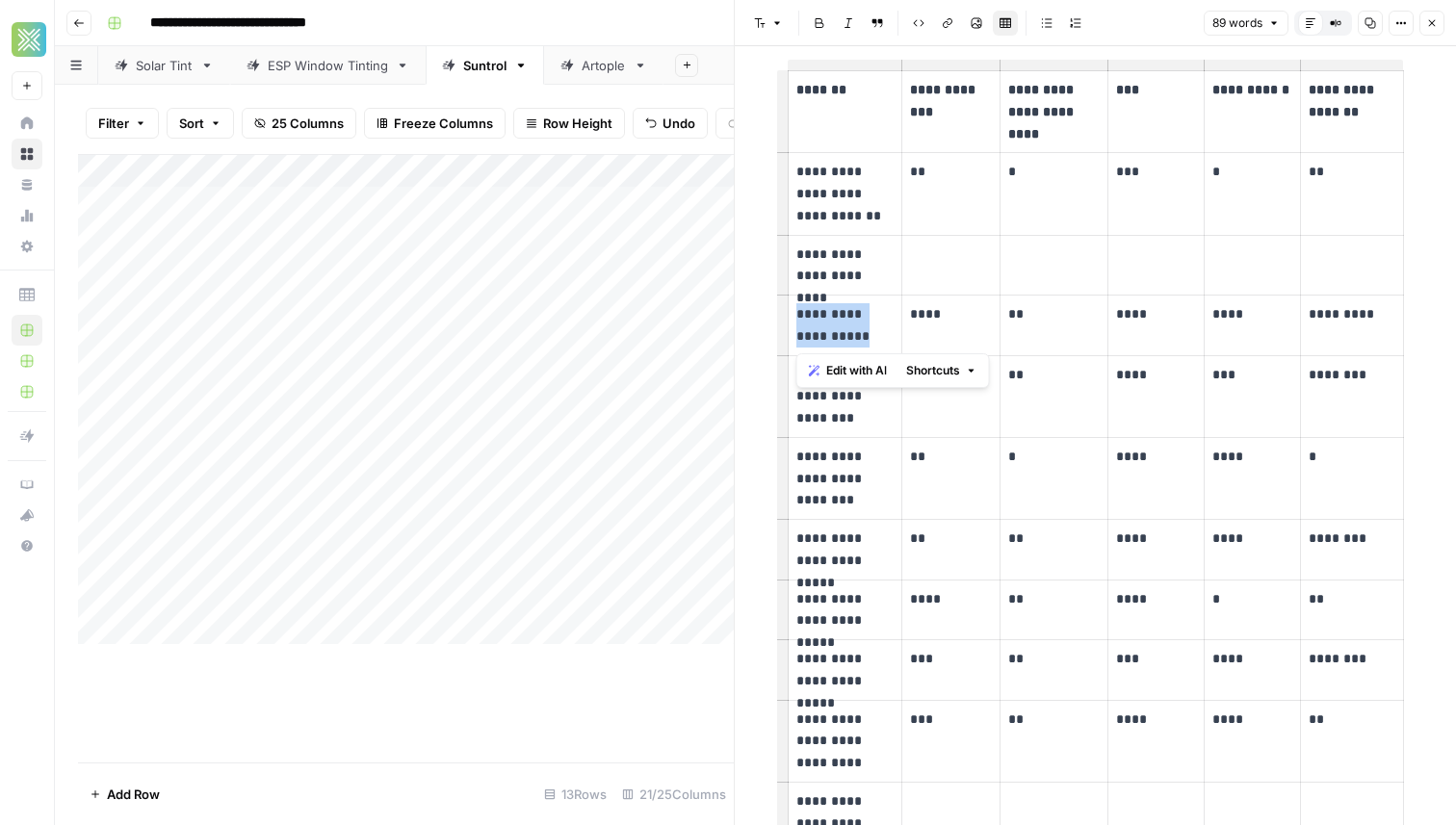 drag, startPoint x: 879, startPoint y: 342, endPoint x: 794, endPoint y: 313, distance: 89.810912 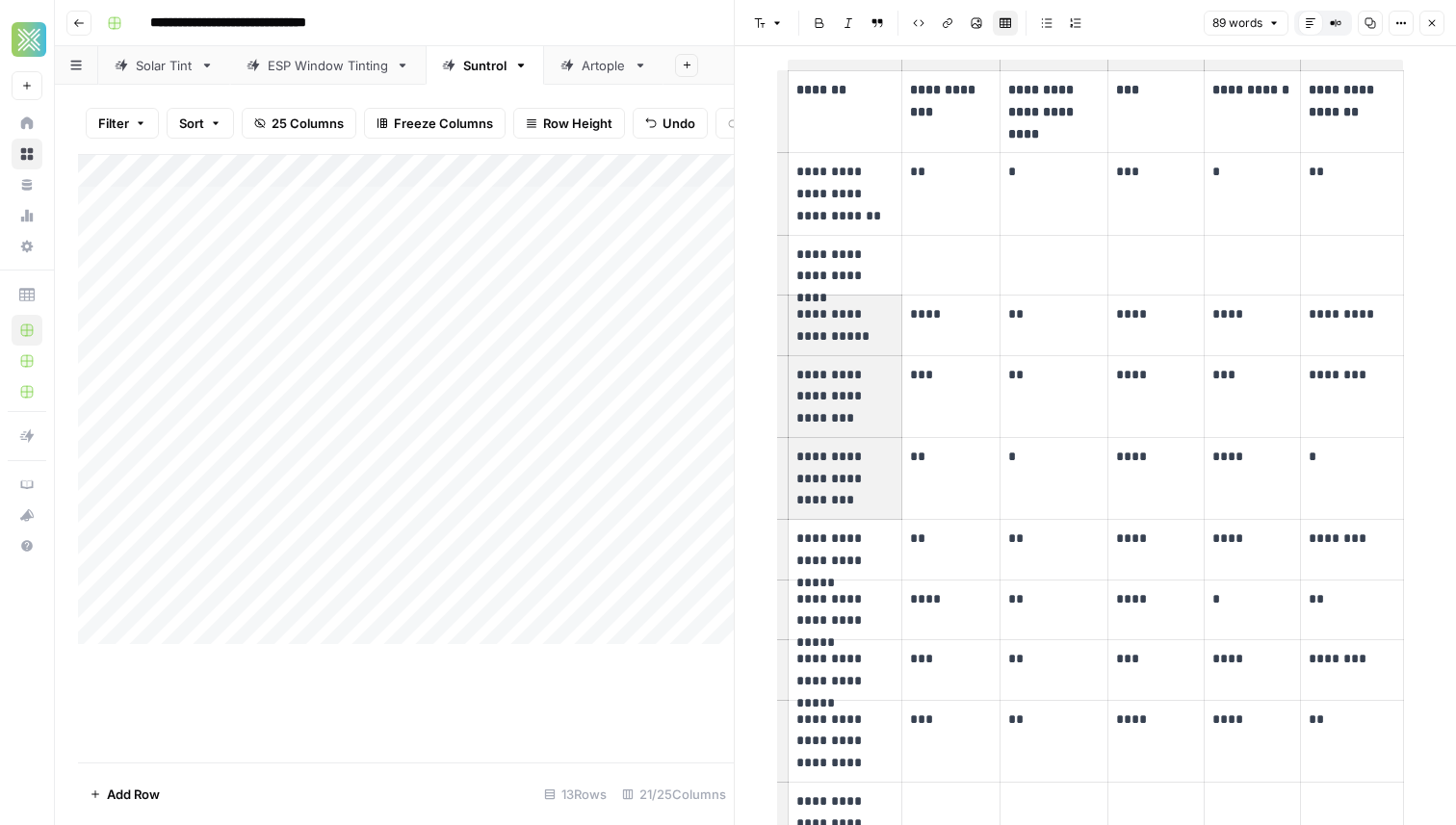 click on "Add Column" at bounding box center (405, 458) 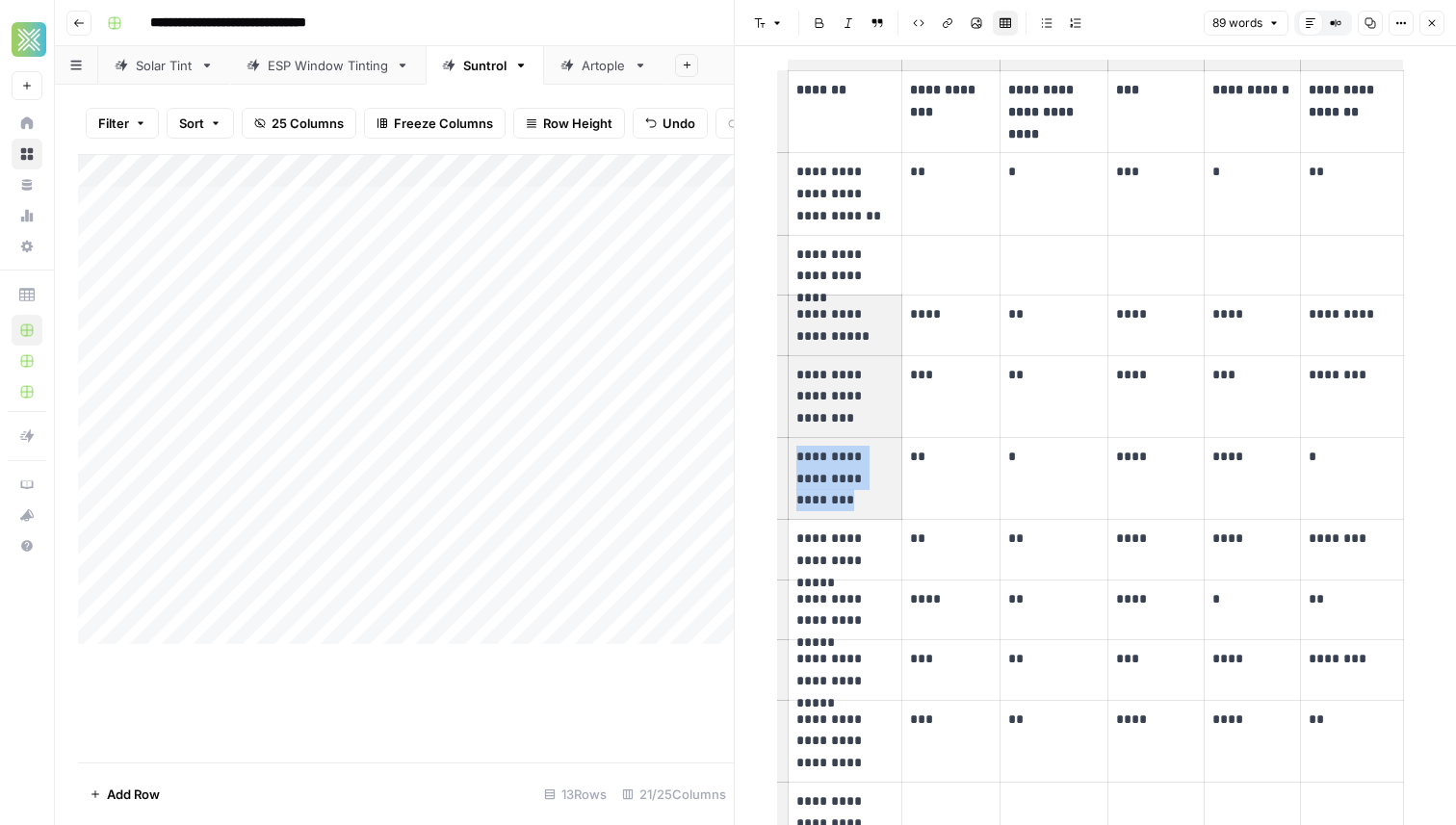 click on "**********" at bounding box center (845, 397) 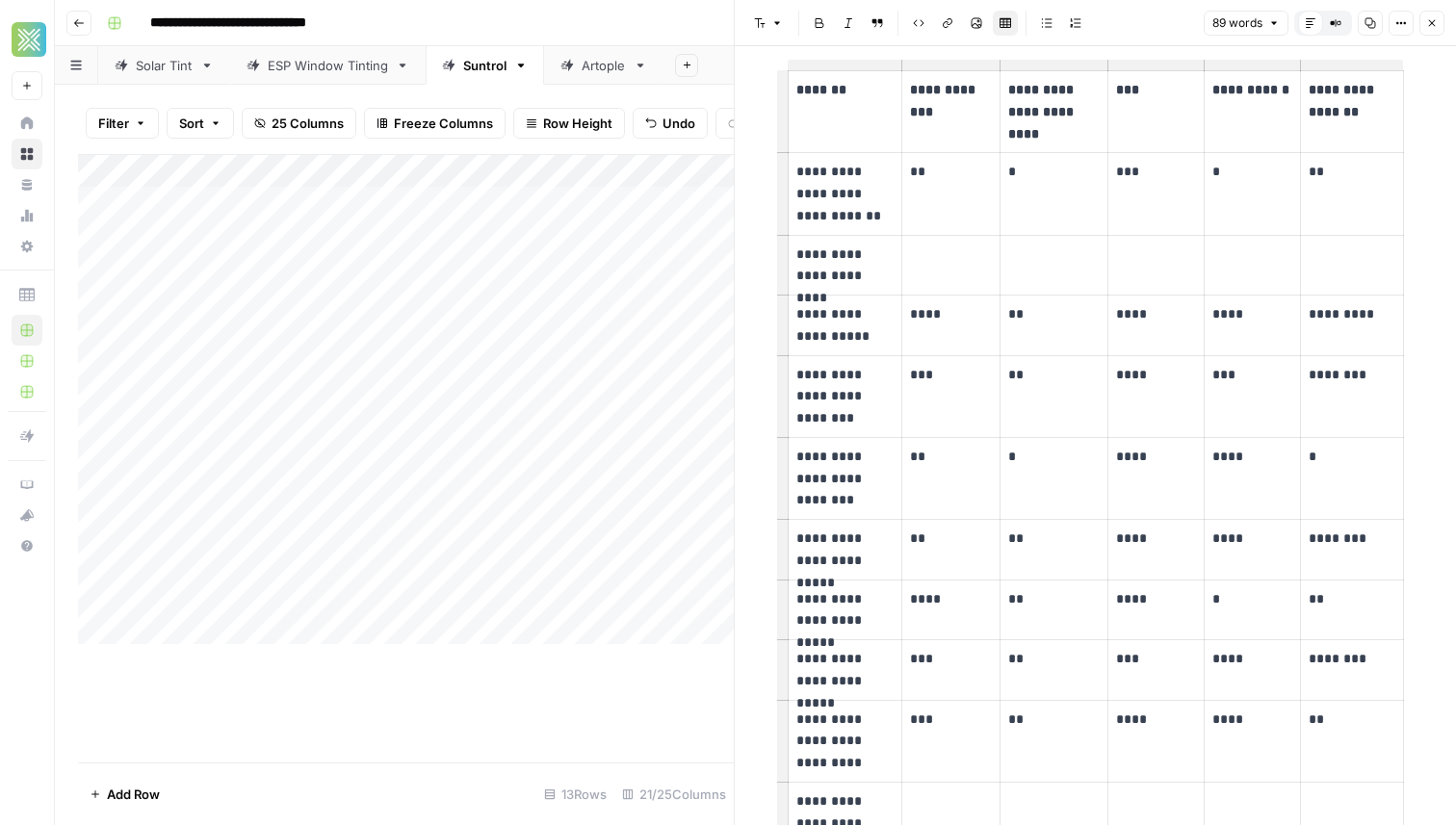 click on "**********" at bounding box center [845, 325] 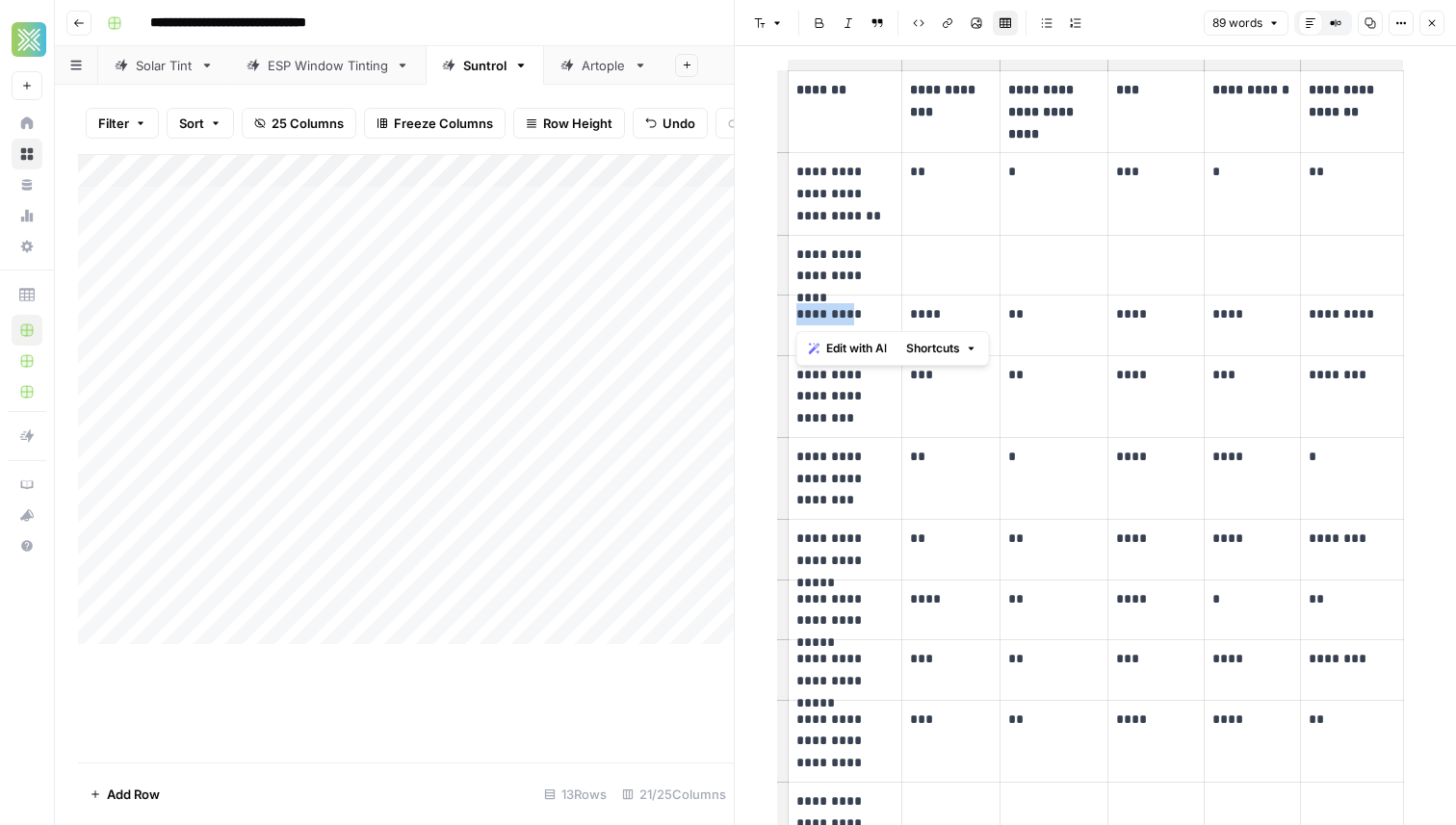click on "**********" at bounding box center [845, 325] 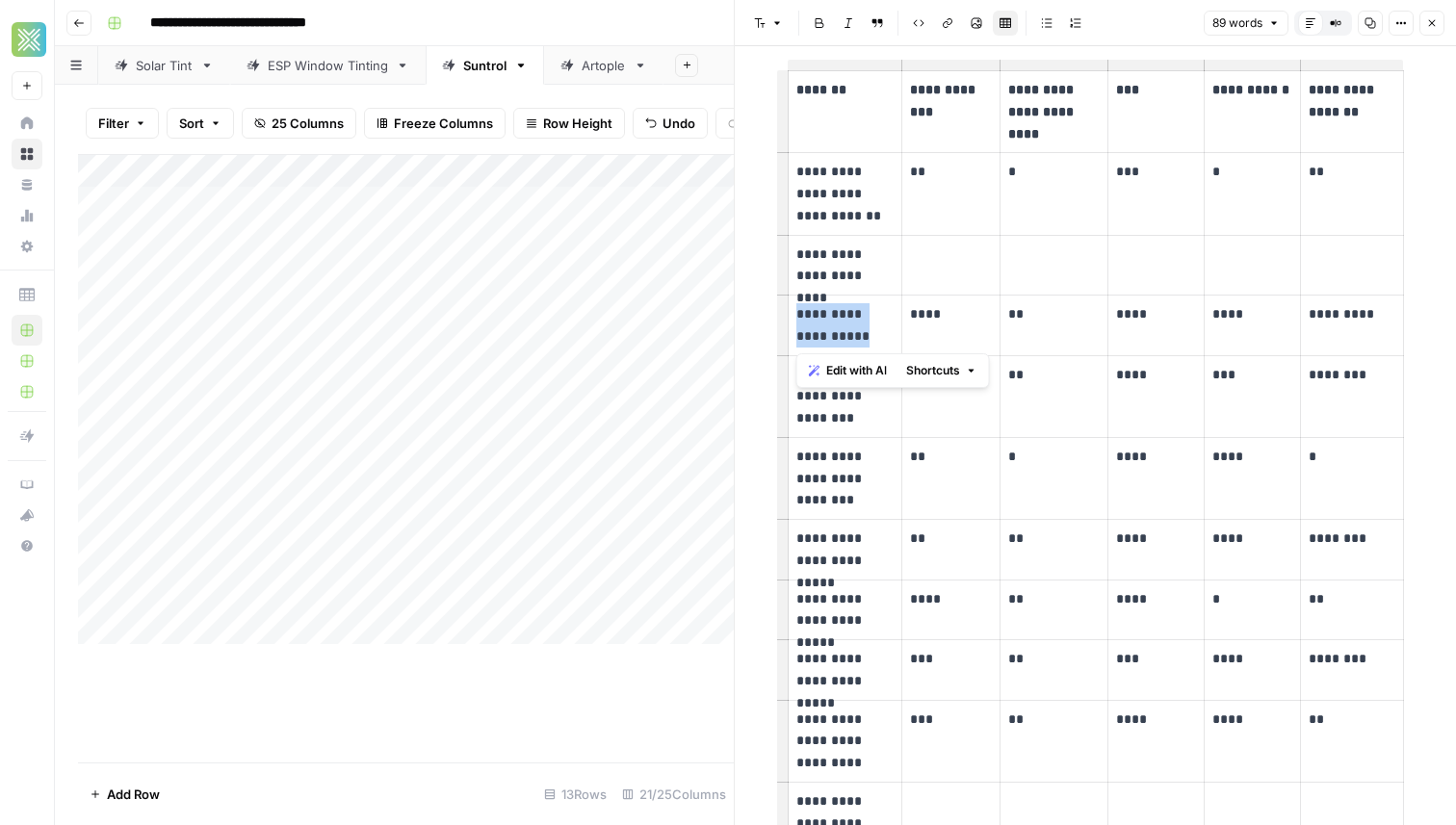 drag, startPoint x: 873, startPoint y: 334, endPoint x: 793, endPoint y: 315, distance: 82.2253 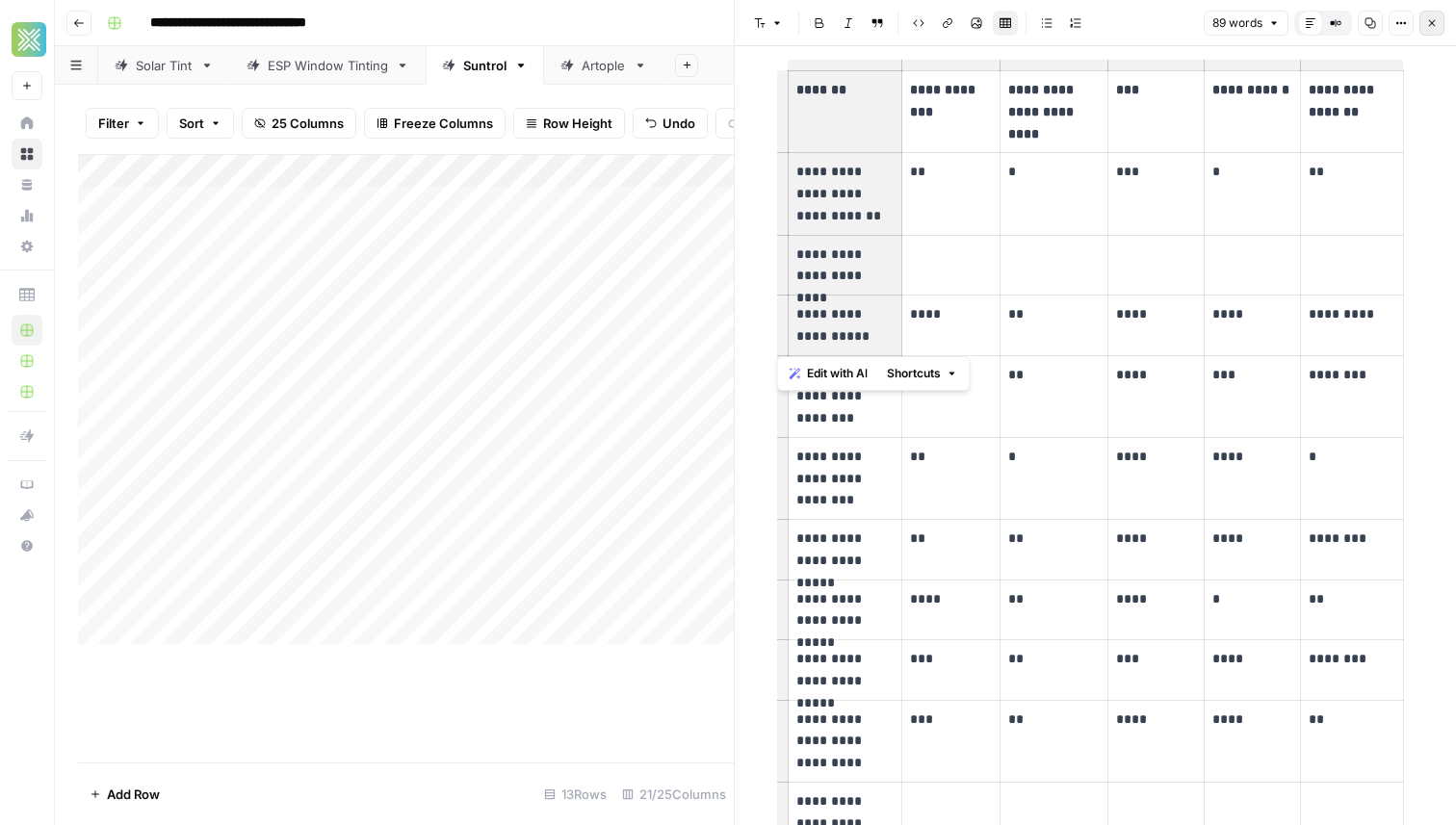 click 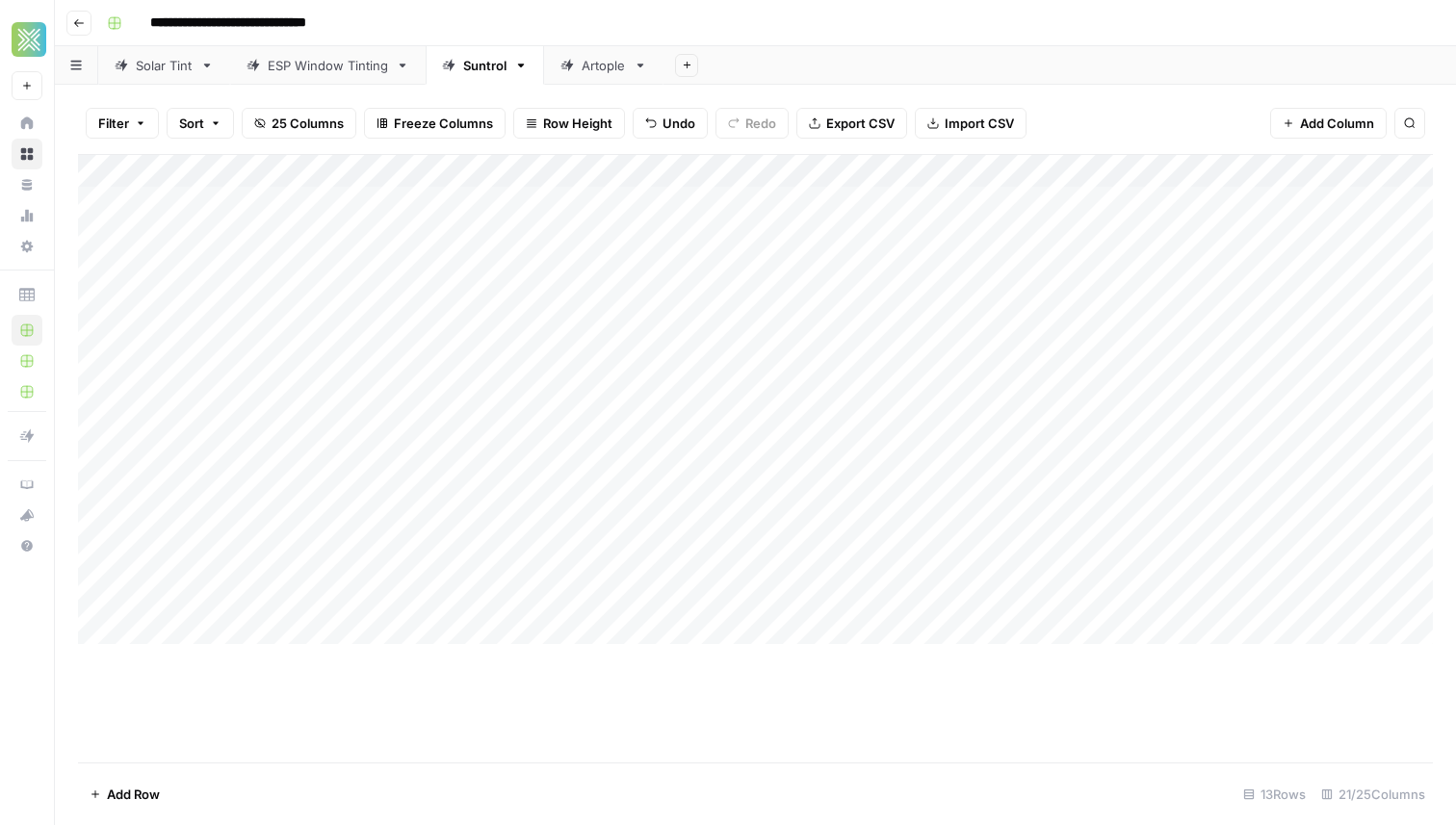 click on "Add Column" at bounding box center [755, 400] 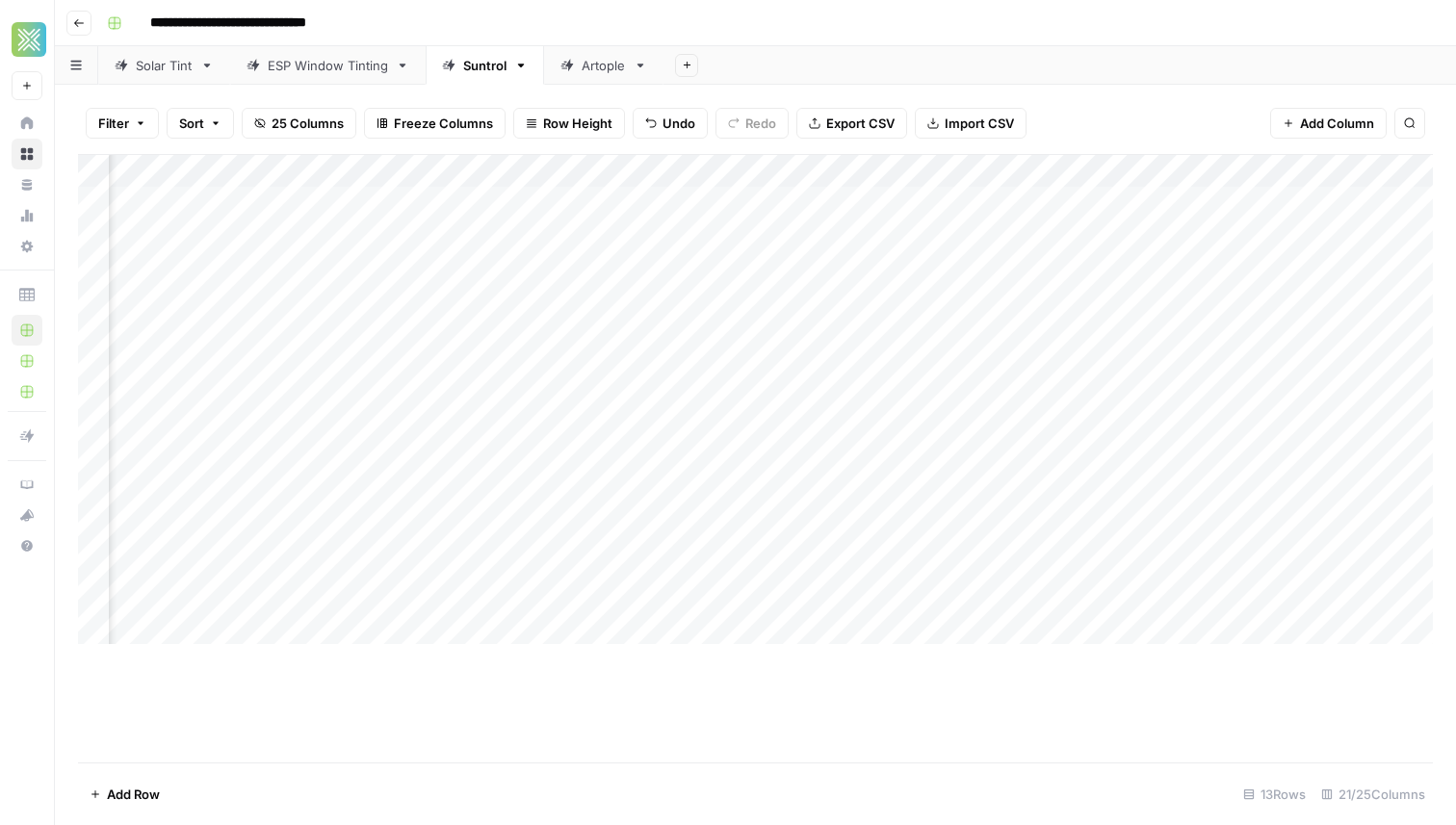 scroll, scrollTop: 0, scrollLeft: 490, axis: horizontal 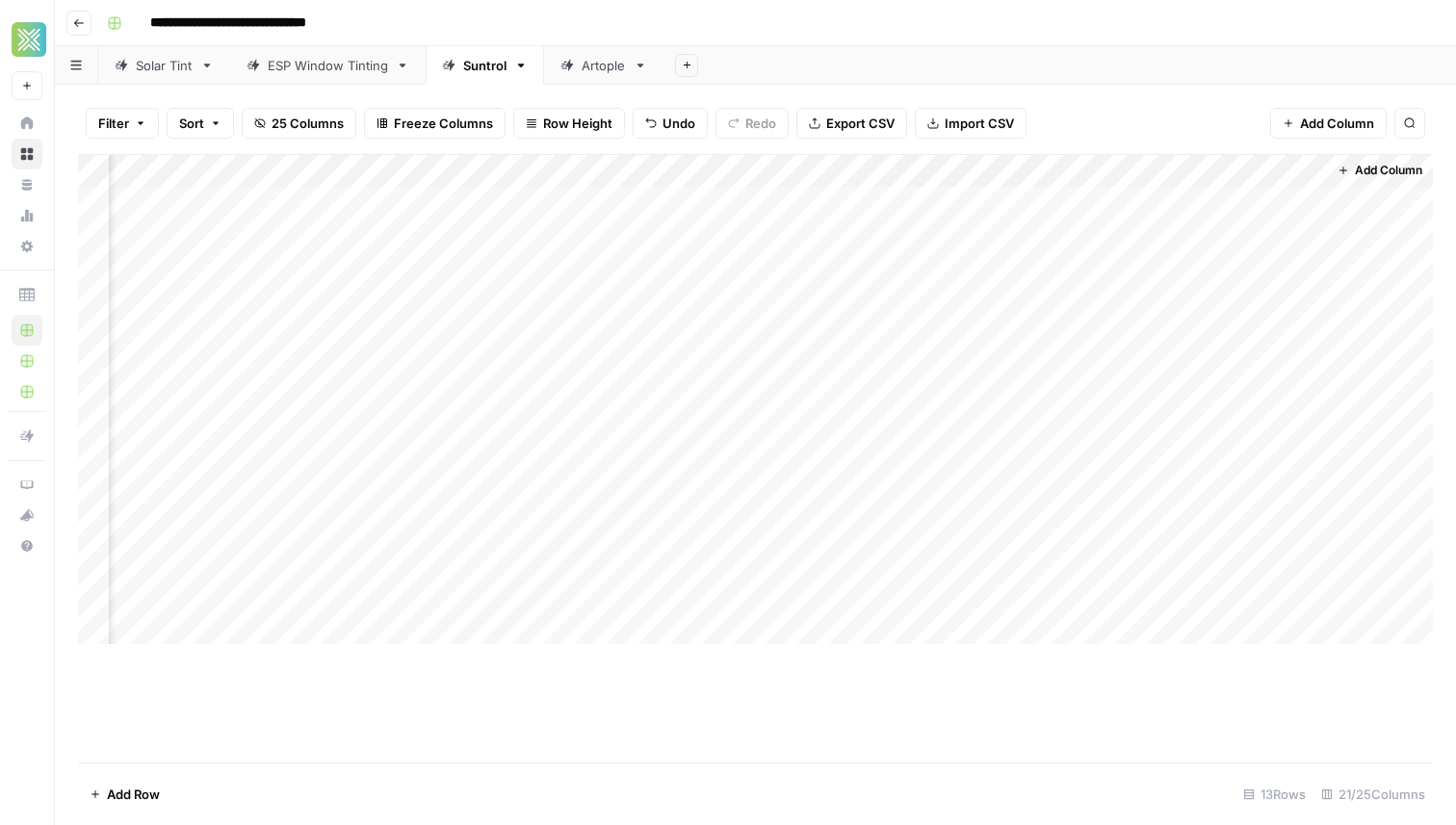 click on "Add Column" at bounding box center [755, 400] 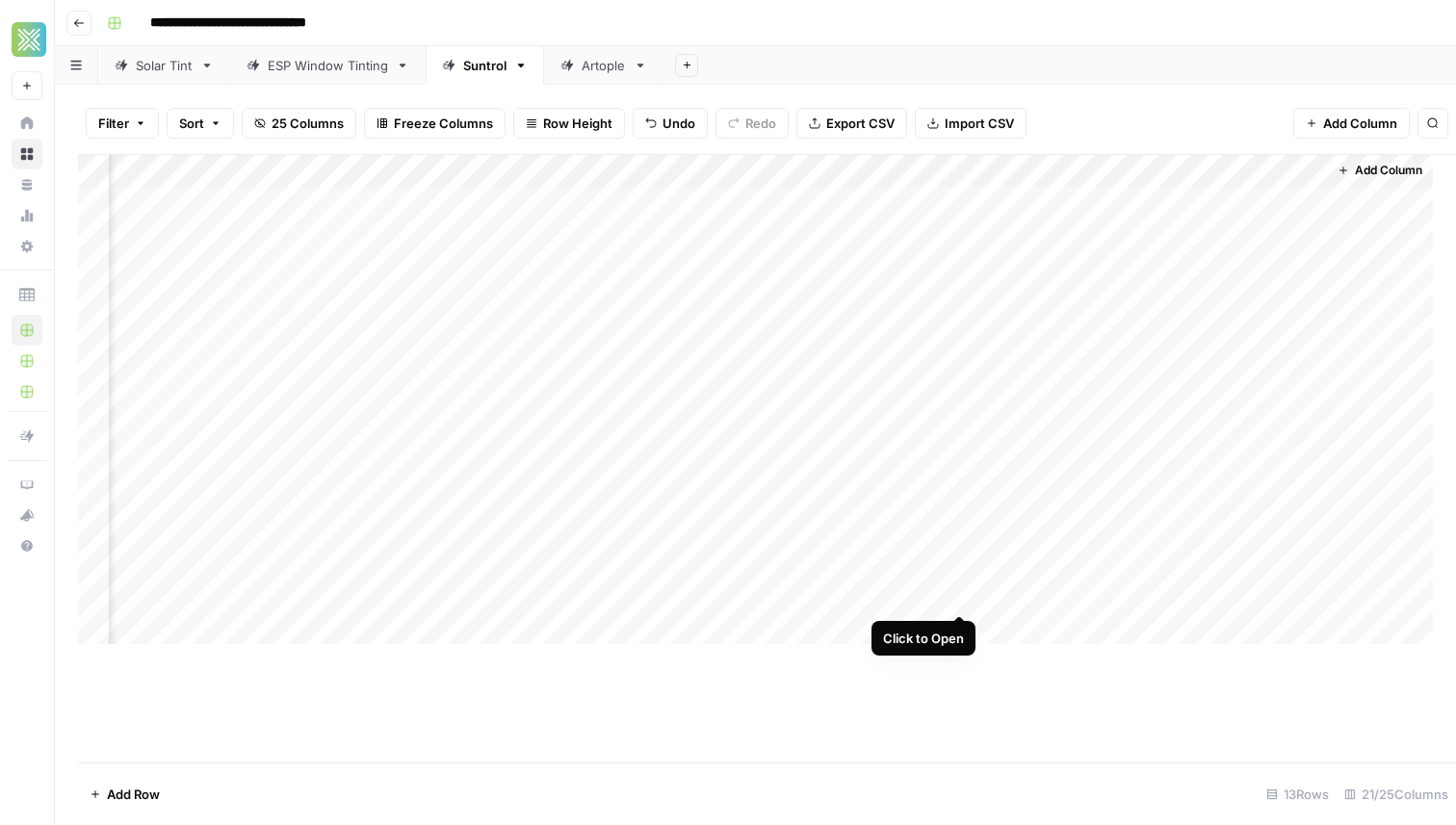 scroll, scrollTop: 0, scrollLeft: 3350, axis: horizontal 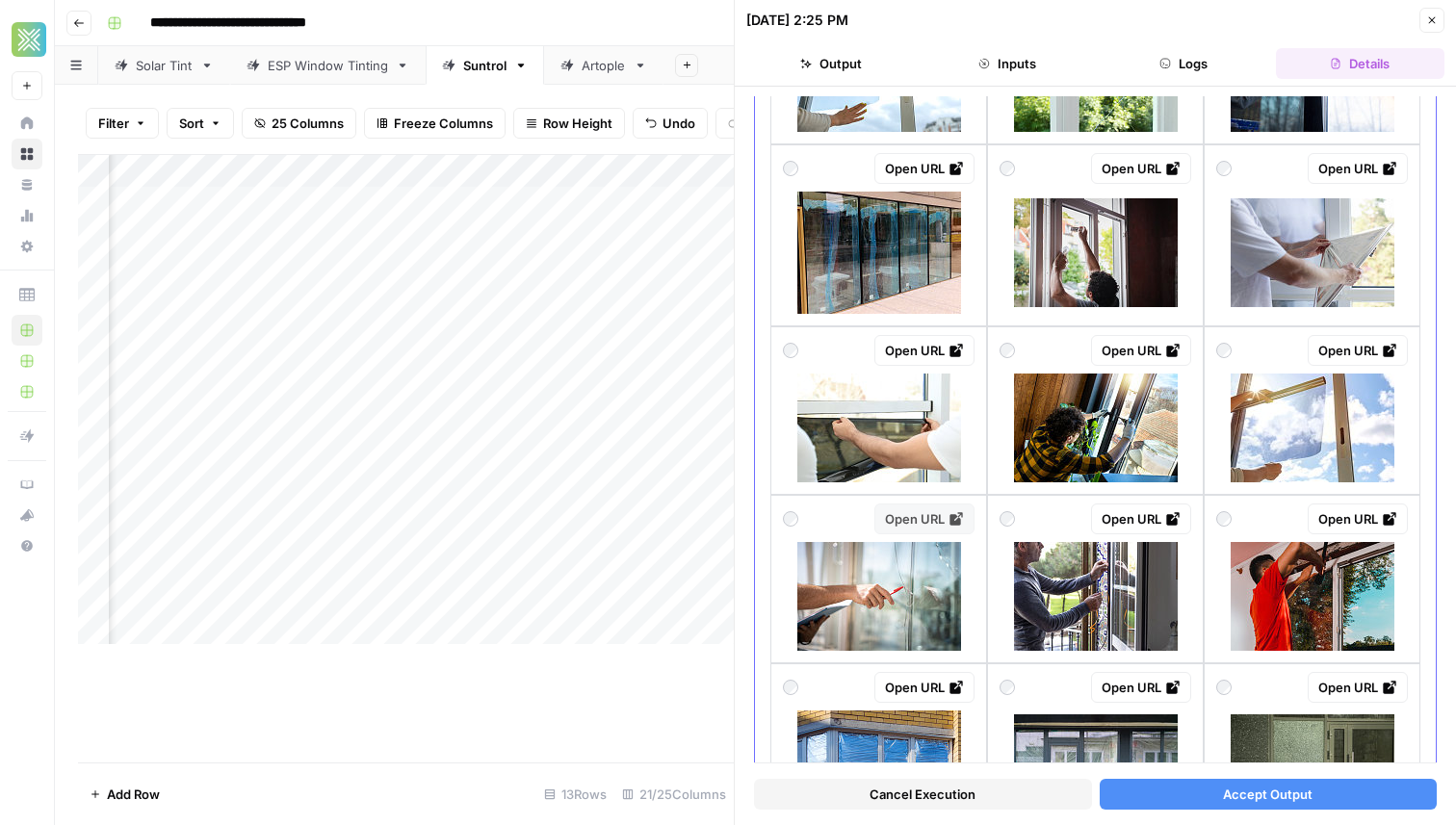 click 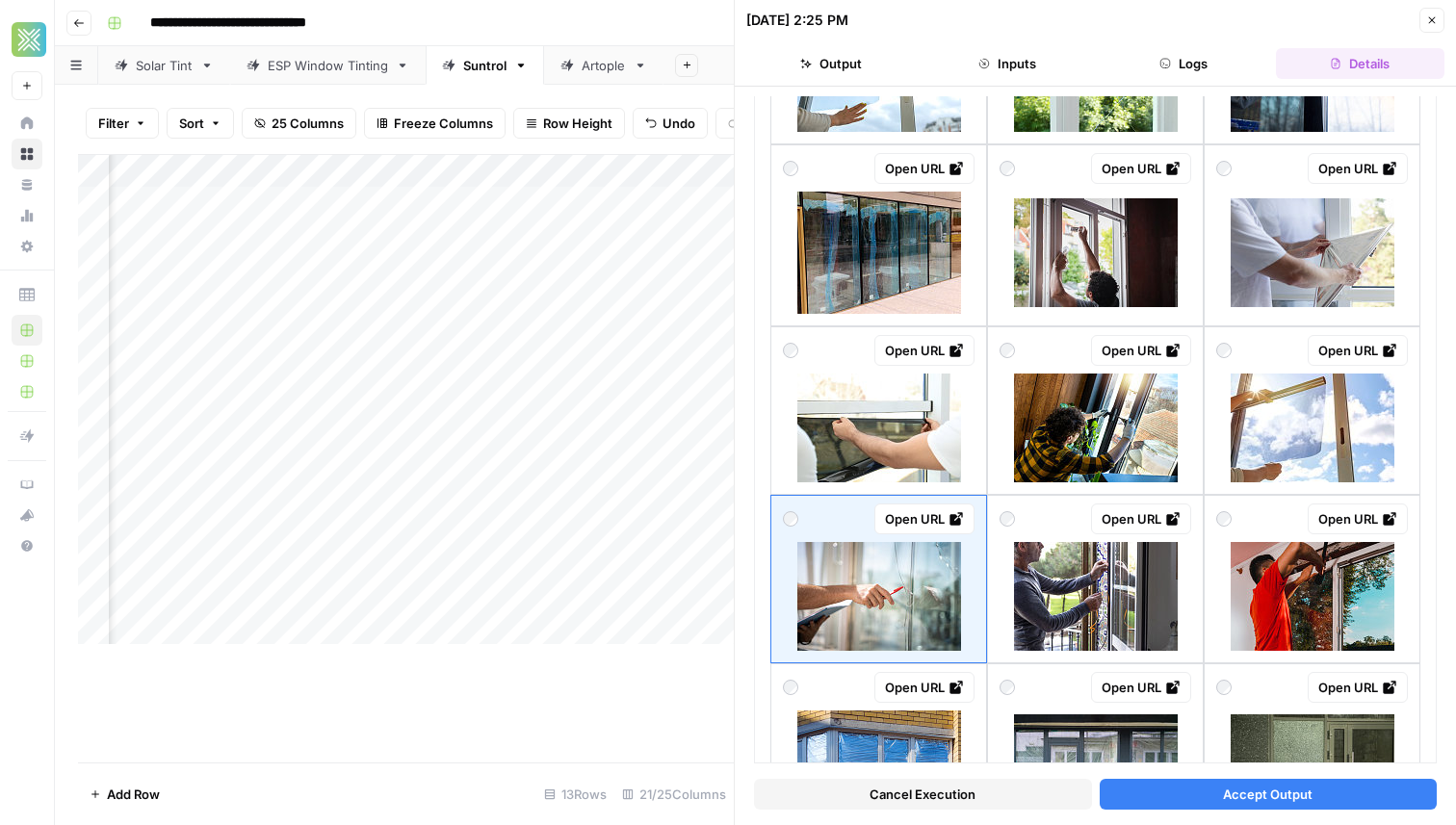 click on "Accept Output" at bounding box center [1268, 794] 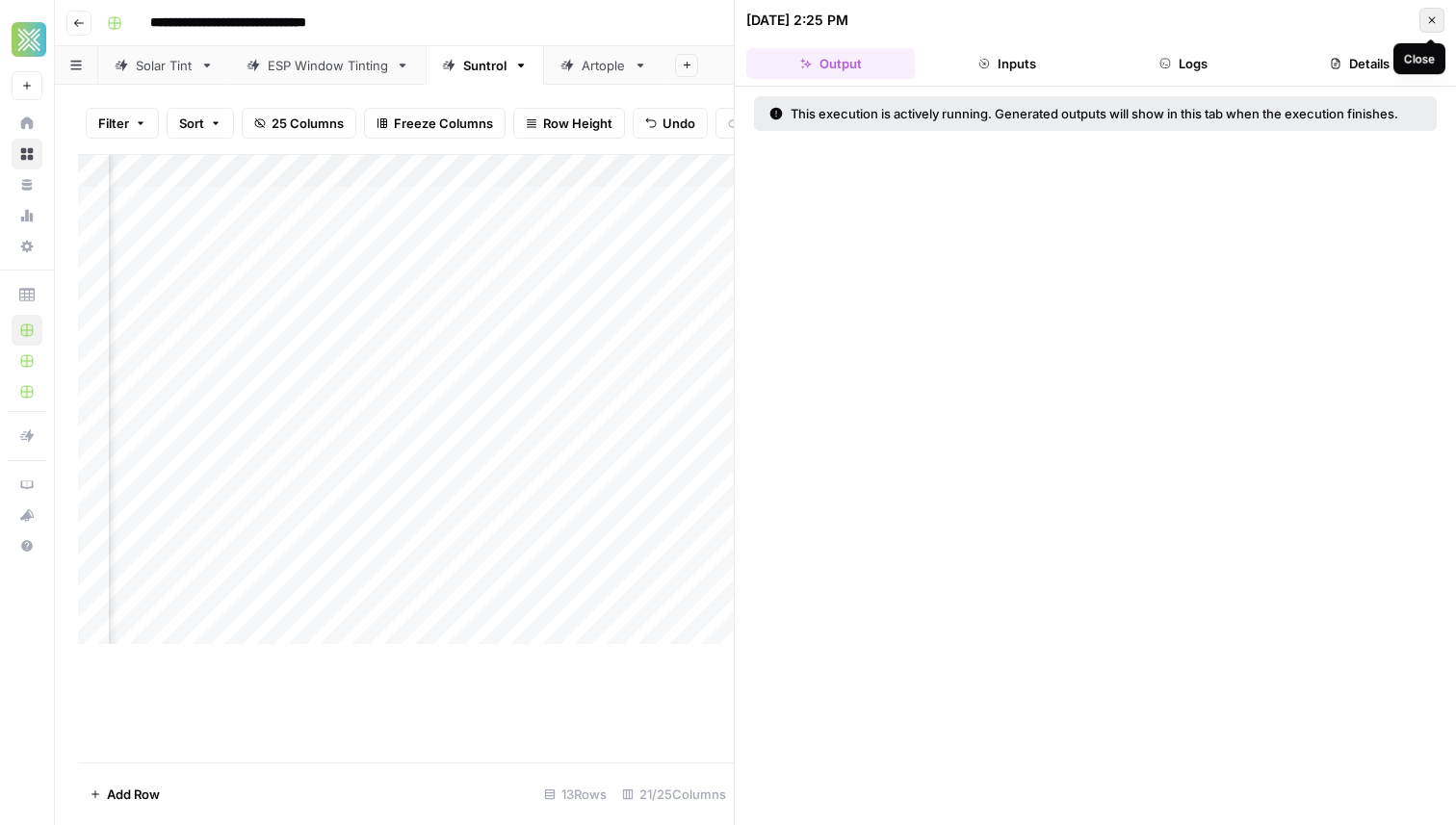 click 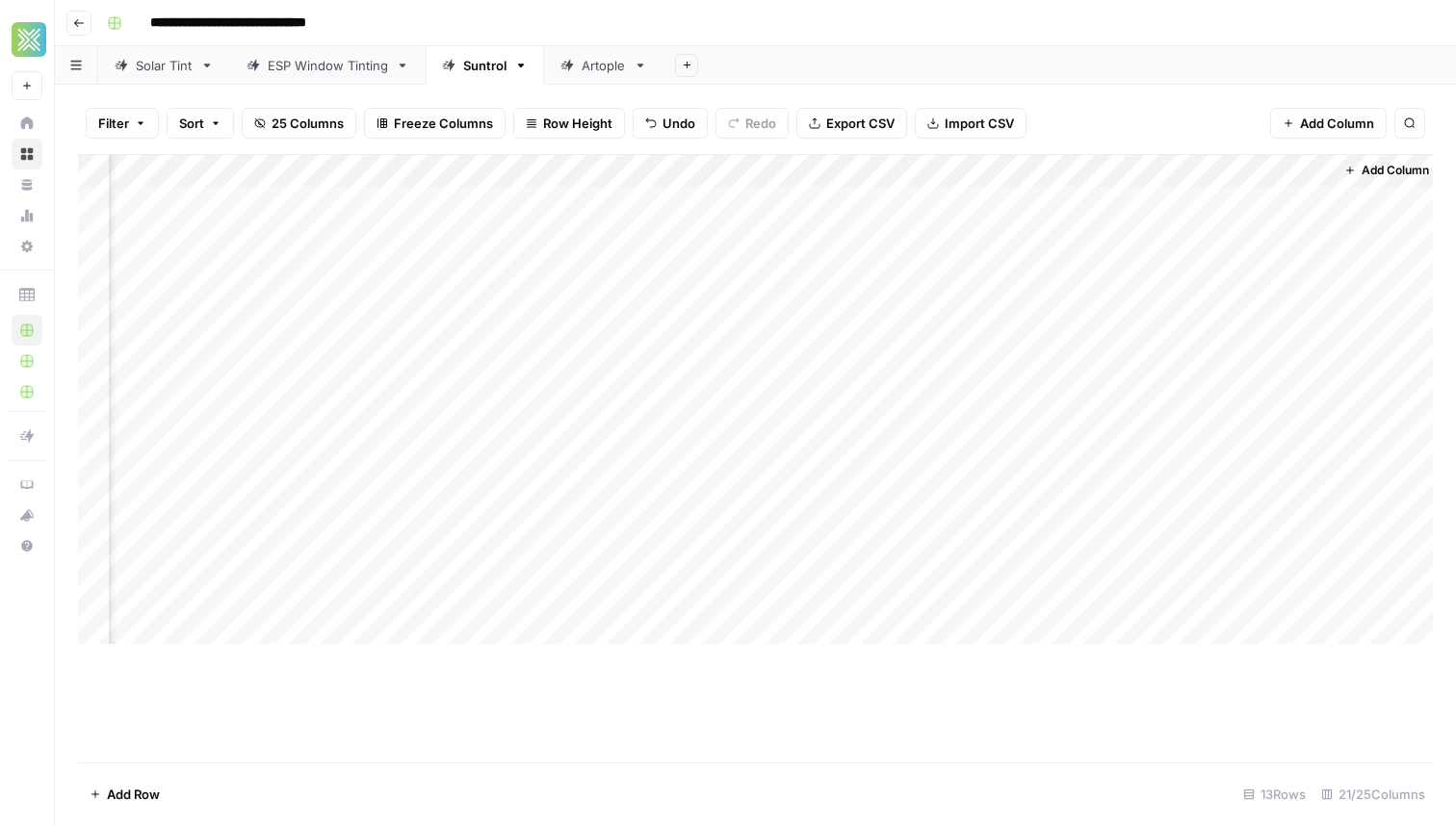 scroll, scrollTop: 0, scrollLeft: 3335, axis: horizontal 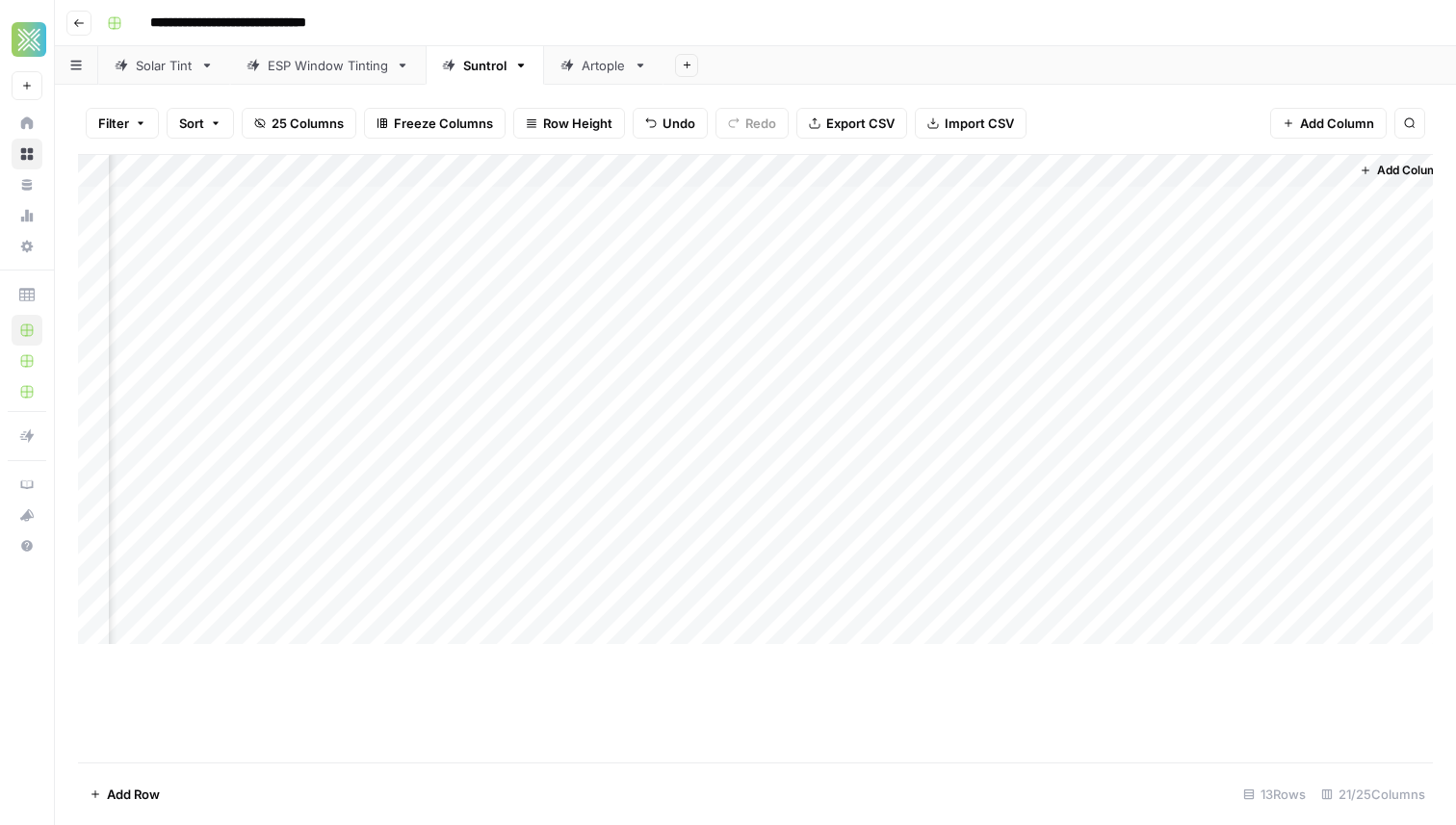 click on "Add Column" at bounding box center [755, 400] 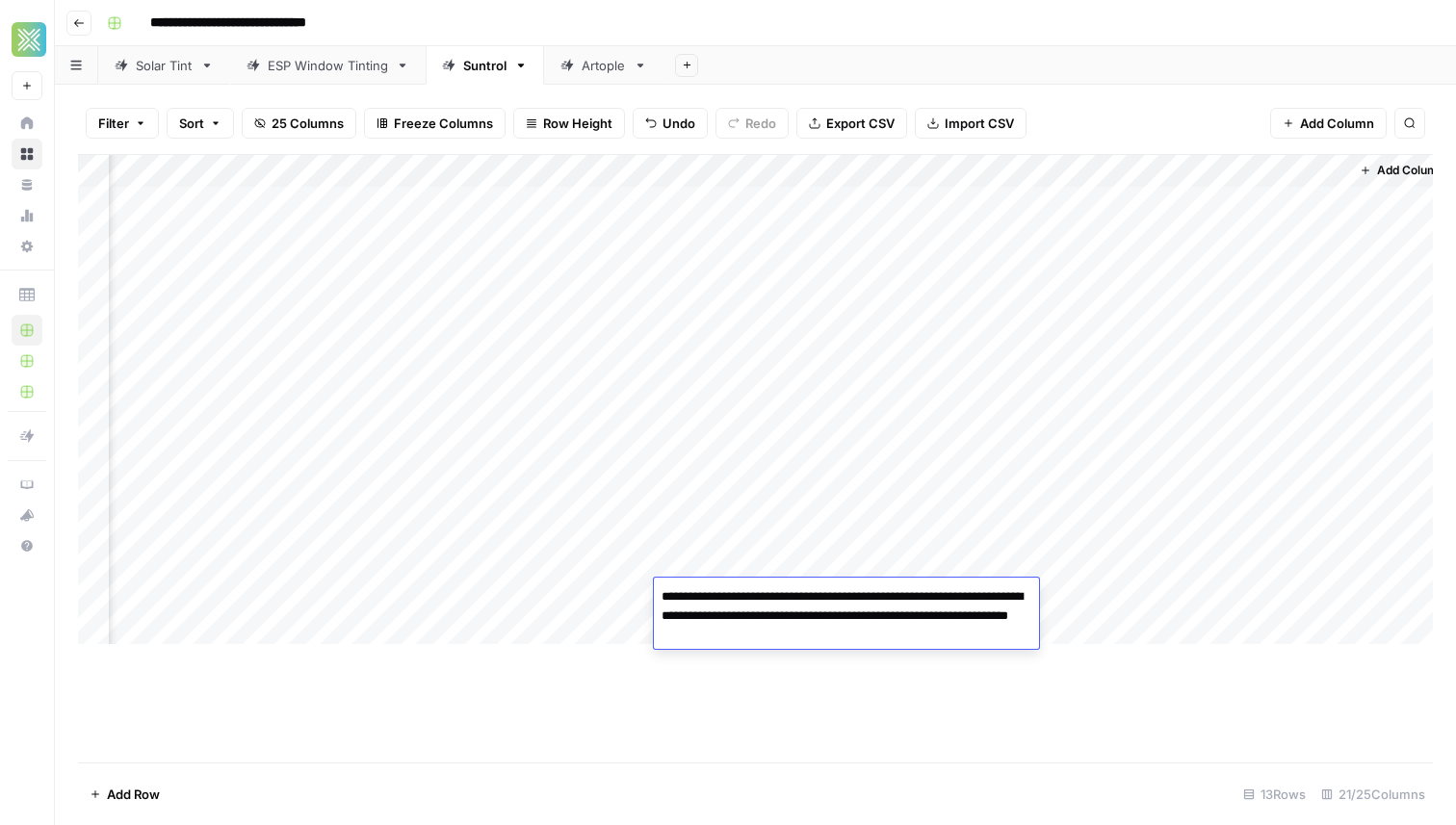 click on "**********" at bounding box center [846, 616] 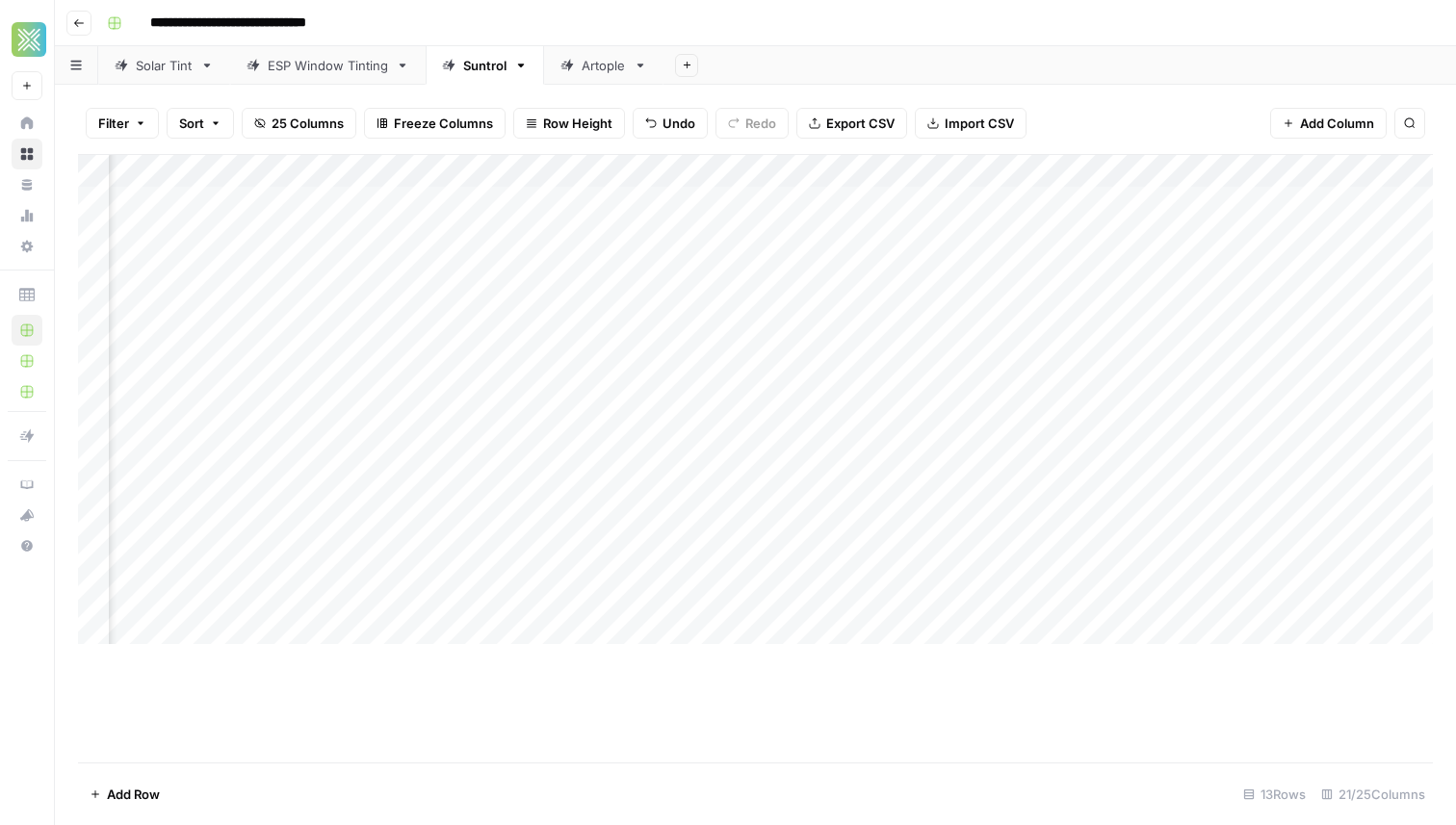 scroll, scrollTop: 0, scrollLeft: 2587, axis: horizontal 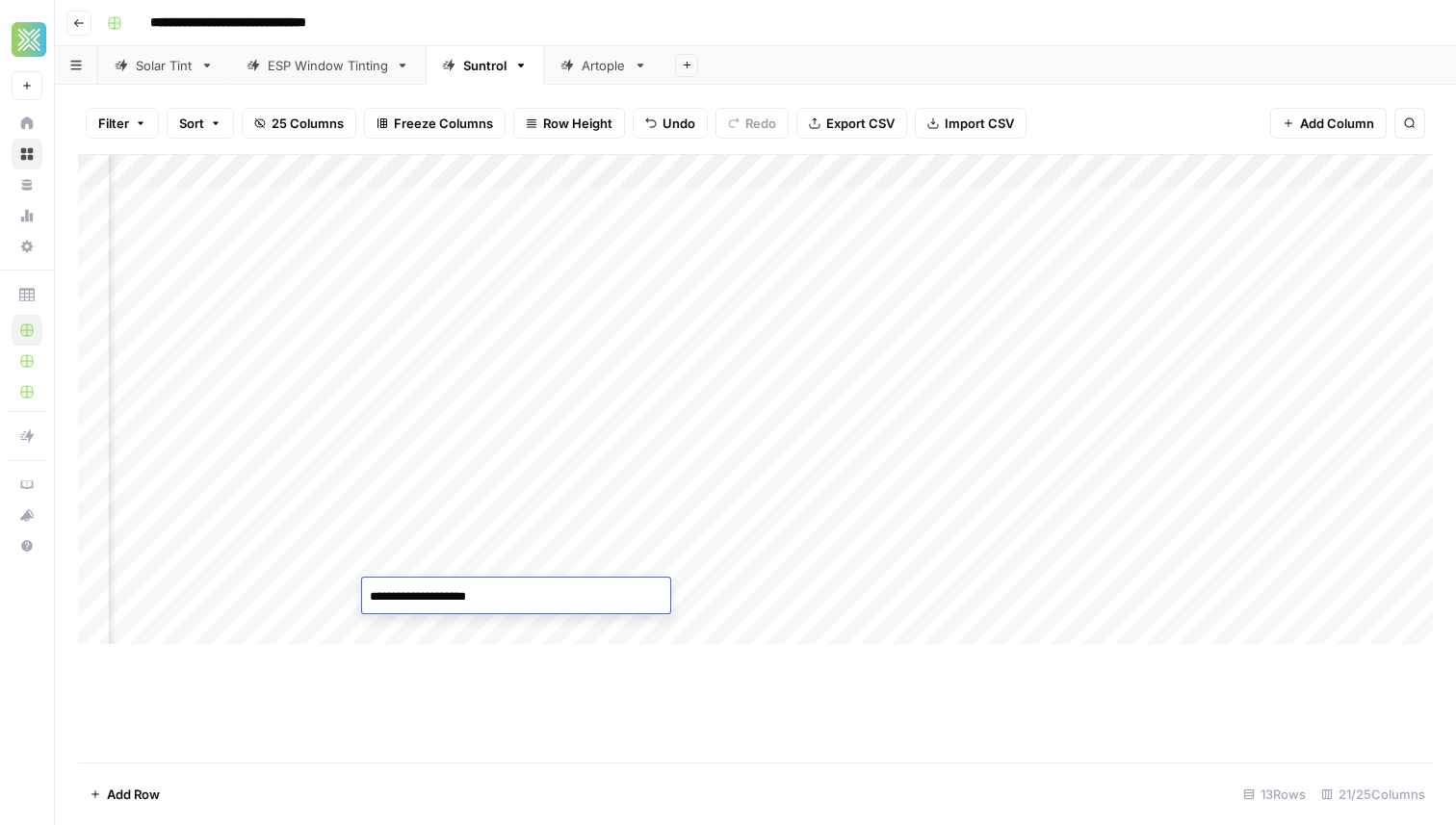 click on "**********" at bounding box center [516, 597] 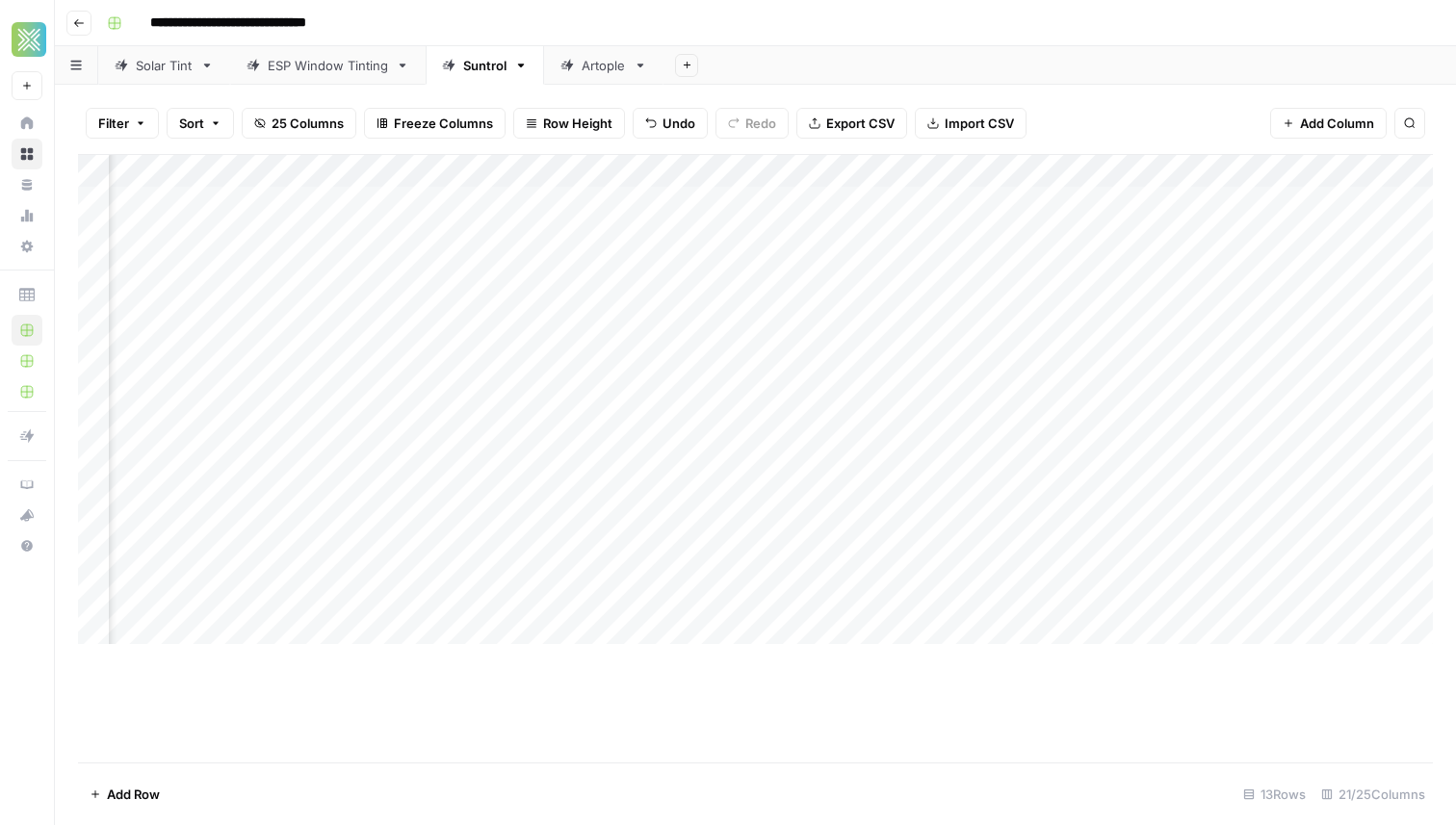 scroll, scrollTop: 0, scrollLeft: 0, axis: both 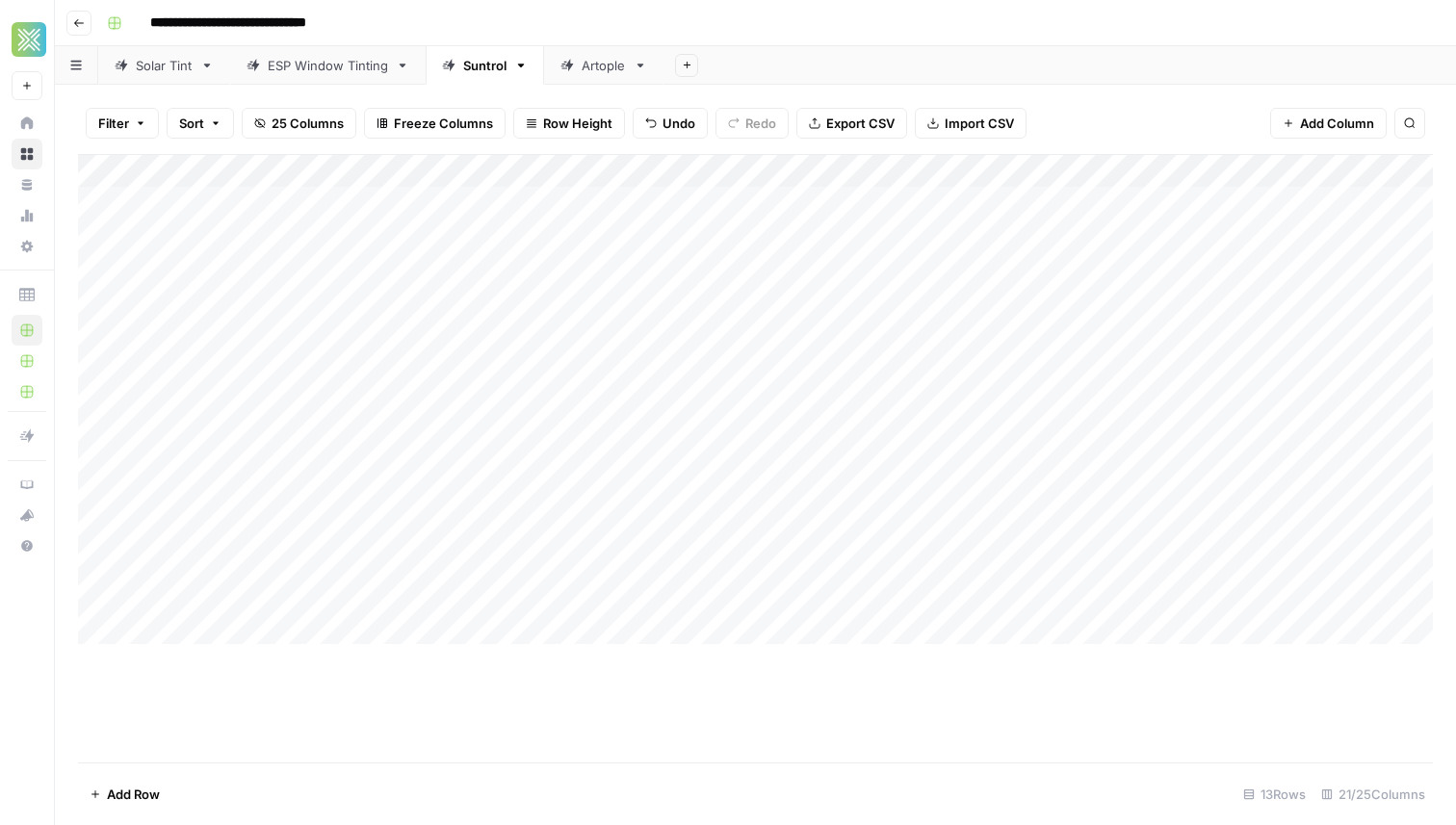 click on "Add Column" at bounding box center (755, 400) 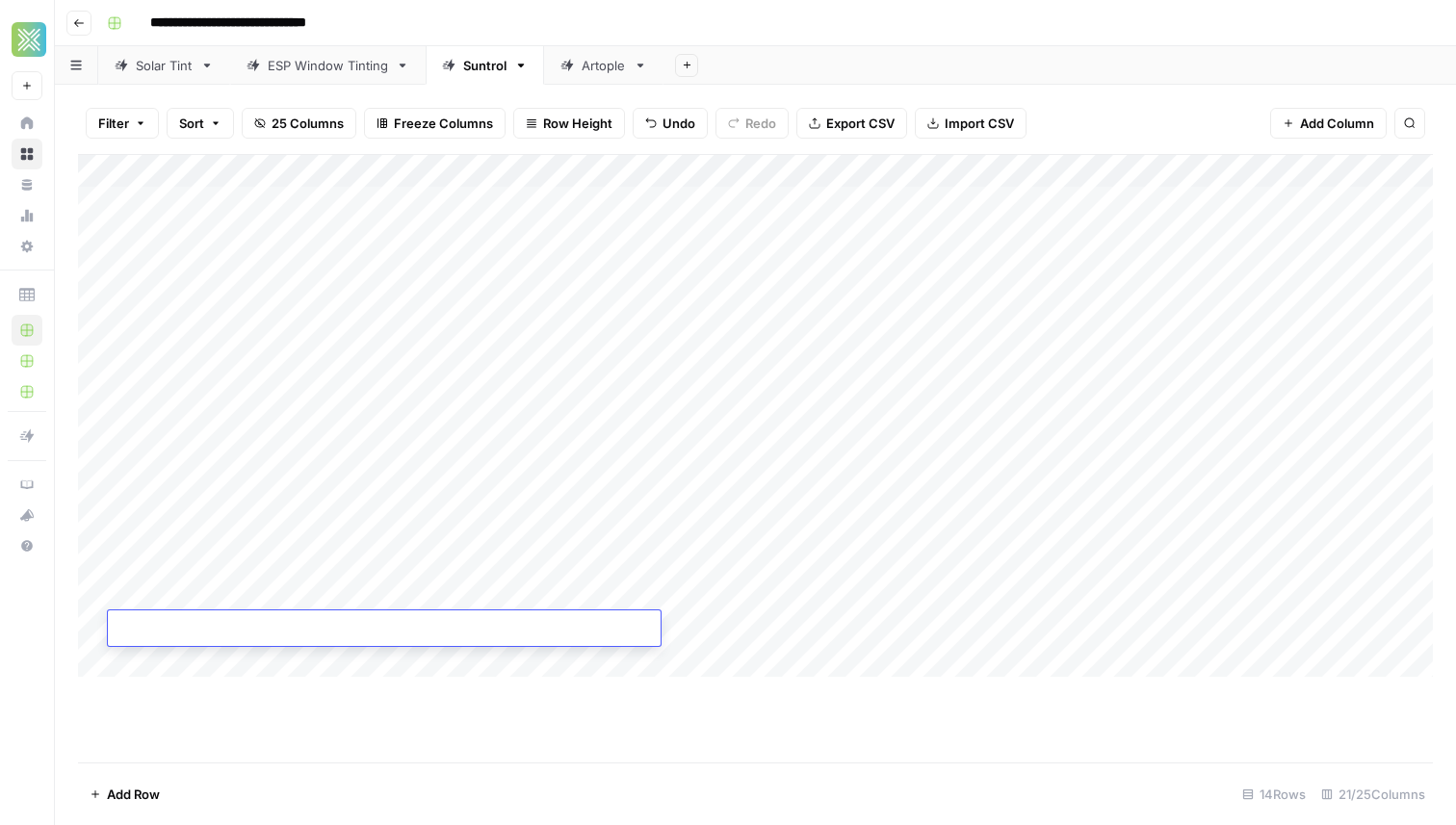 type on "**********" 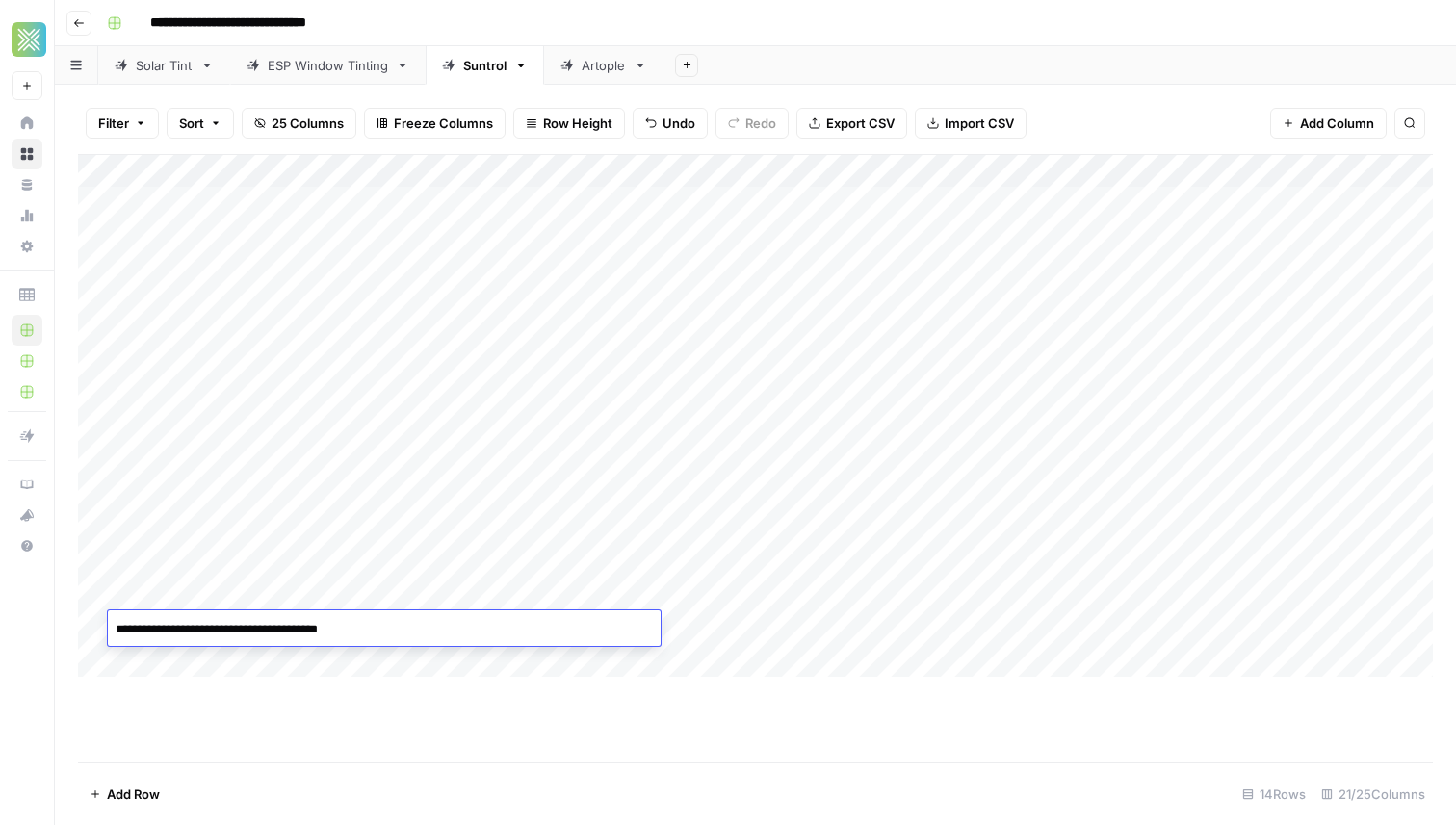 click on "Add Column" at bounding box center (755, 458) 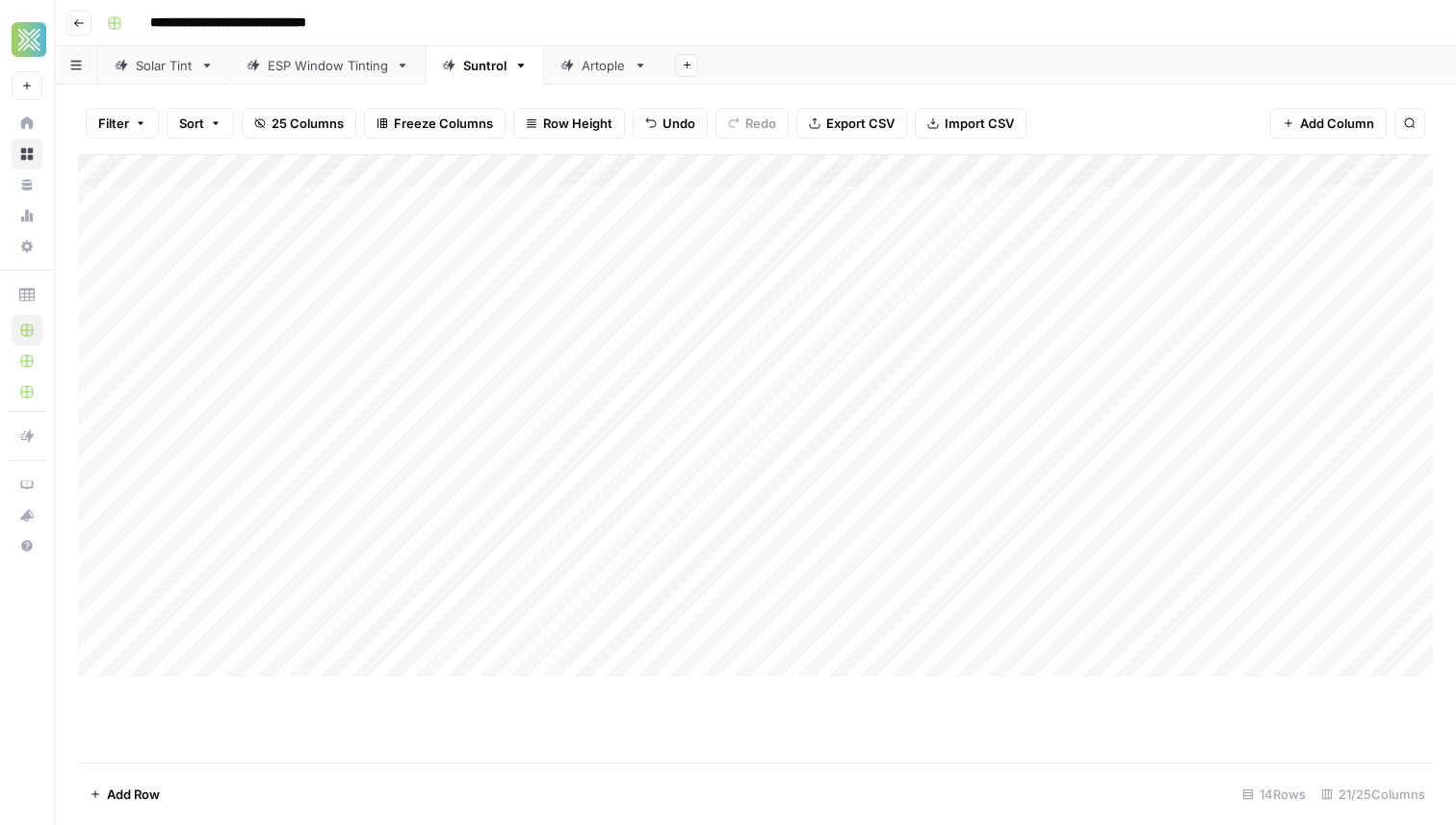 click on "Add Column" at bounding box center (755, 416) 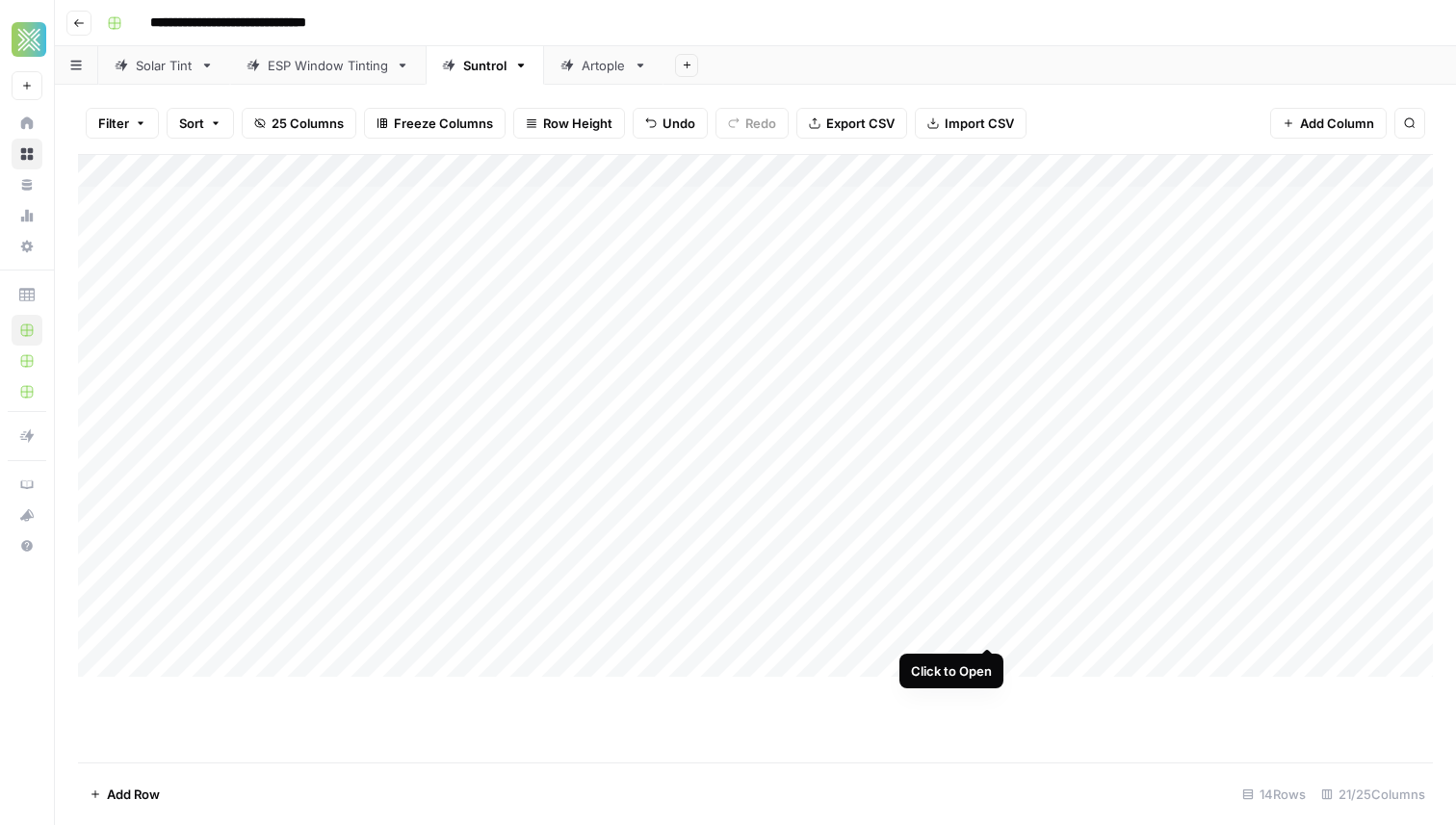 click on "Add Column" at bounding box center [755, 416] 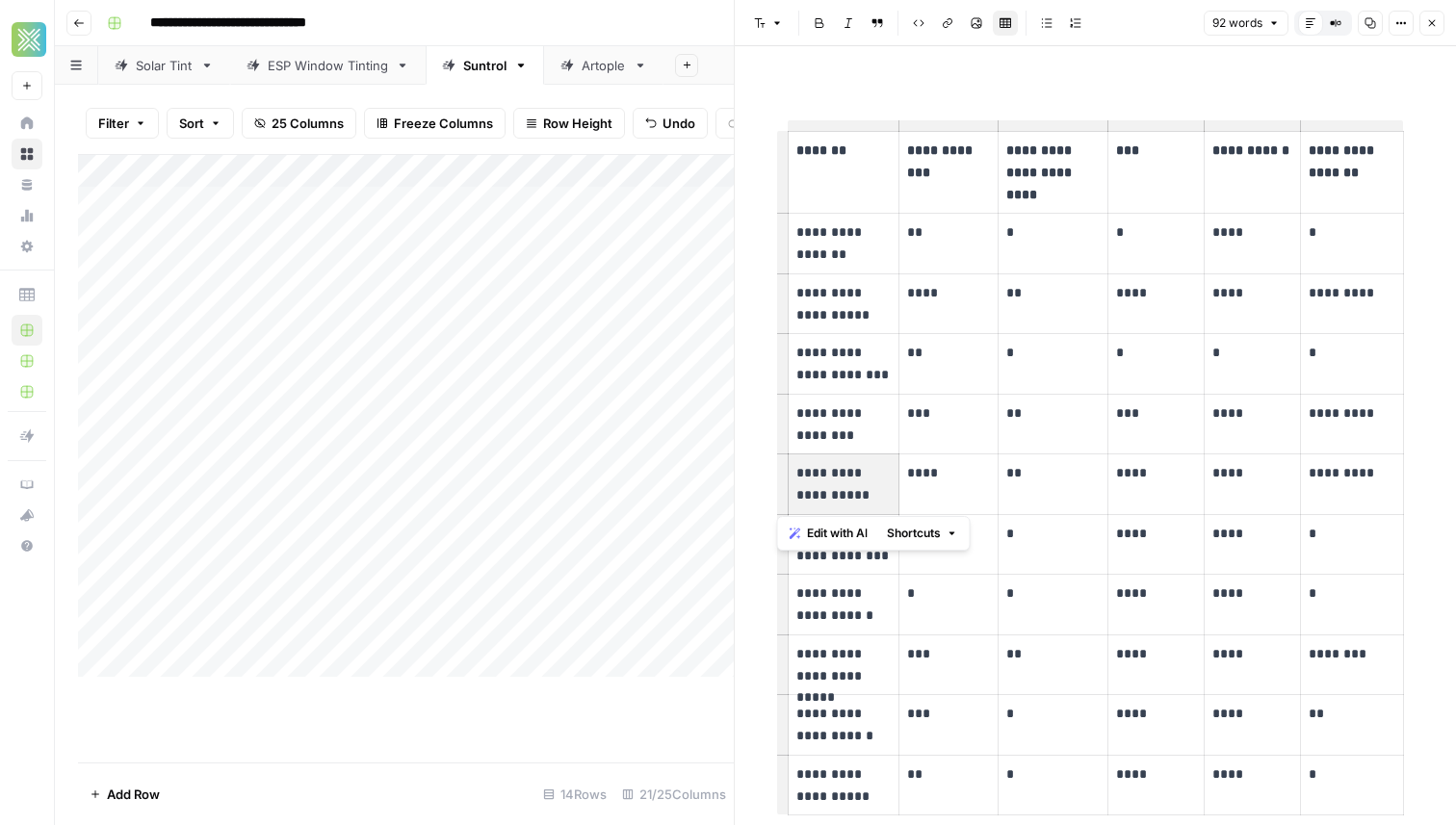 drag, startPoint x: 888, startPoint y: 498, endPoint x: 811, endPoint y: 469, distance: 82.28001 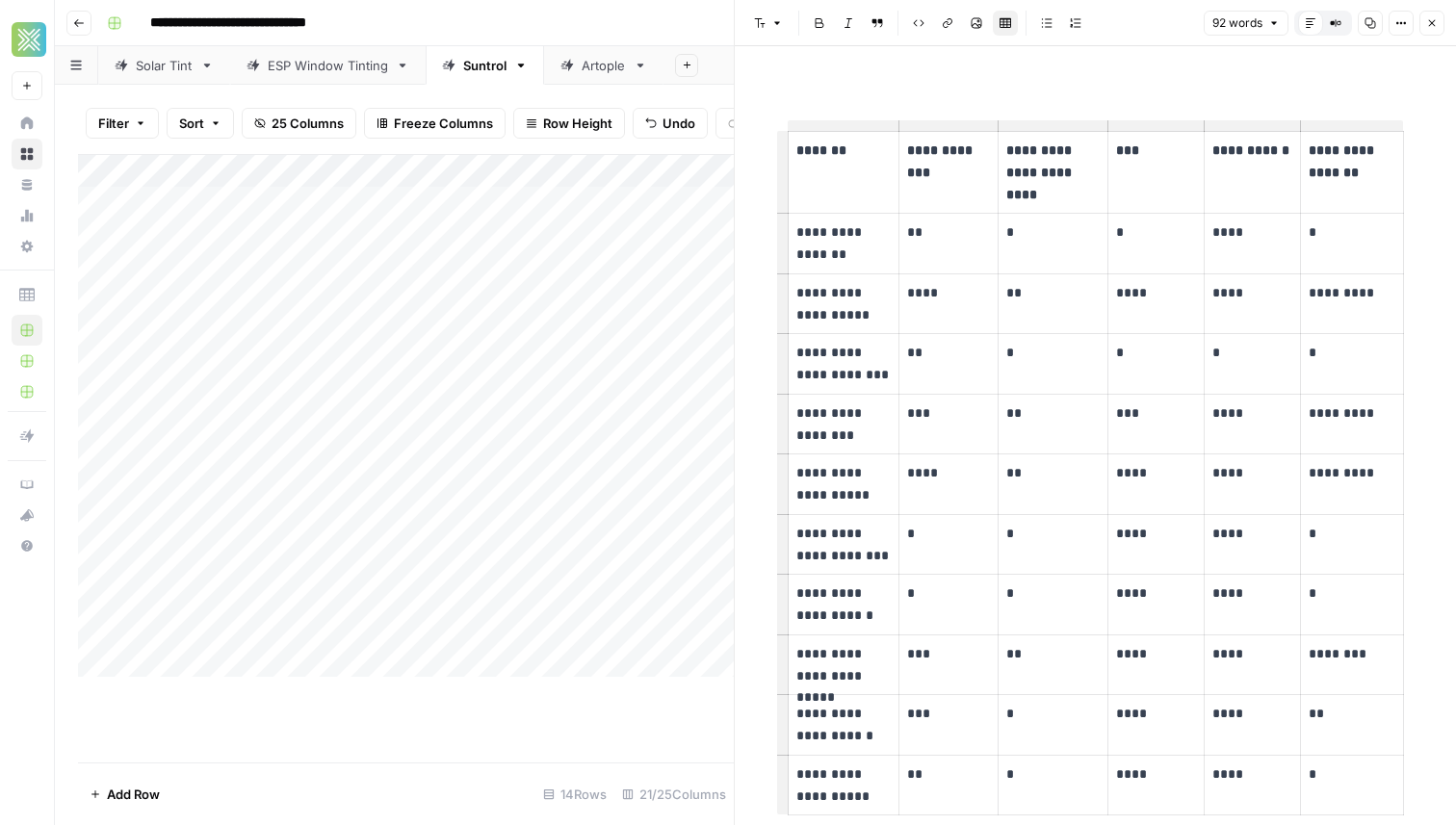 drag, startPoint x: 801, startPoint y: 472, endPoint x: 841, endPoint y: 487, distance: 42.720019 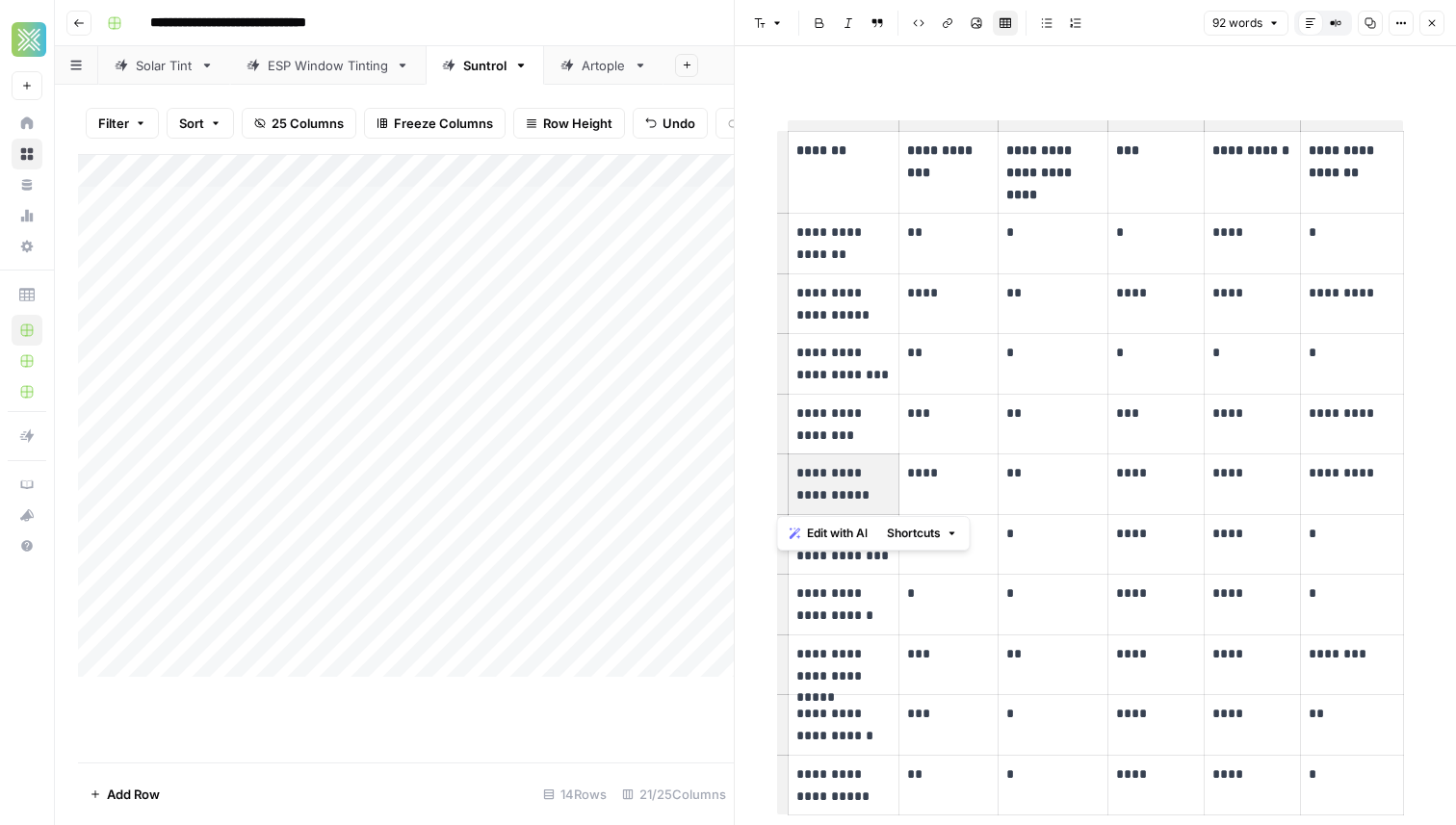 click on "**********" at bounding box center [844, 484] 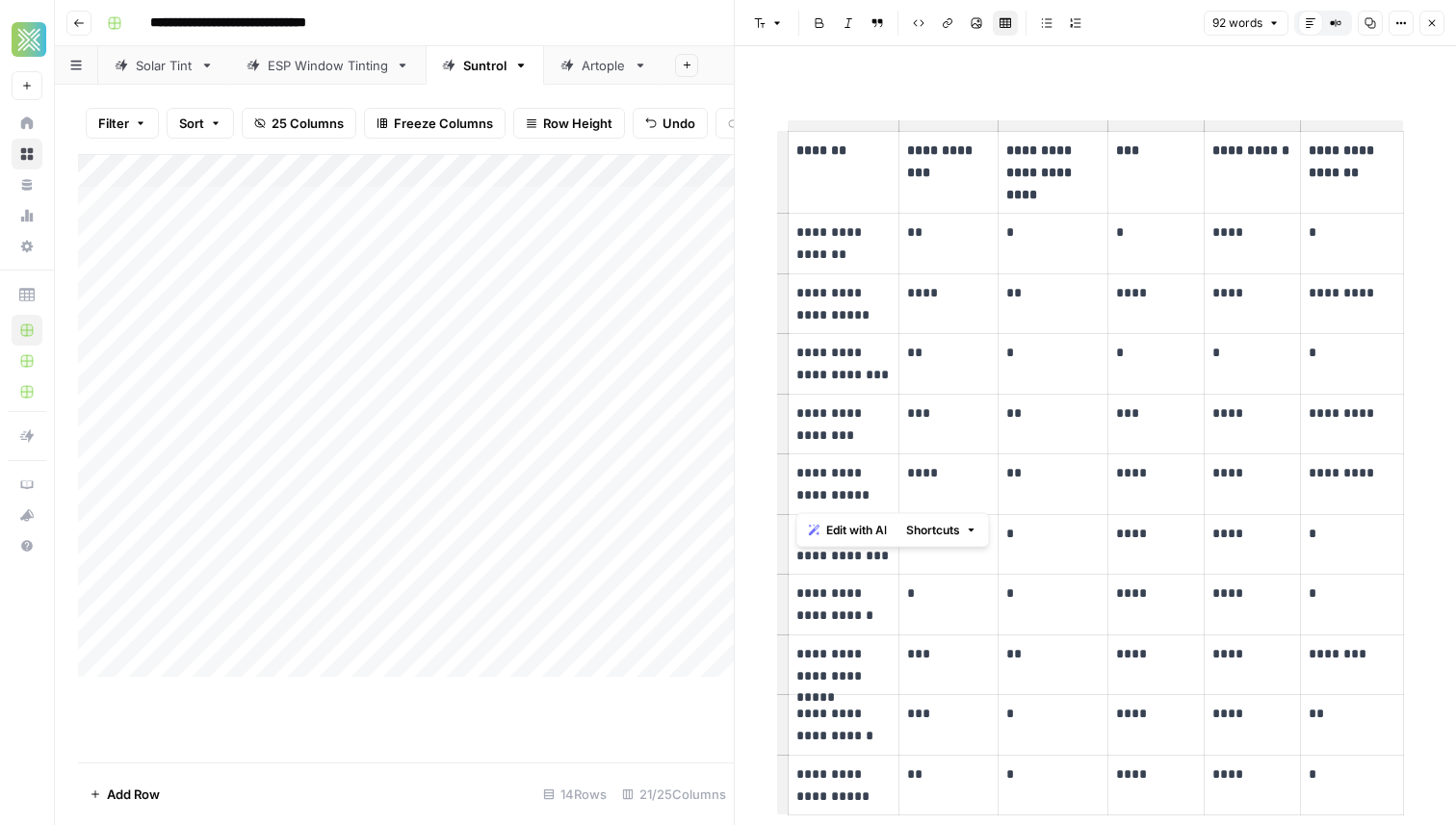 drag, startPoint x: 796, startPoint y: 472, endPoint x: 872, endPoint y: 488, distance: 77.66595 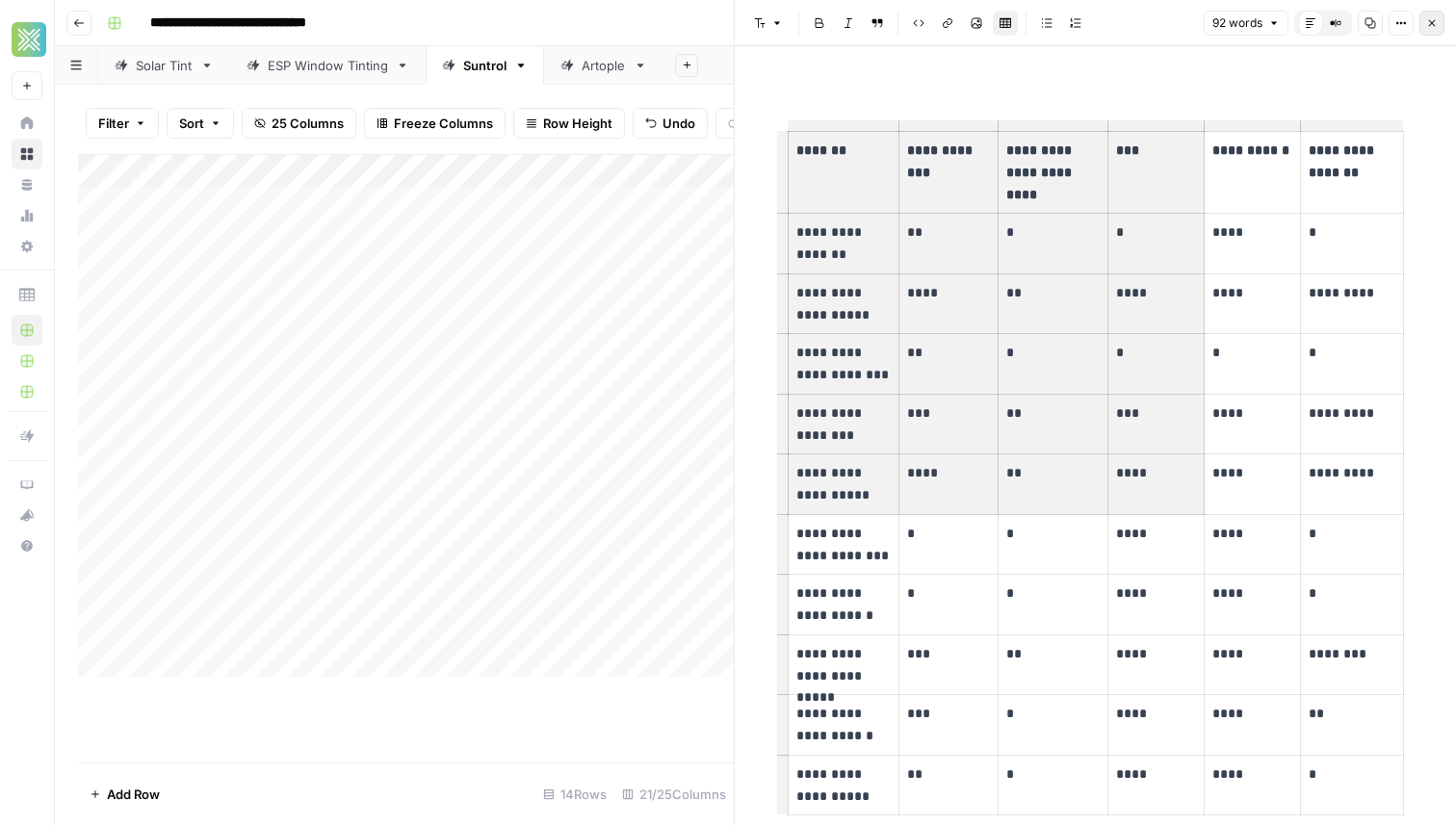 click on "Close" at bounding box center [1432, 23] 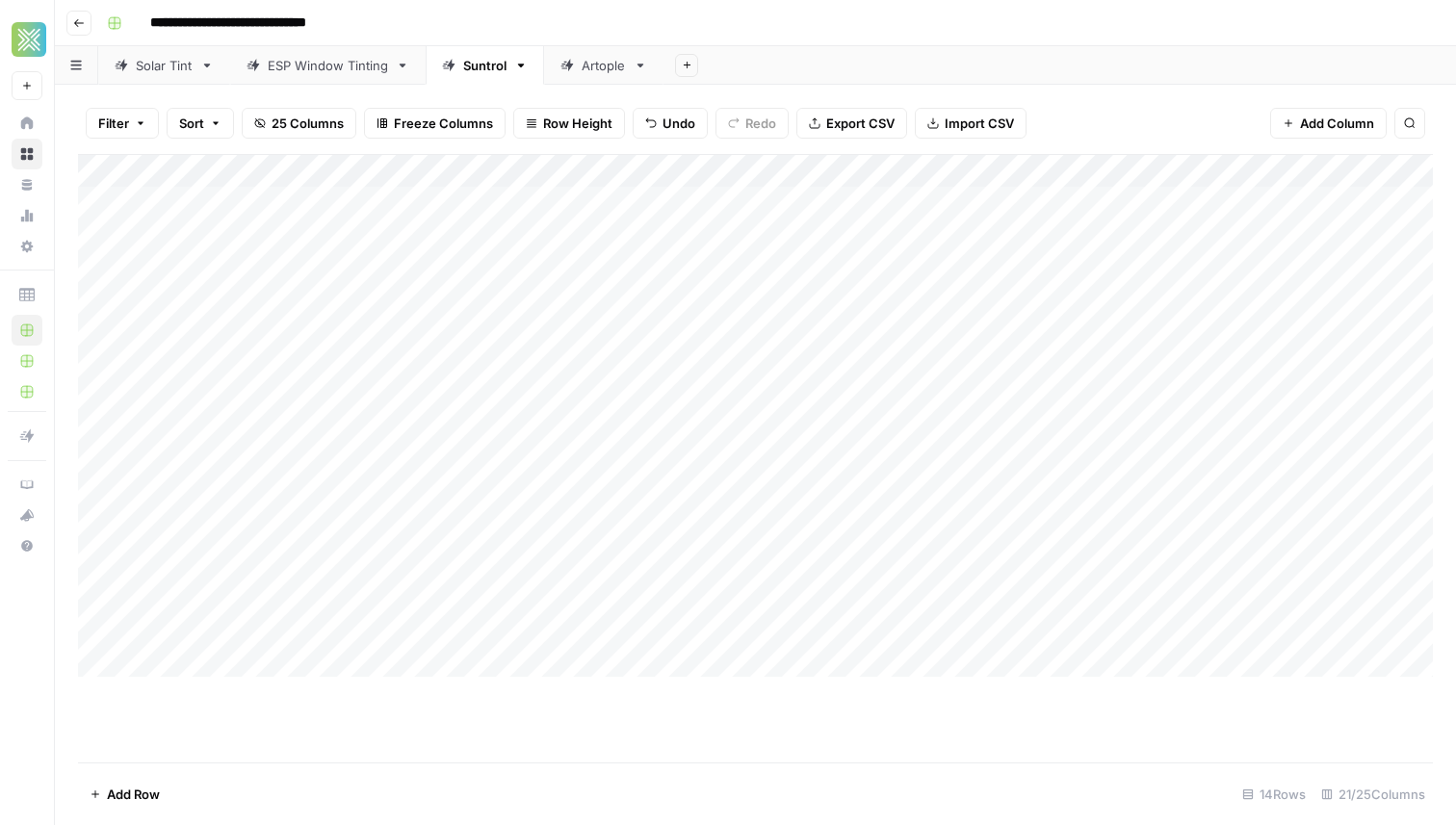 click on "Add Column" at bounding box center (755, 416) 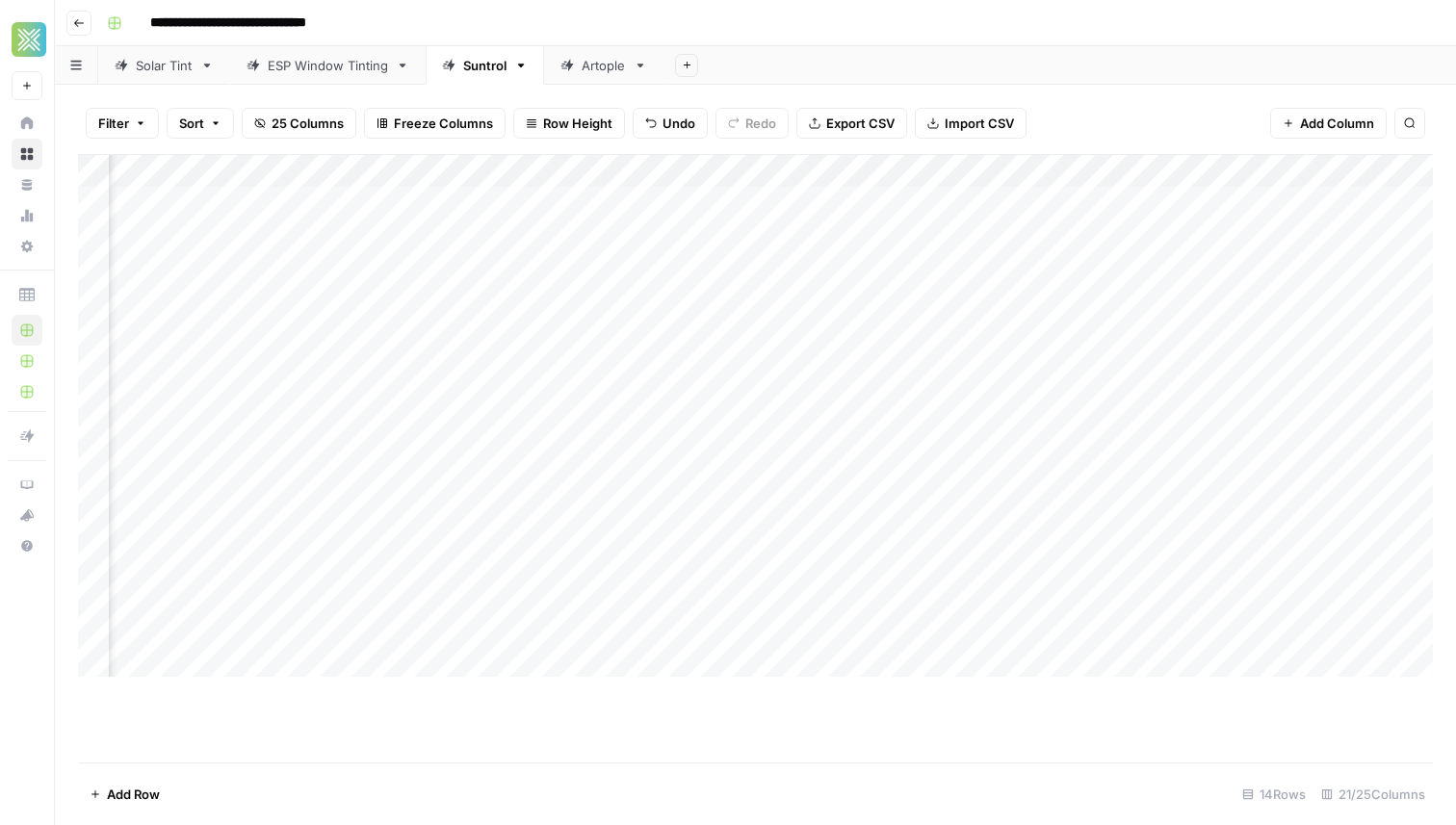 scroll, scrollTop: 0, scrollLeft: 648, axis: horizontal 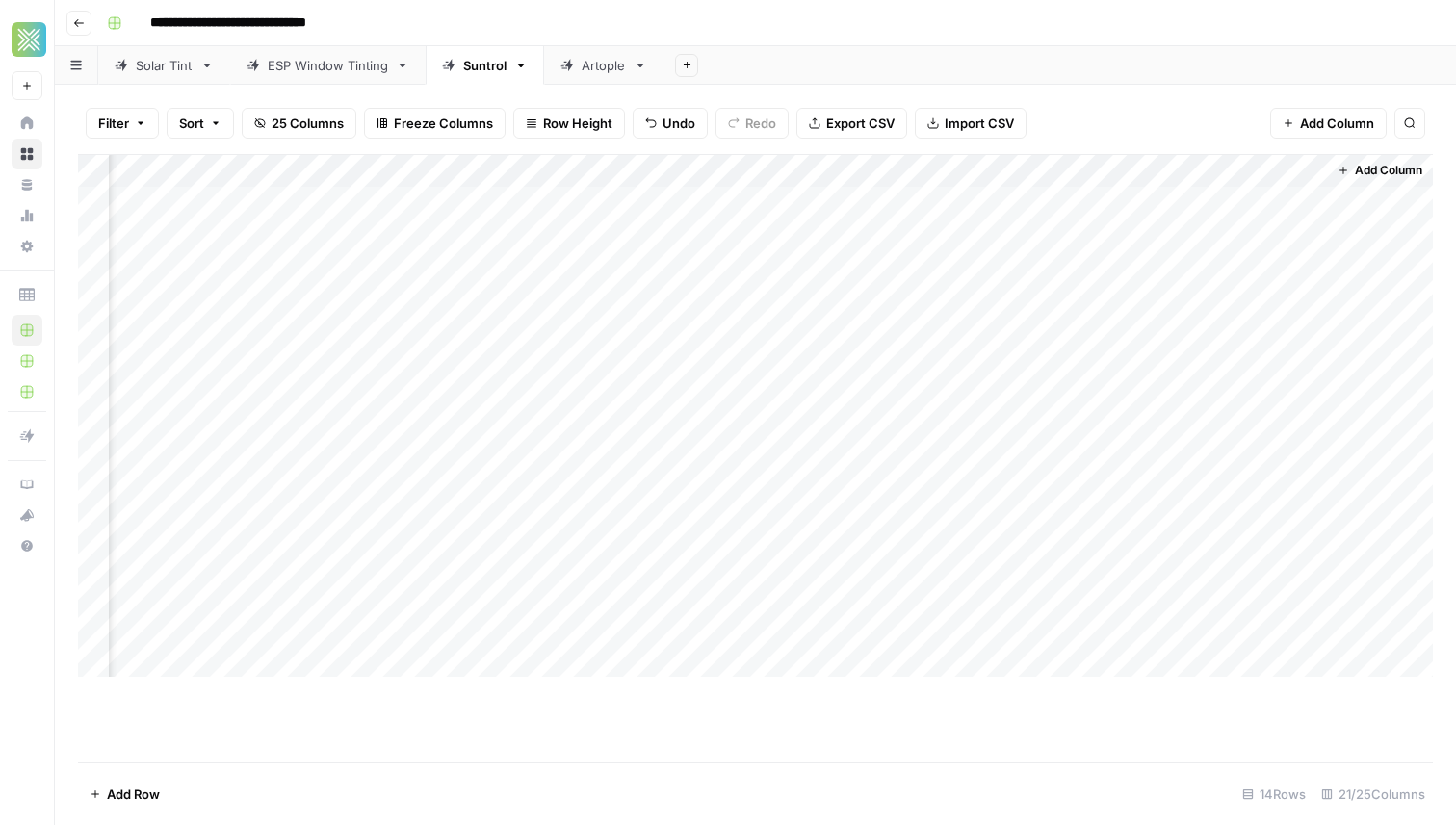 click on "Add Column" at bounding box center (755, 416) 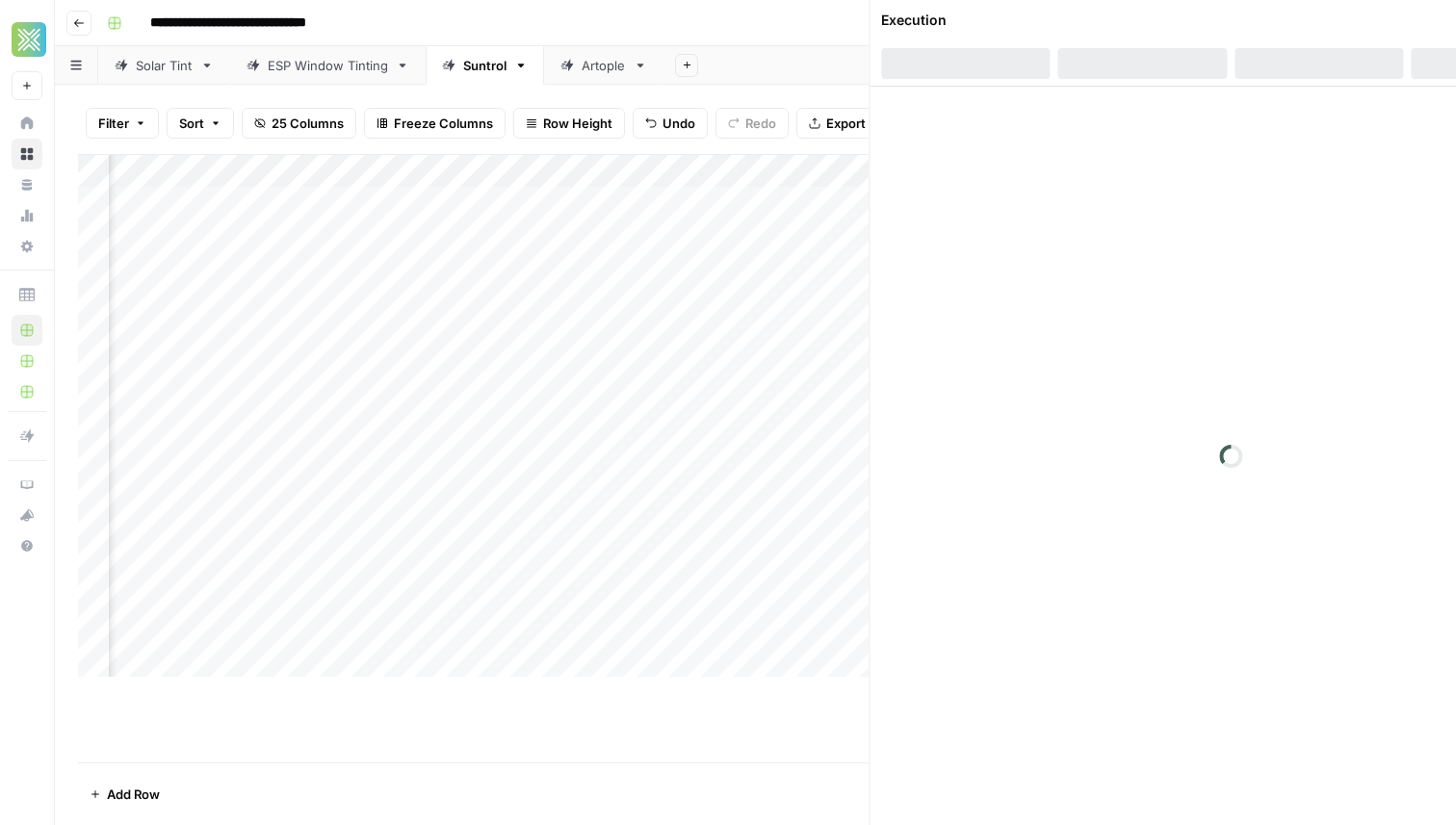 scroll, scrollTop: 0, scrollLeft: 3341, axis: horizontal 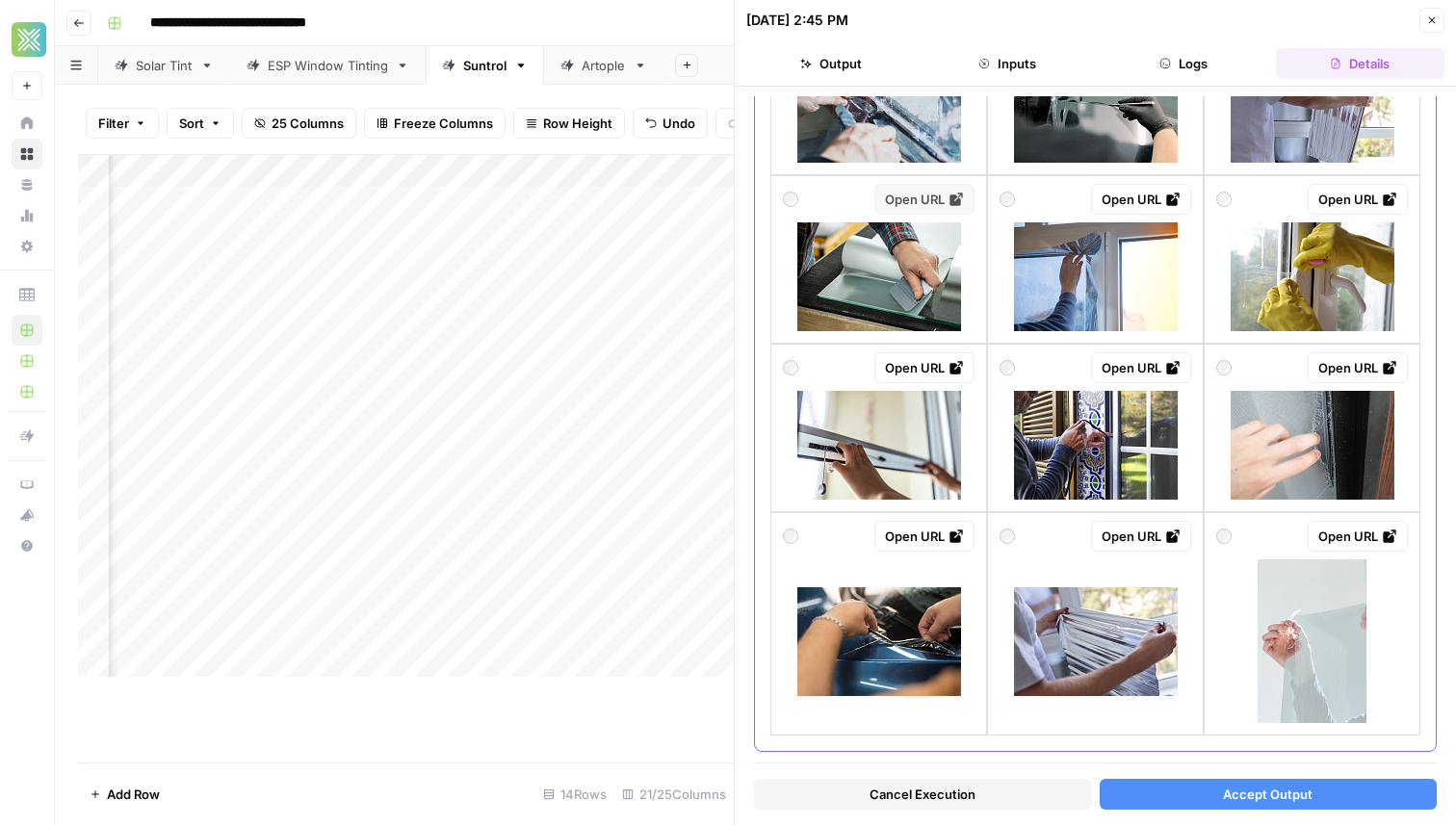 click 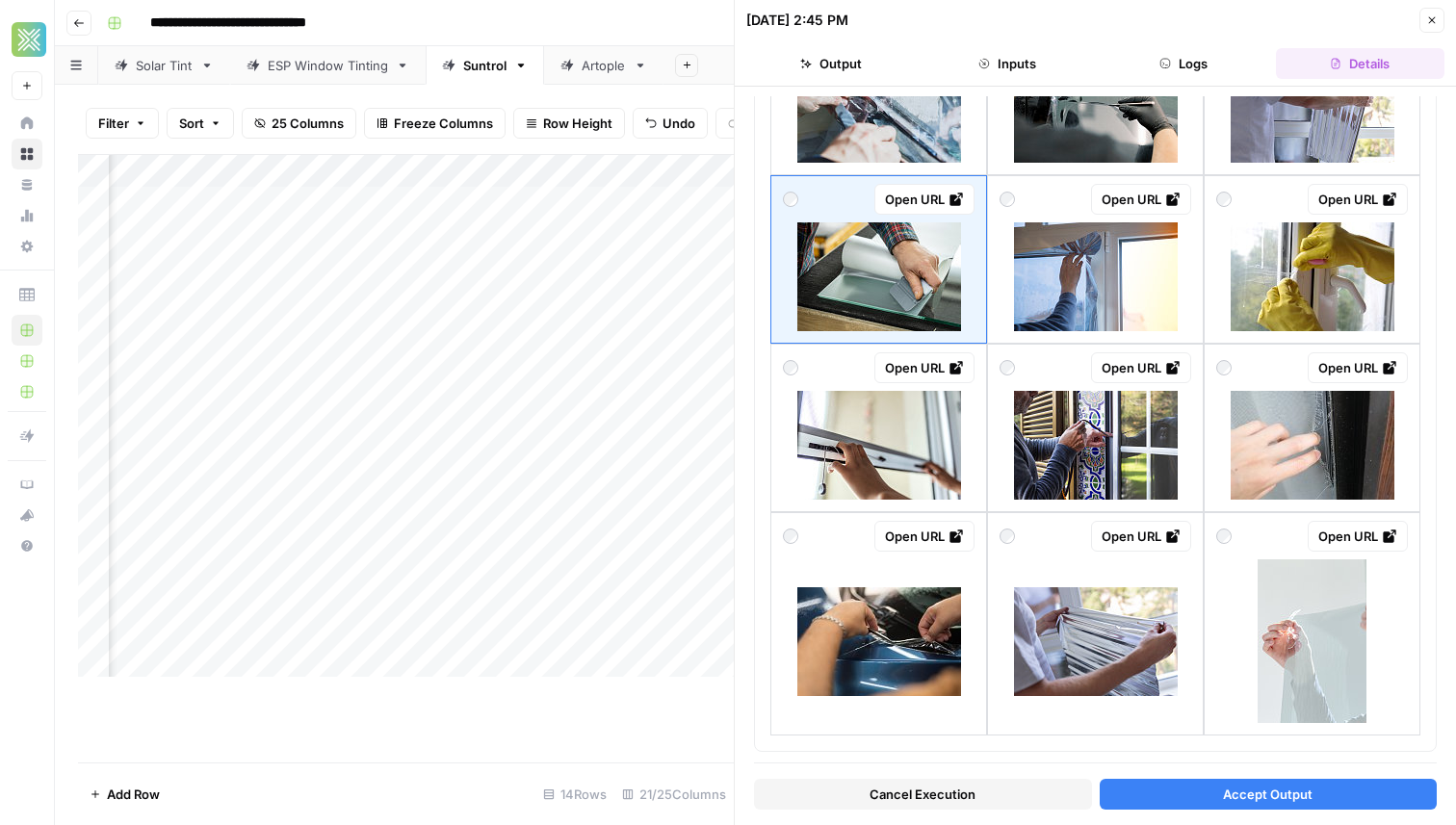 click on "Accept Output" at bounding box center (1267, 794) 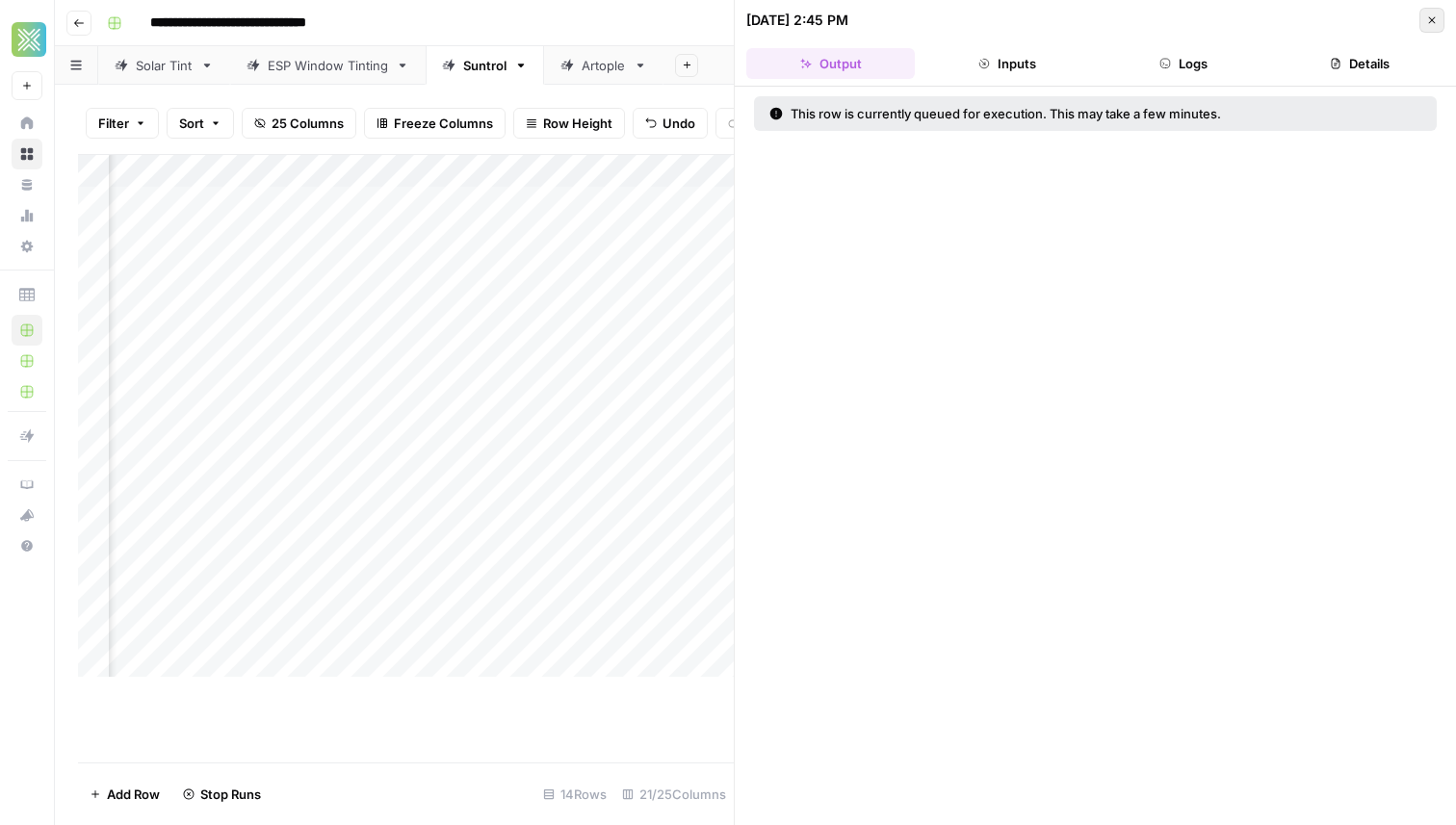 click 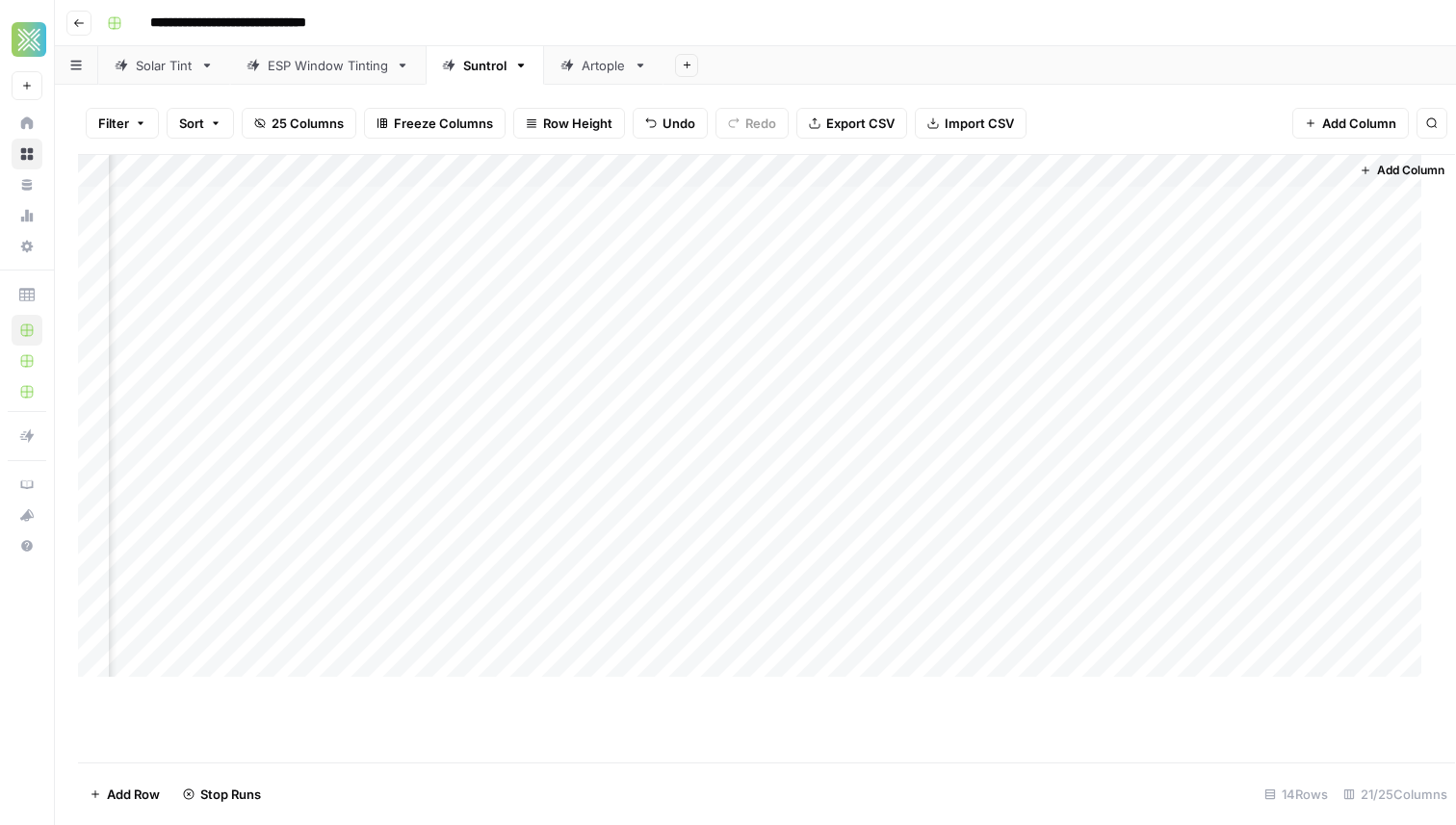 scroll, scrollTop: 0, scrollLeft: 3335, axis: horizontal 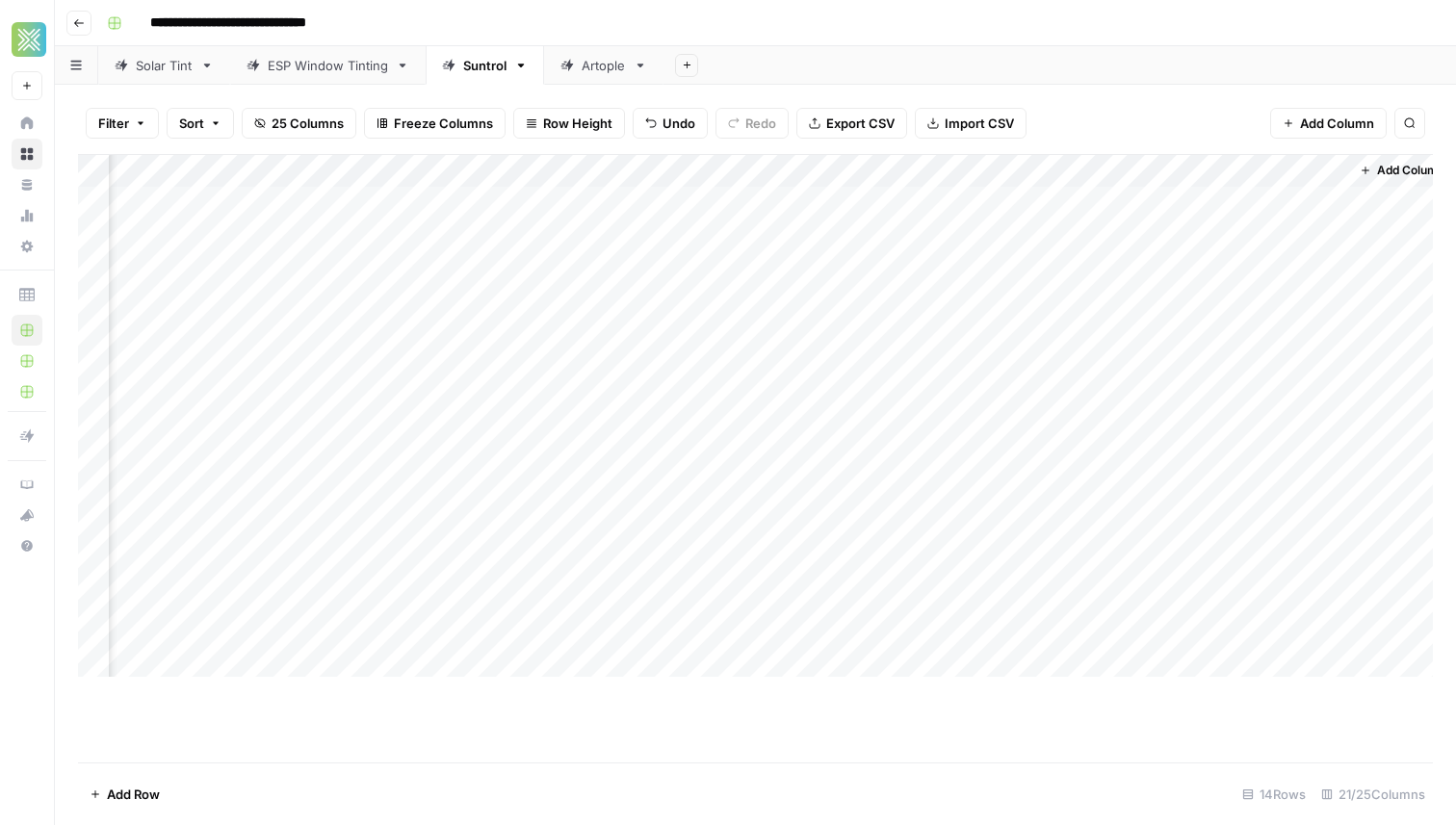 click on "Add Column" at bounding box center (755, 416) 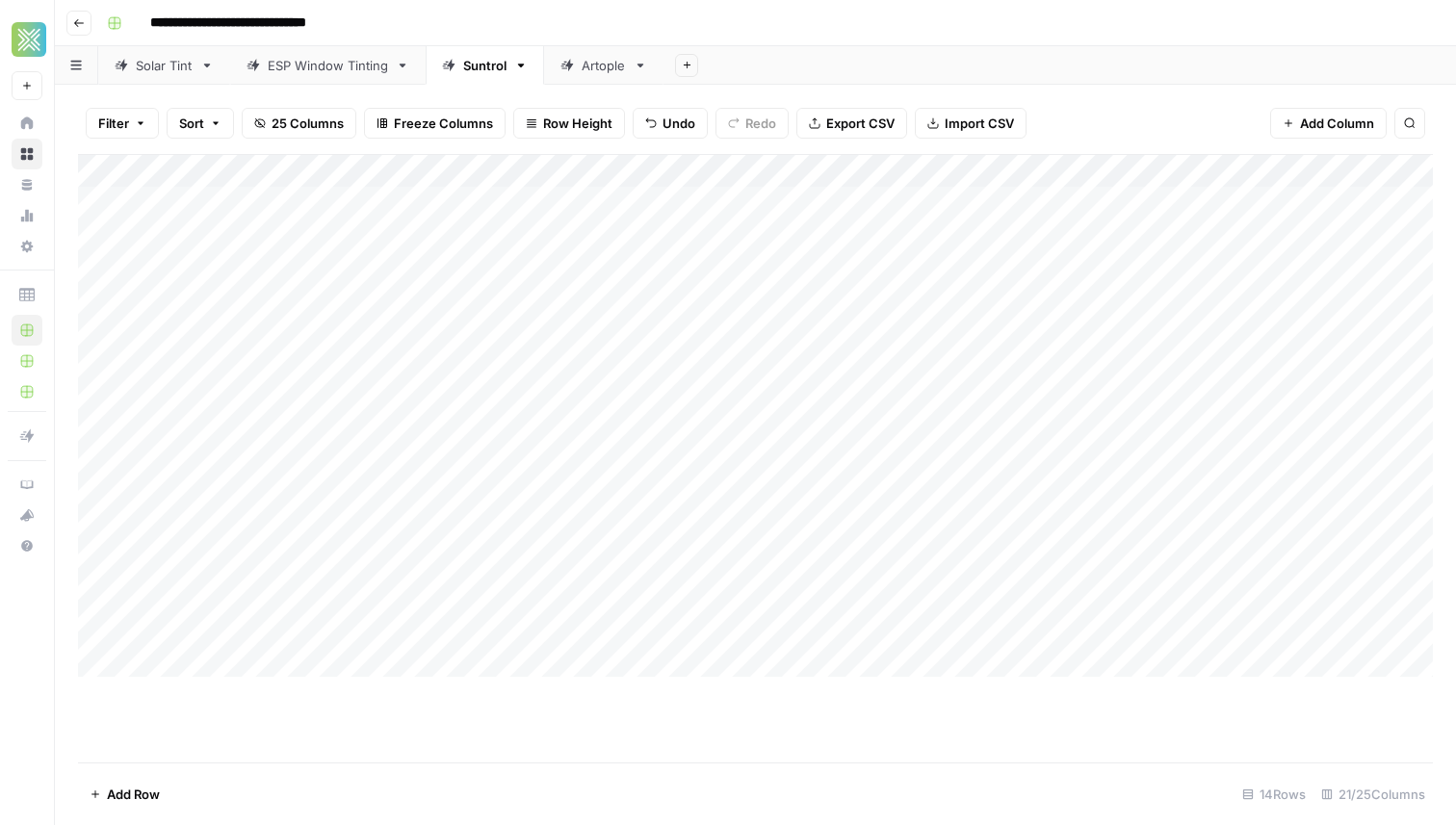 scroll, scrollTop: 0, scrollLeft: 0, axis: both 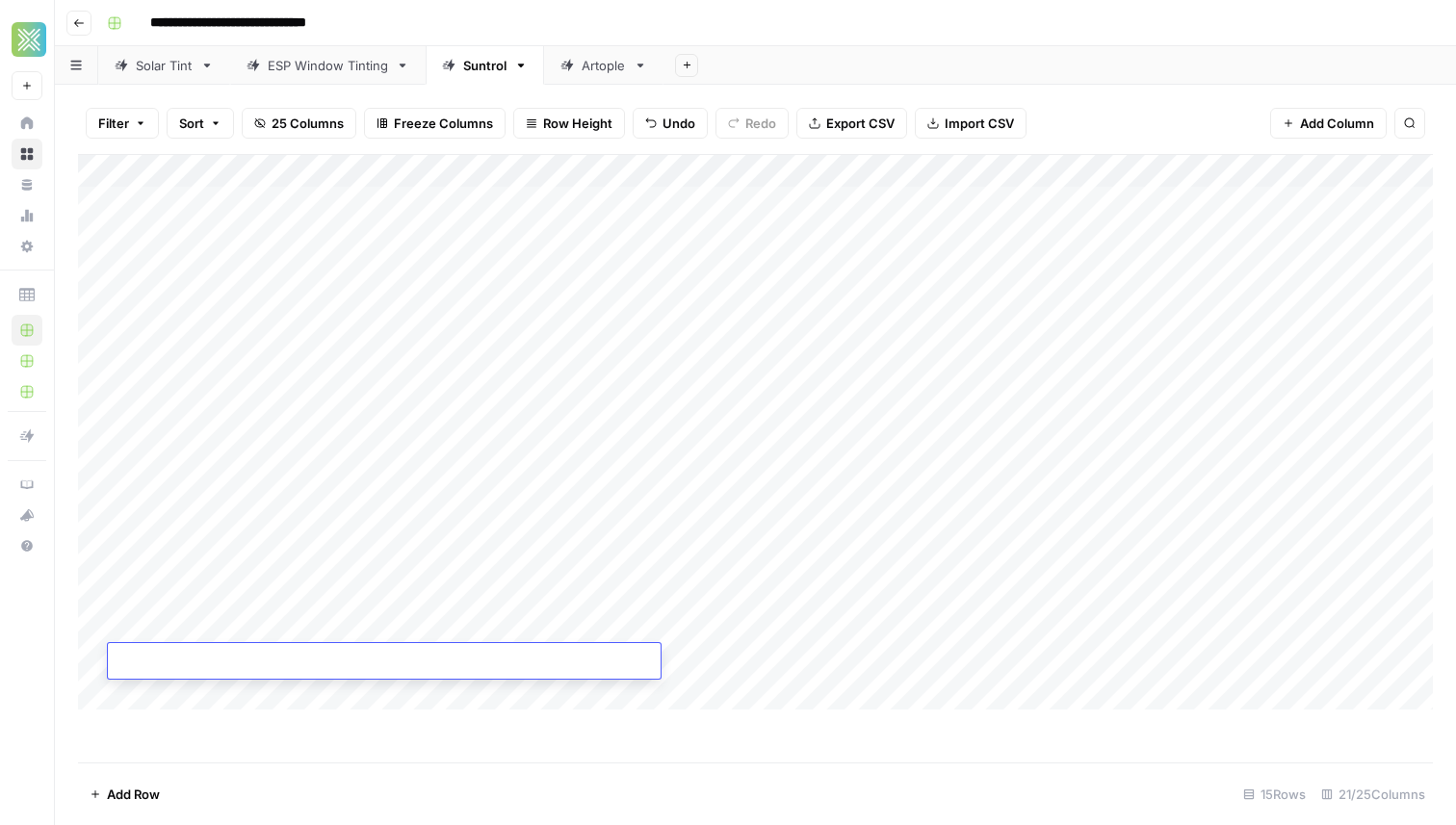 type on "**********" 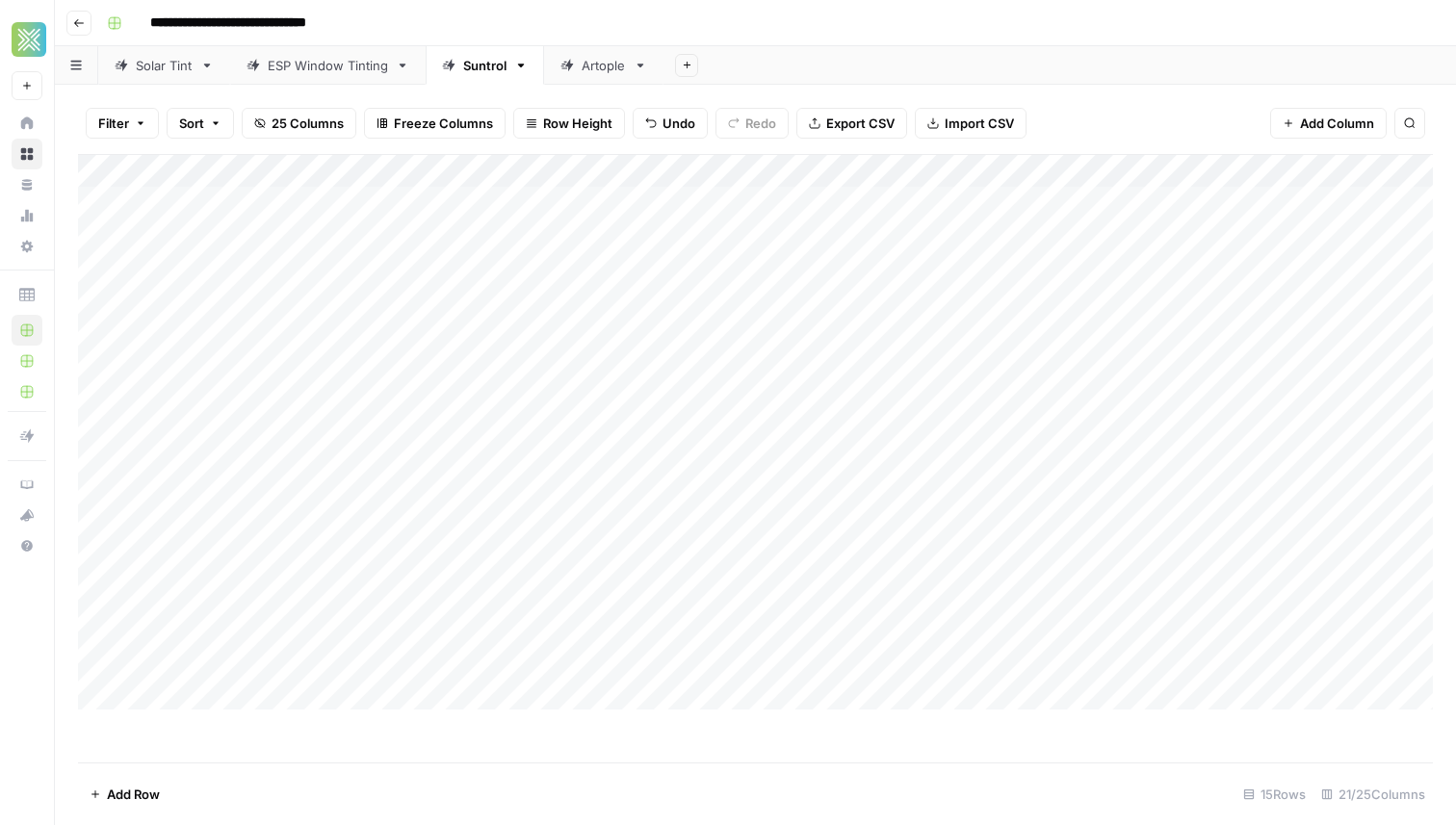 click on "Add Column" at bounding box center (755, 458) 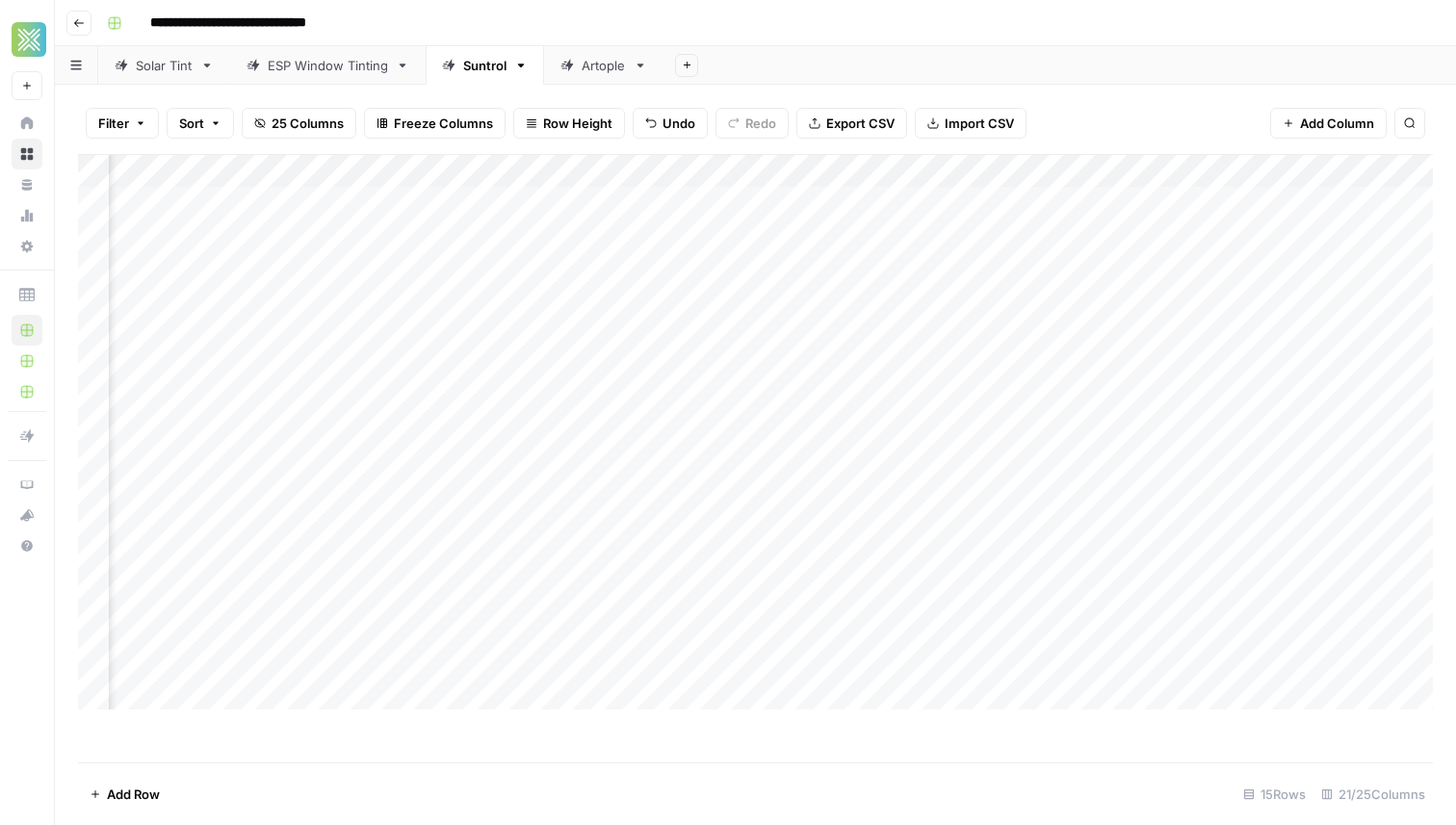 scroll, scrollTop: 0, scrollLeft: 2464, axis: horizontal 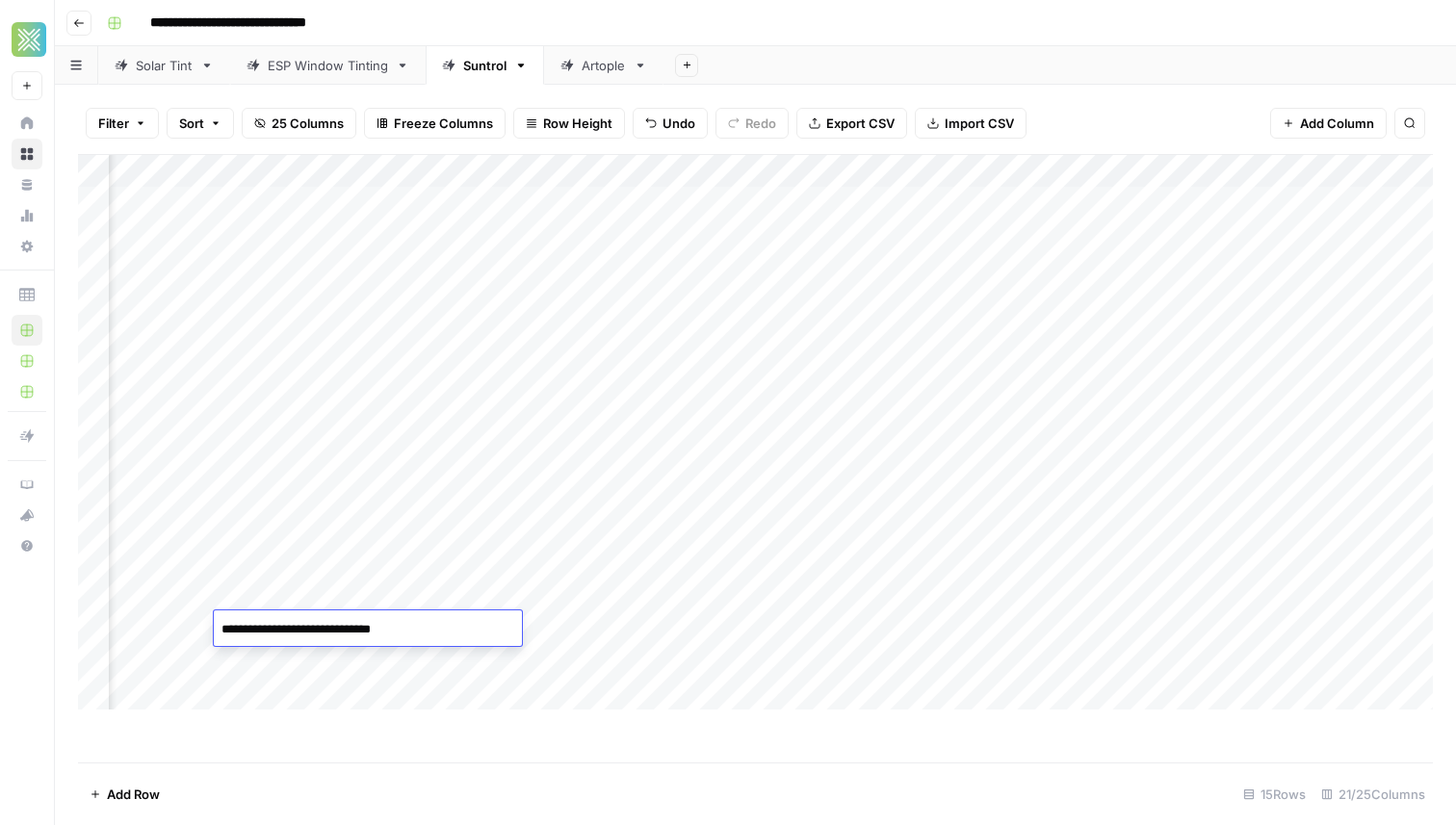 click on "**********" at bounding box center [368, 630] 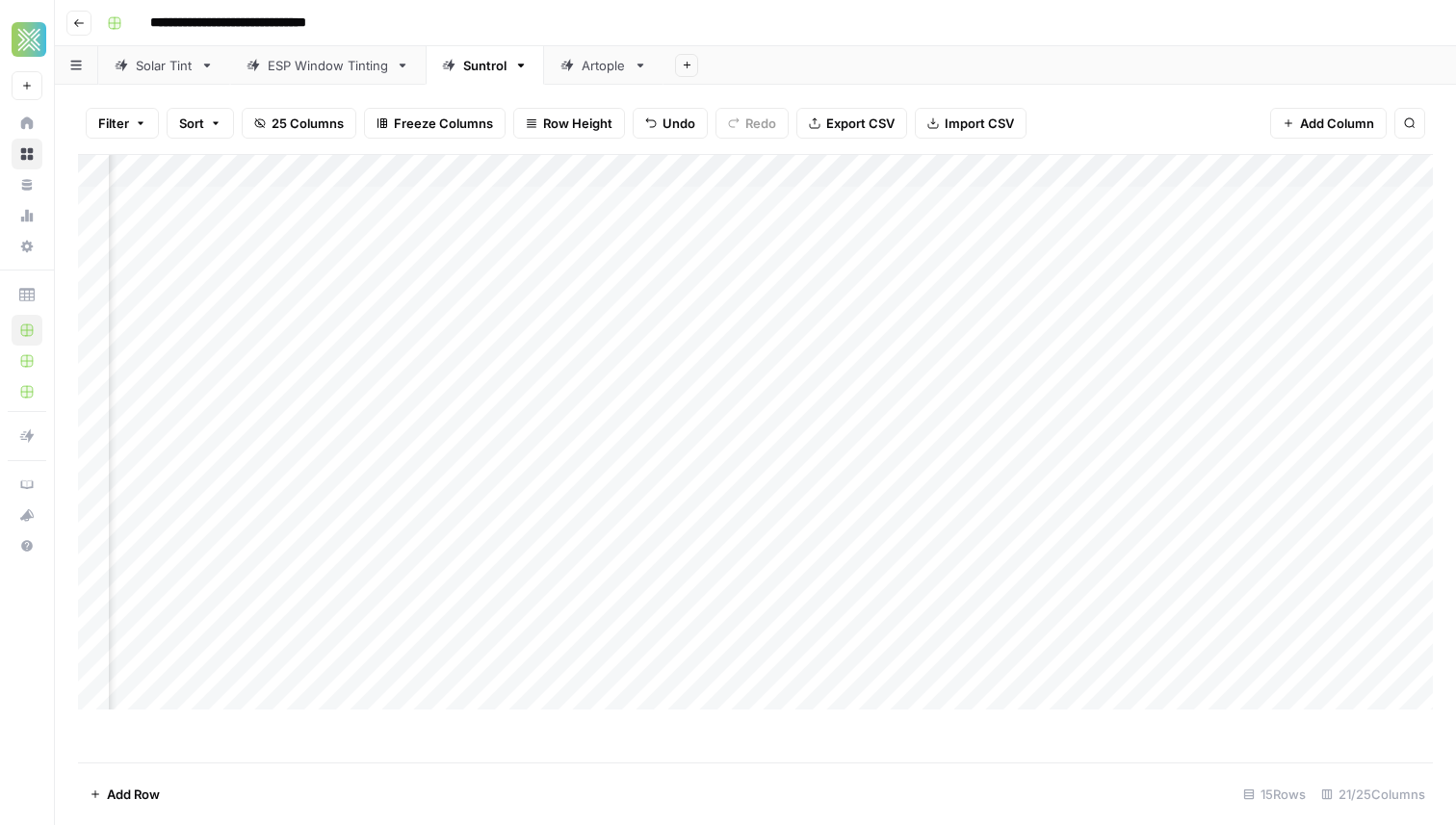 click on "Add Column" at bounding box center (755, 458) 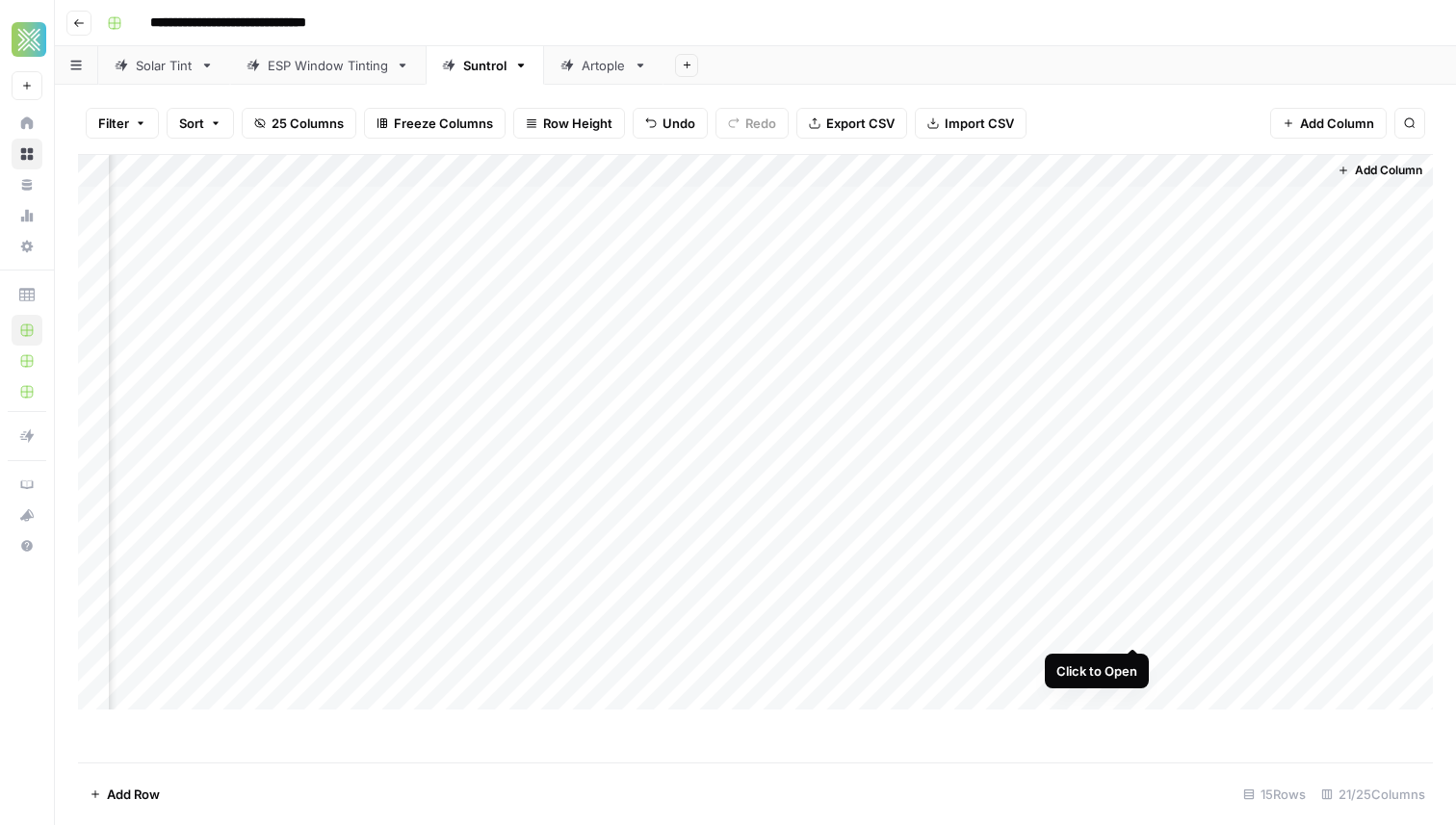 click on "Add Column" at bounding box center (755, 432) 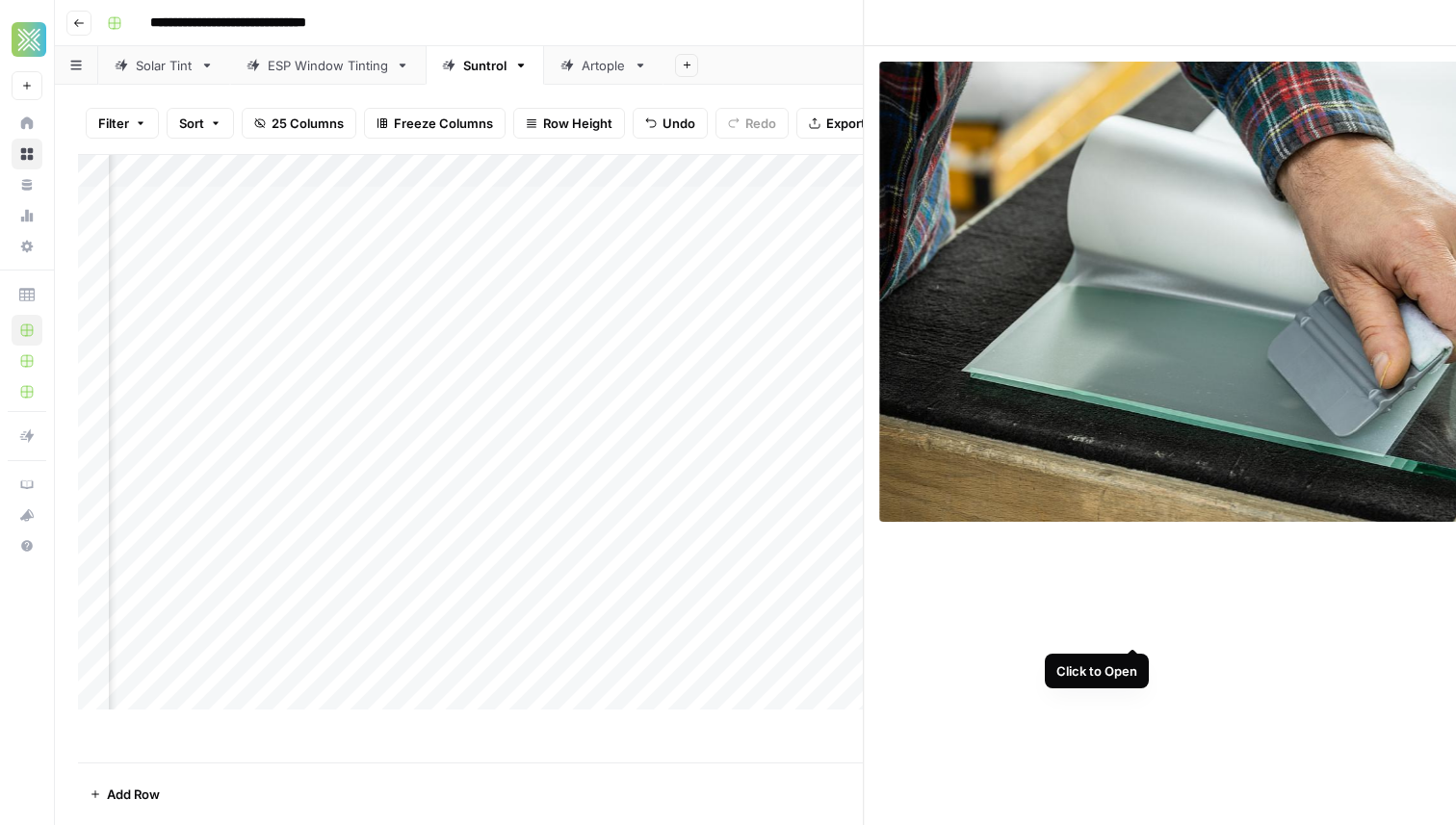 scroll, scrollTop: 0, scrollLeft: 3343, axis: horizontal 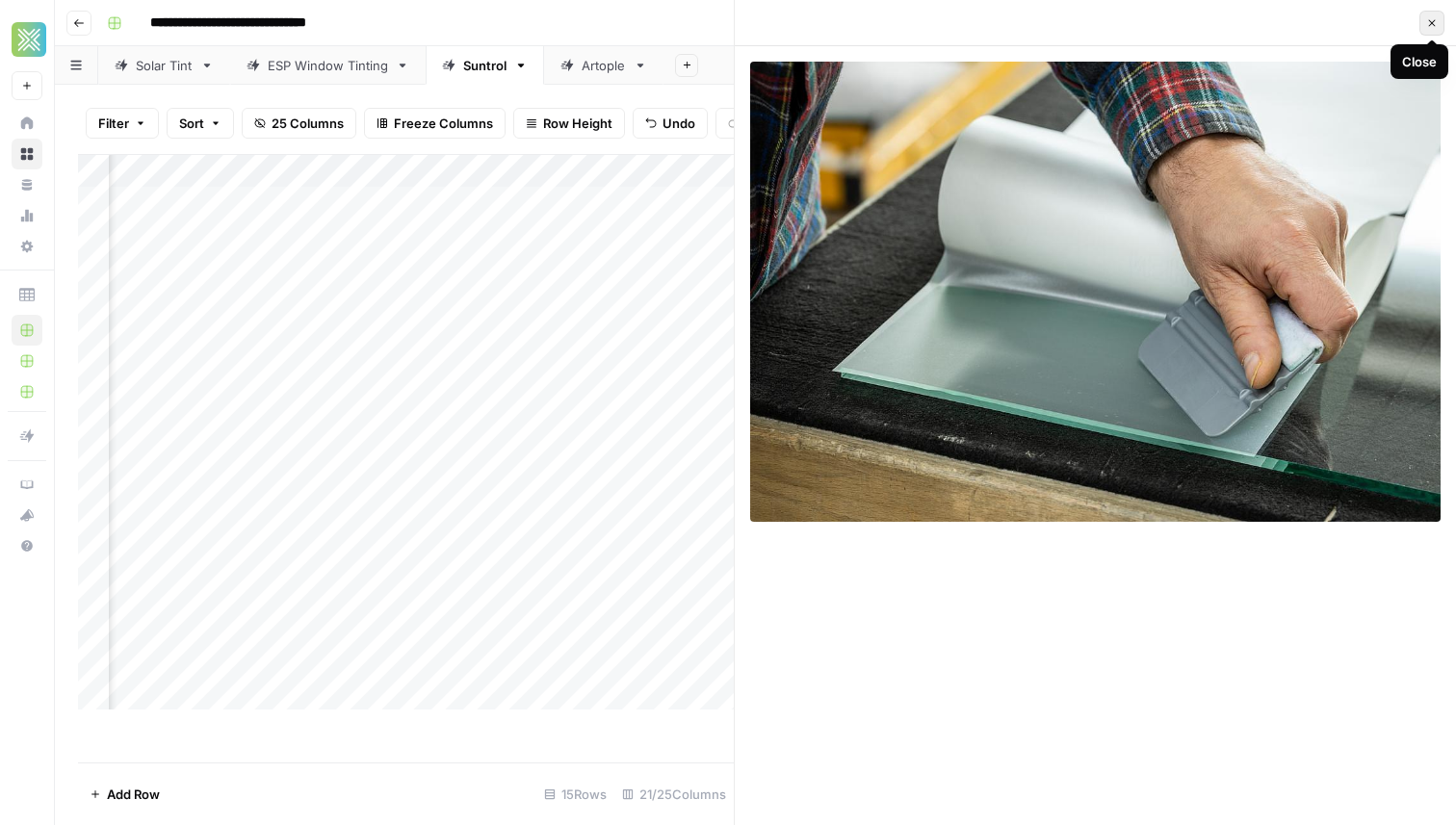click 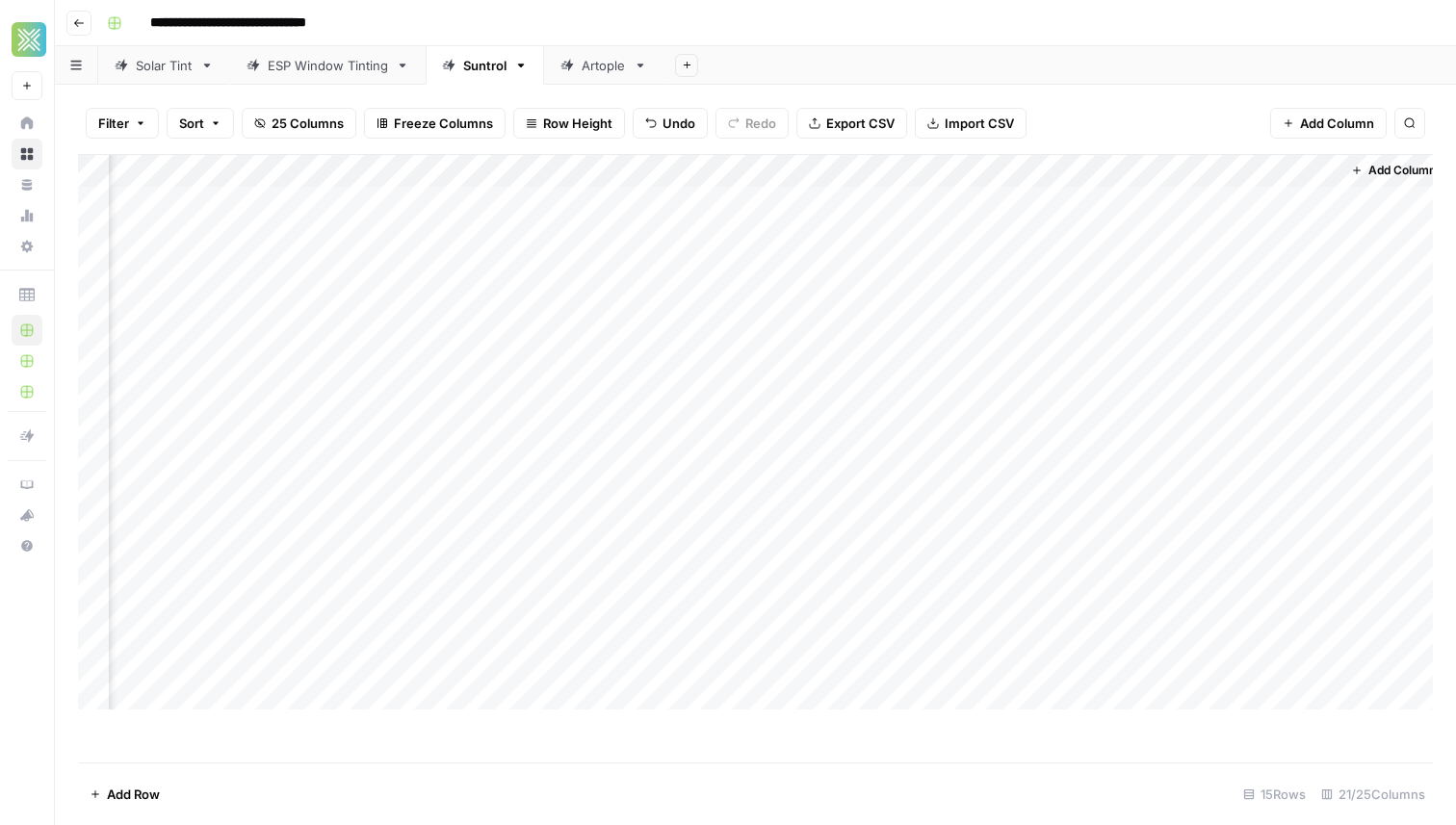 scroll, scrollTop: 0, scrollLeft: 3335, axis: horizontal 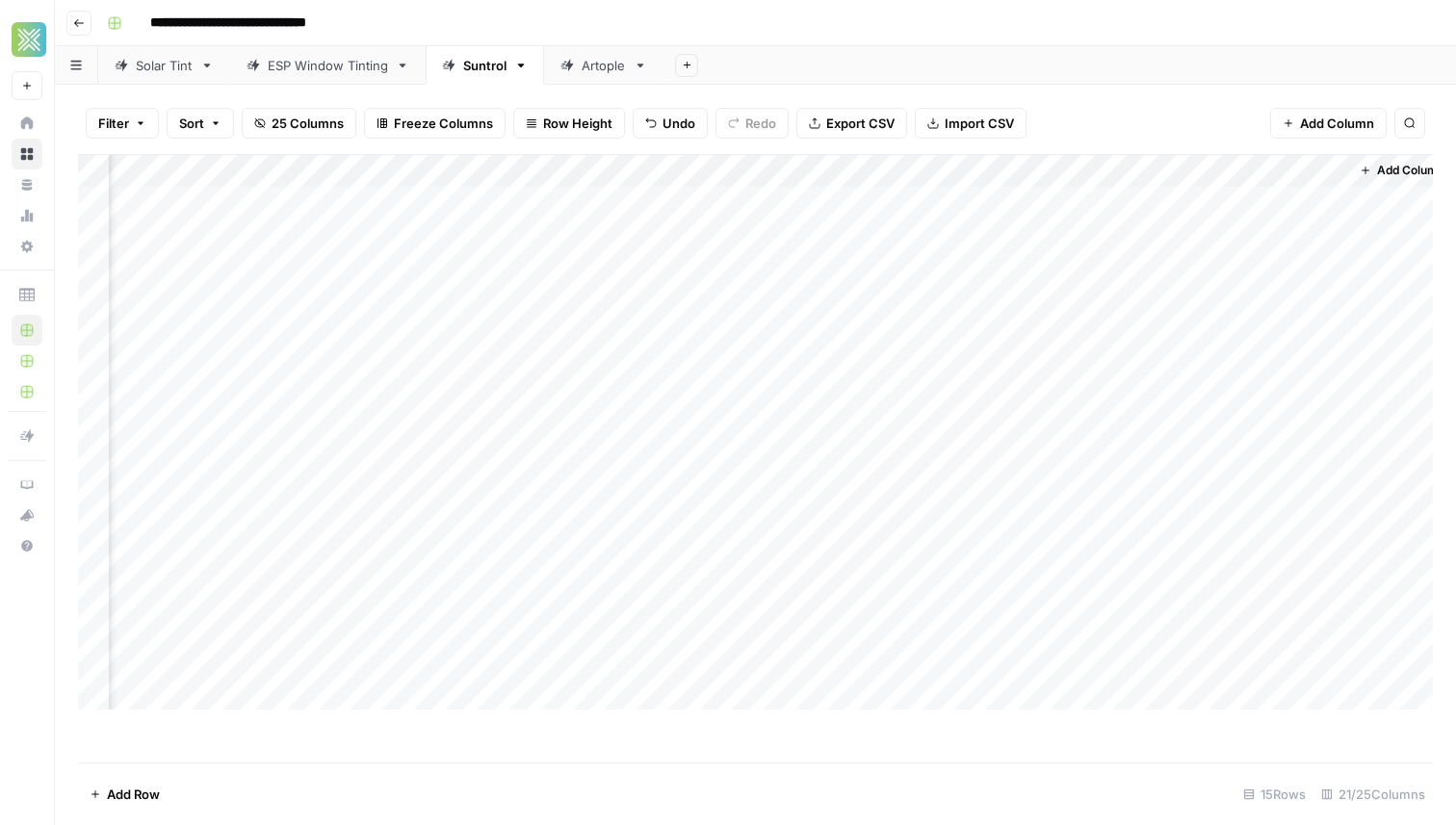 click on "Add Column" at bounding box center (755, 432) 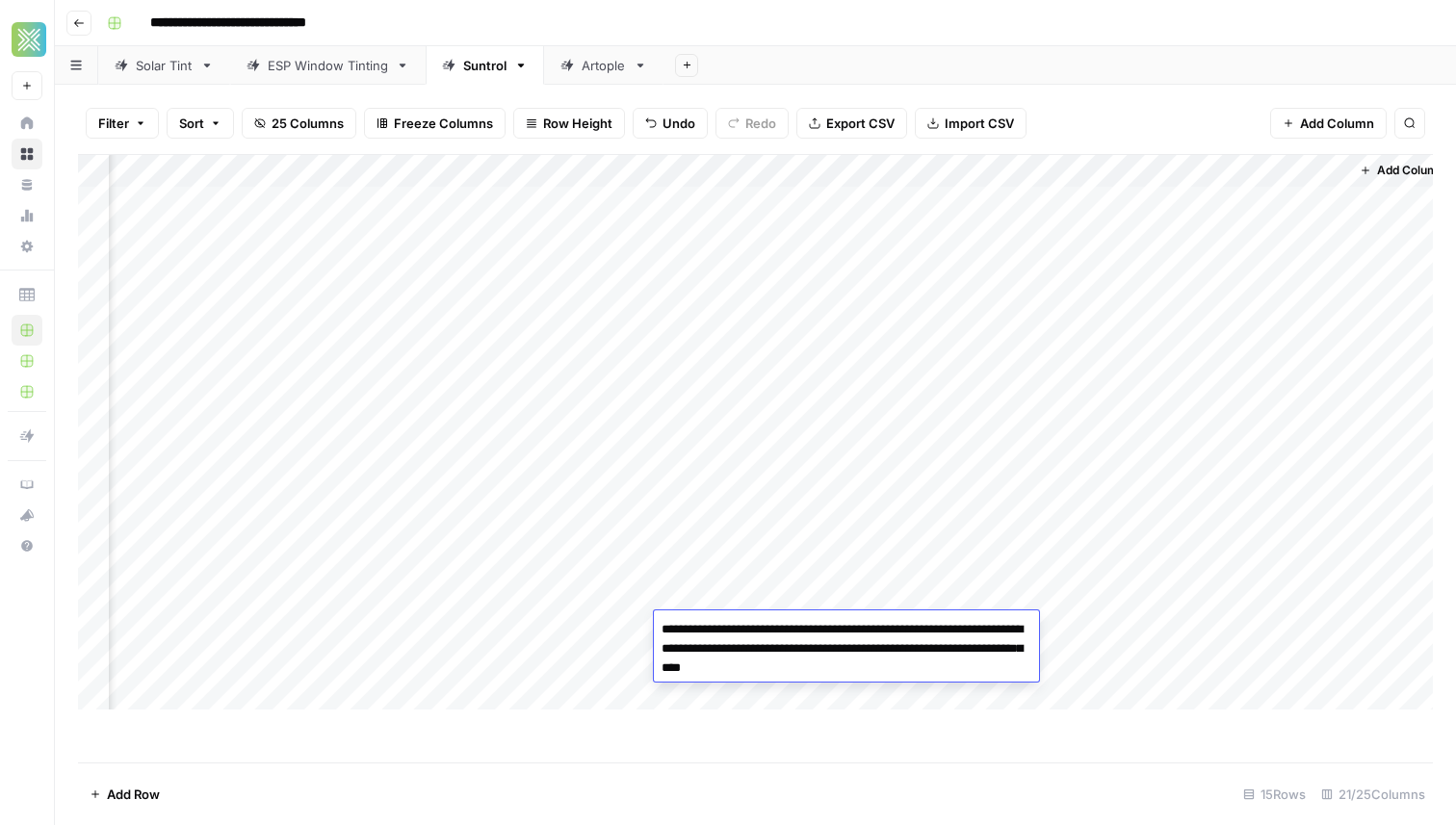 click on "**********" at bounding box center (846, 649) 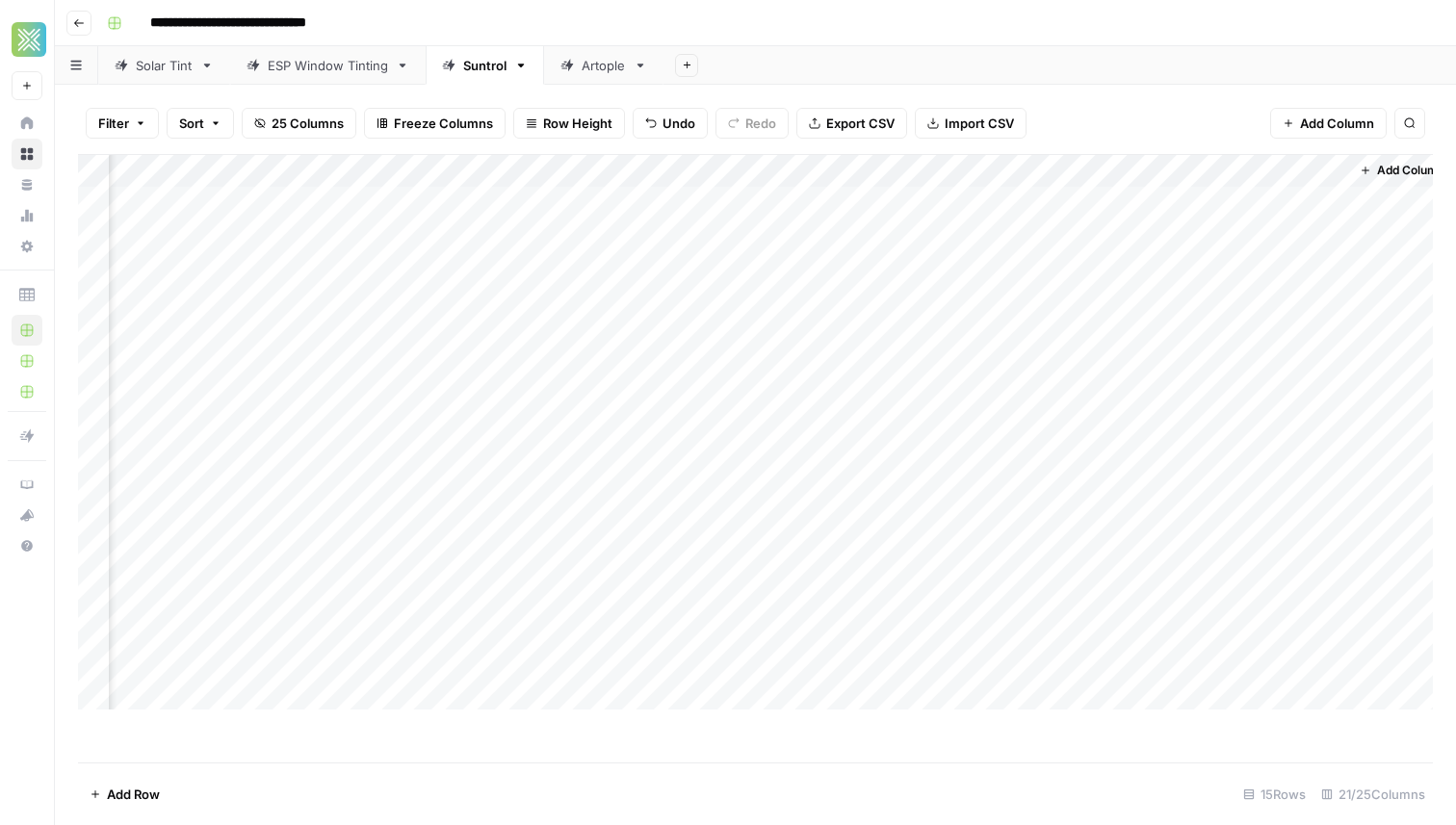 click on "Add Column" at bounding box center [755, 458] 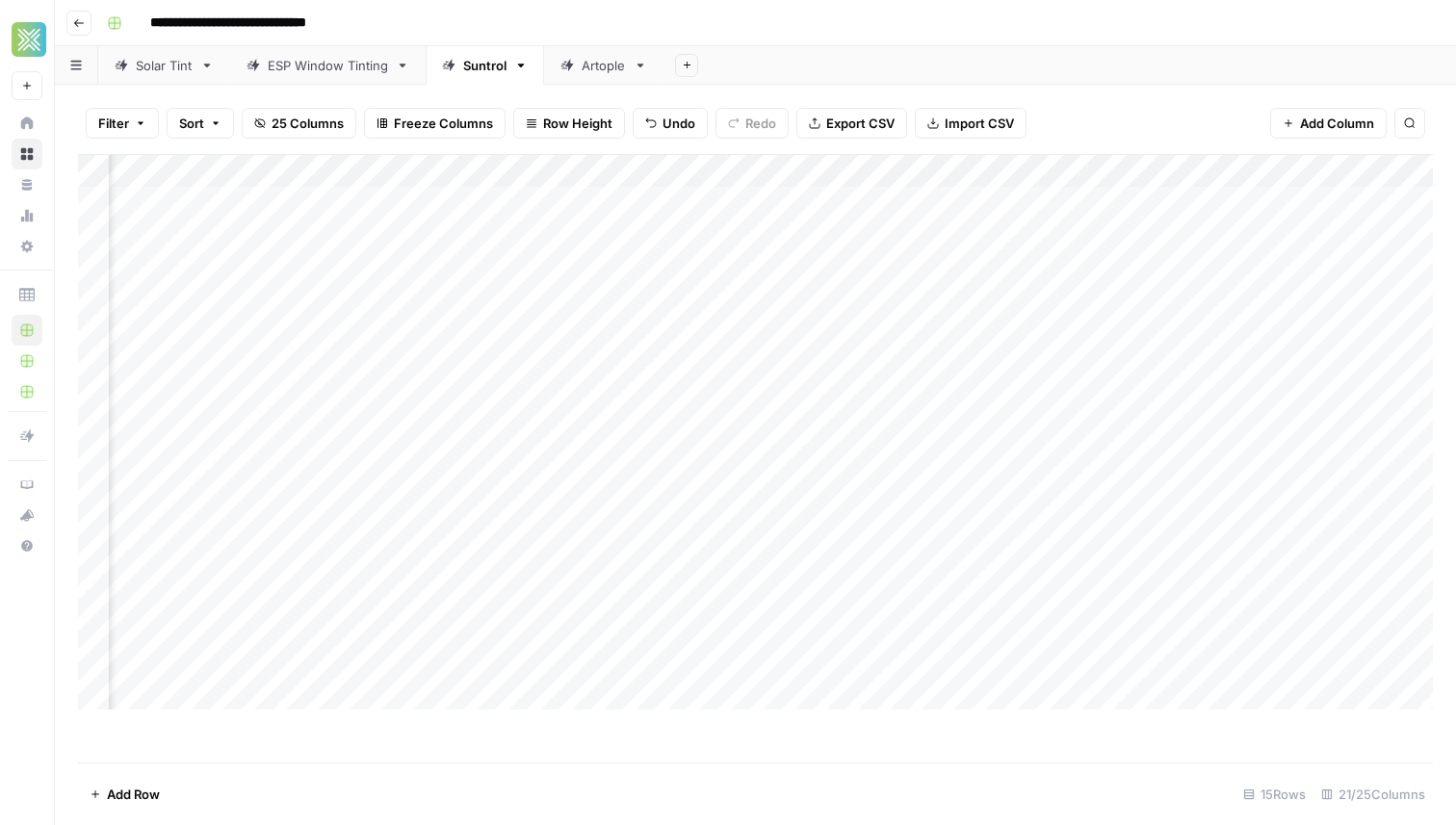 scroll, scrollTop: 0, scrollLeft: 2454, axis: horizontal 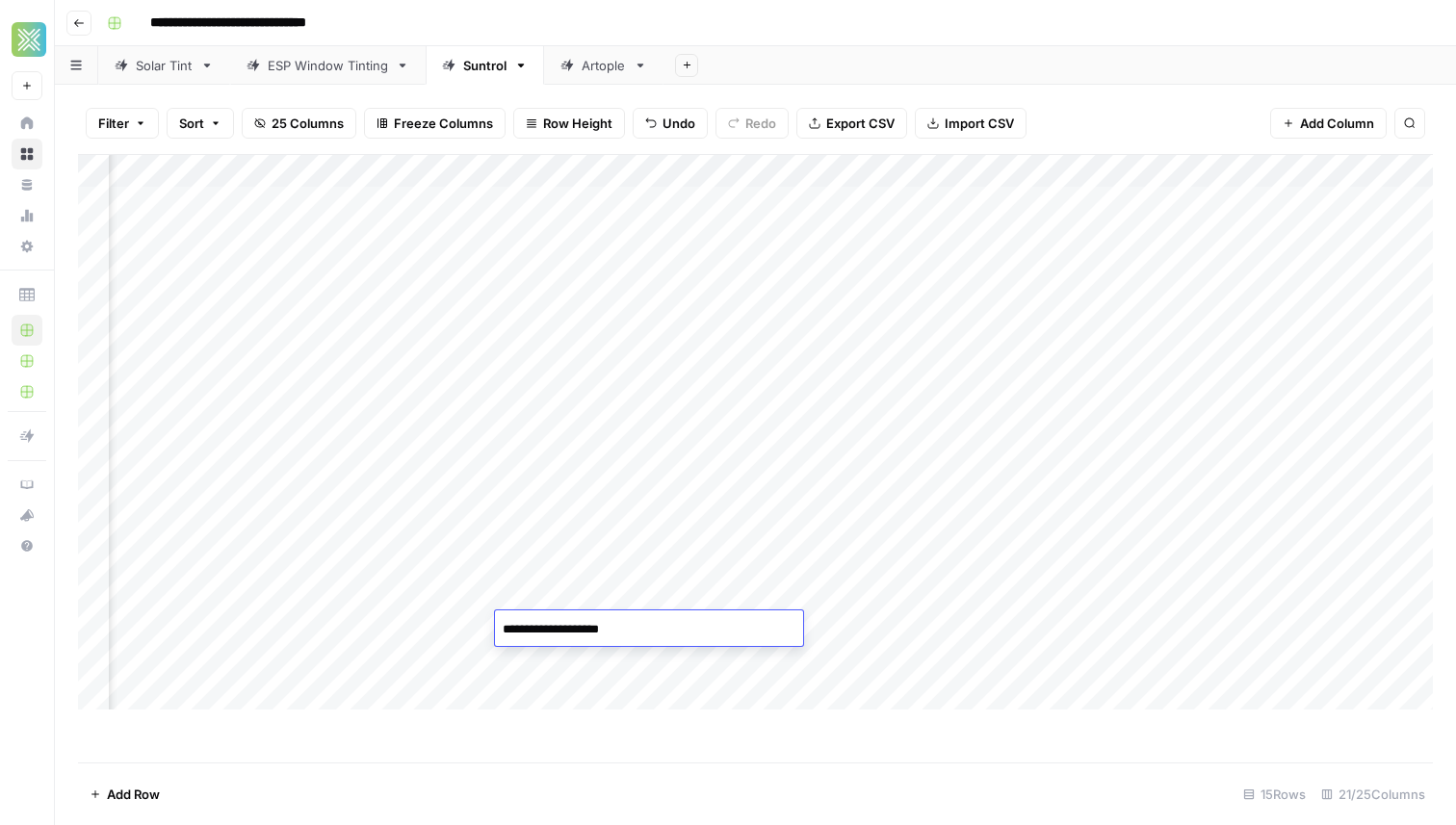 click on "**********" at bounding box center (649, 630) 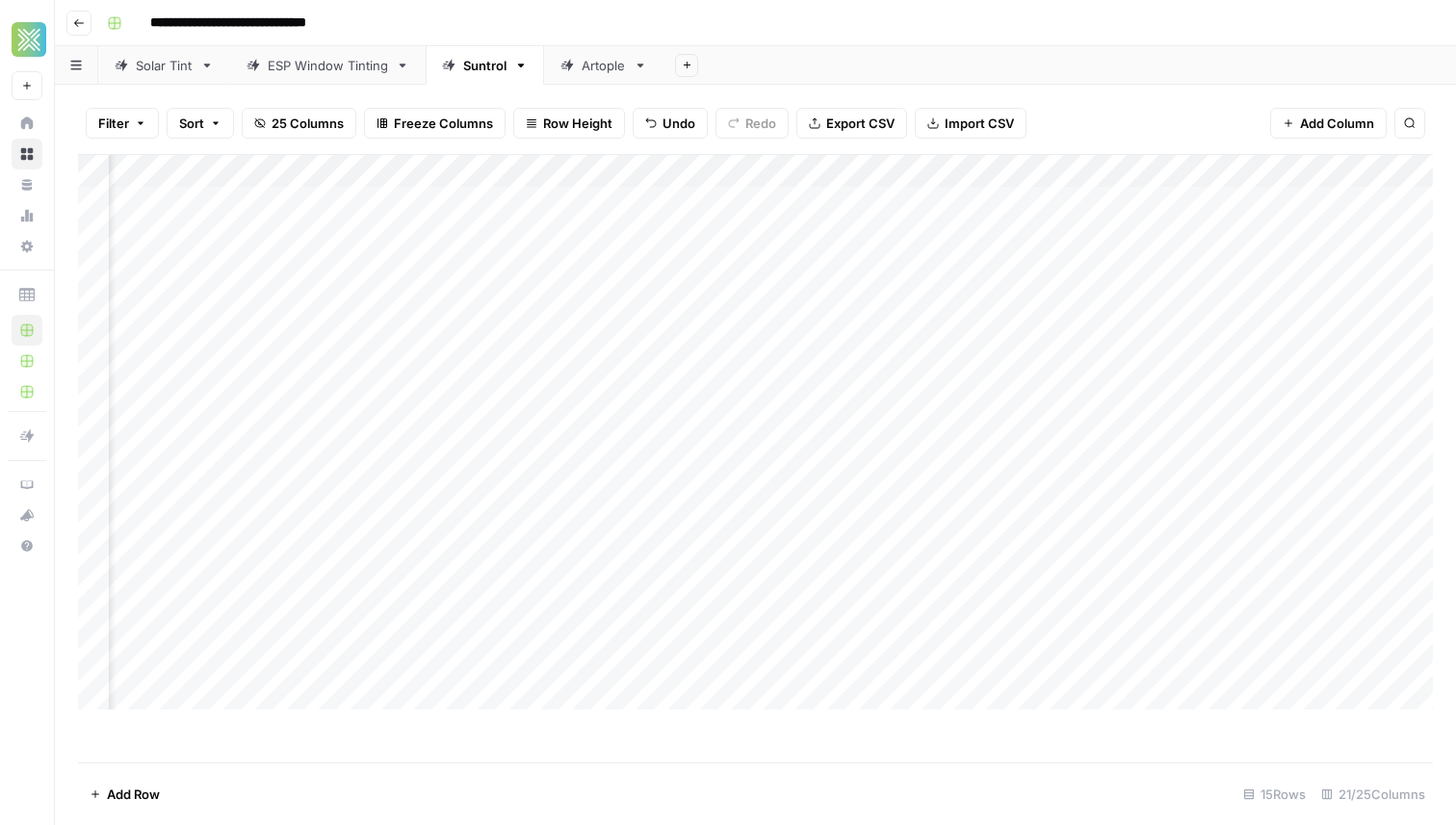 scroll, scrollTop: 0, scrollLeft: 0, axis: both 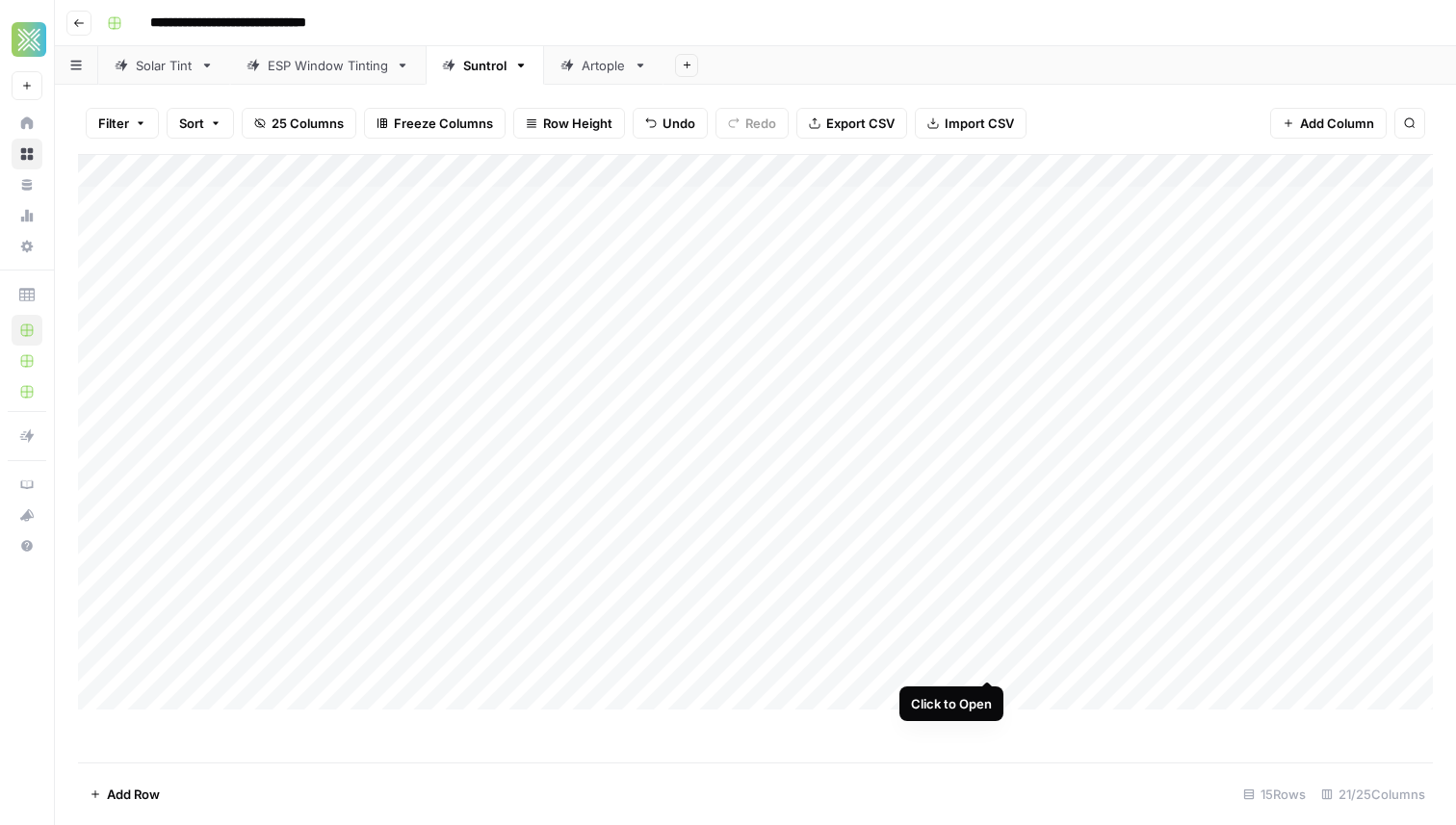 click on "Add Column" at bounding box center (755, 432) 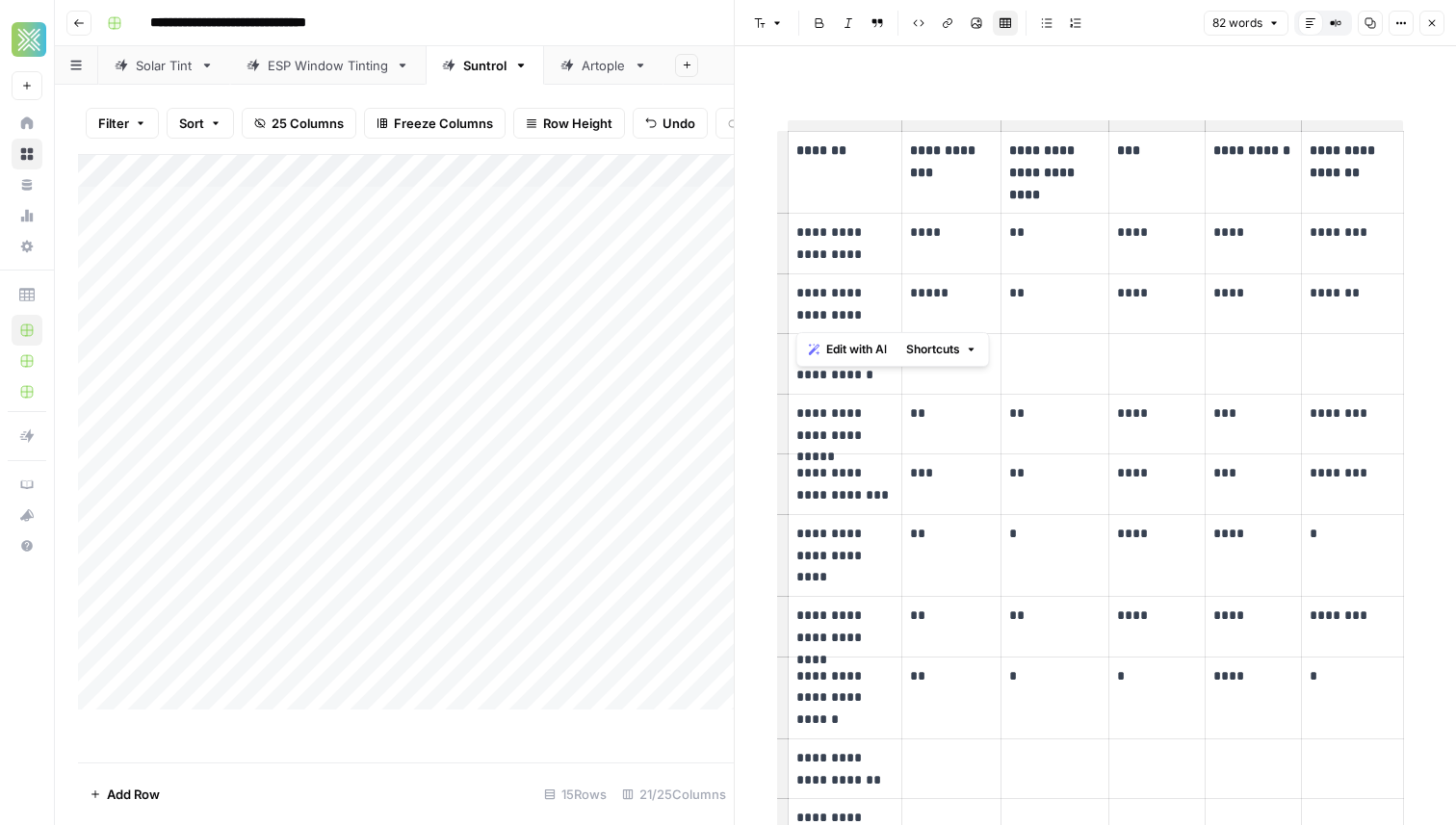 drag, startPoint x: 873, startPoint y: 313, endPoint x: 792, endPoint y: 294, distance: 83.19856 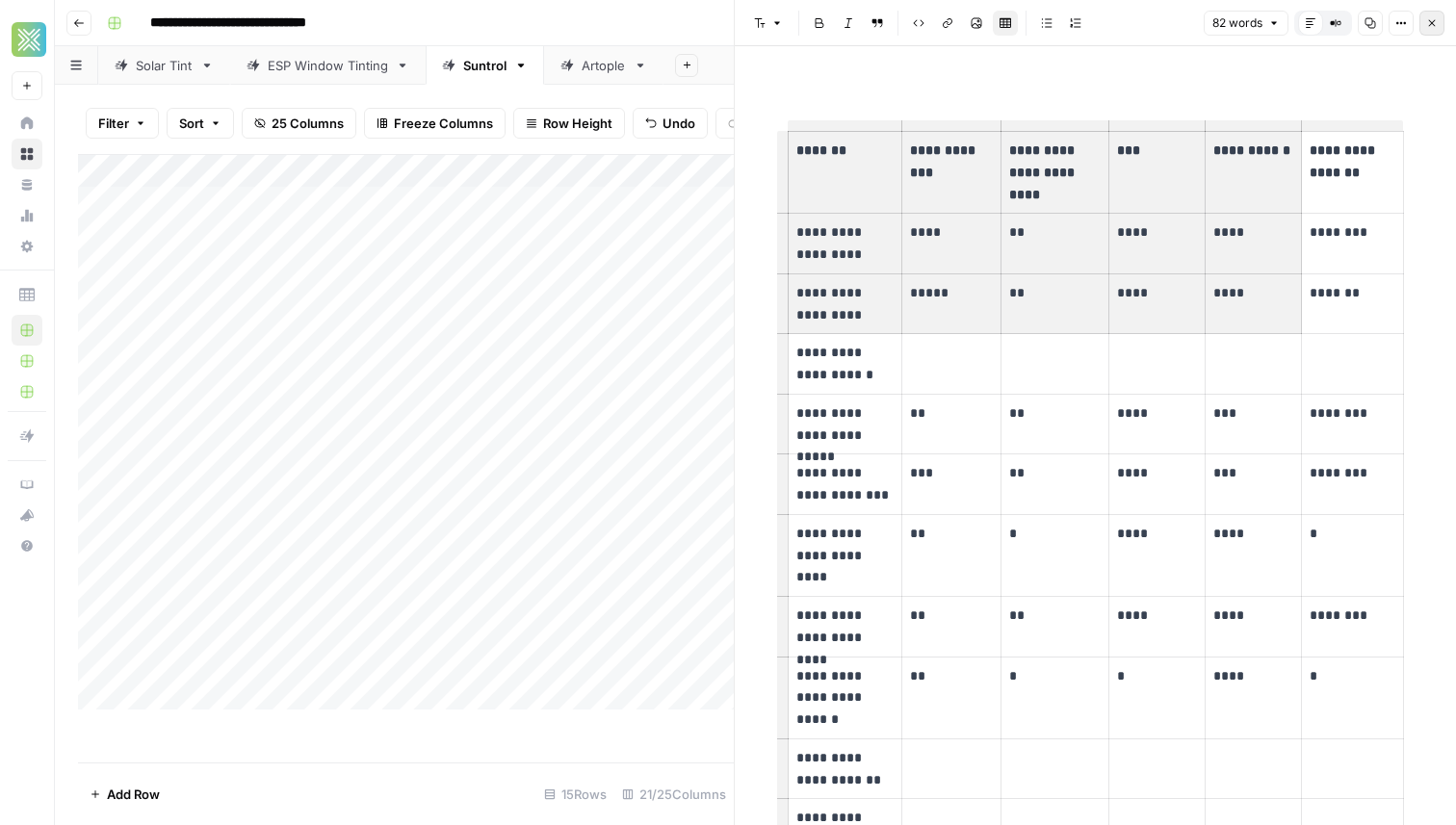 click on "Close" at bounding box center (1432, 23) 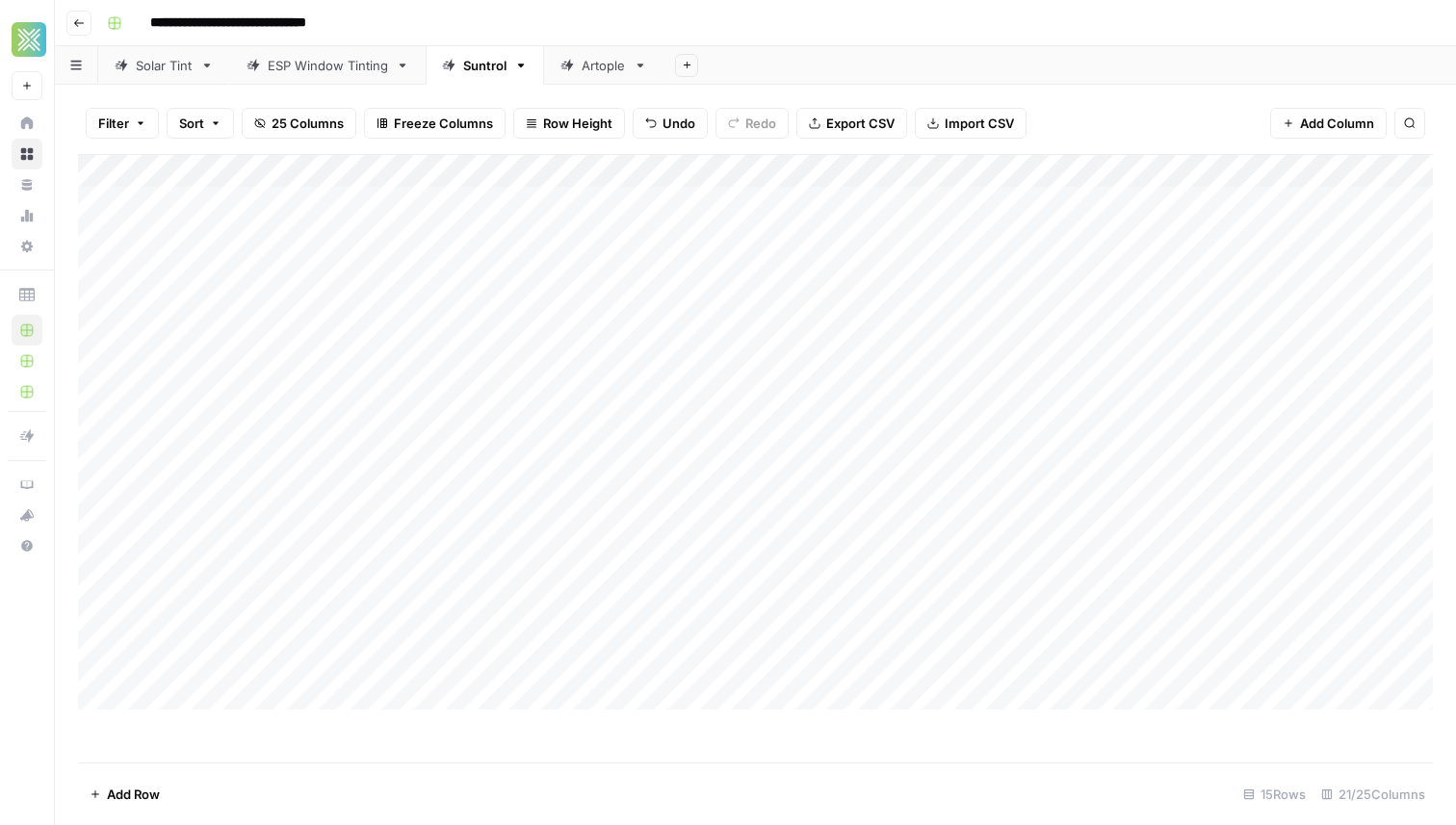 click on "Add Column" at bounding box center (755, 432) 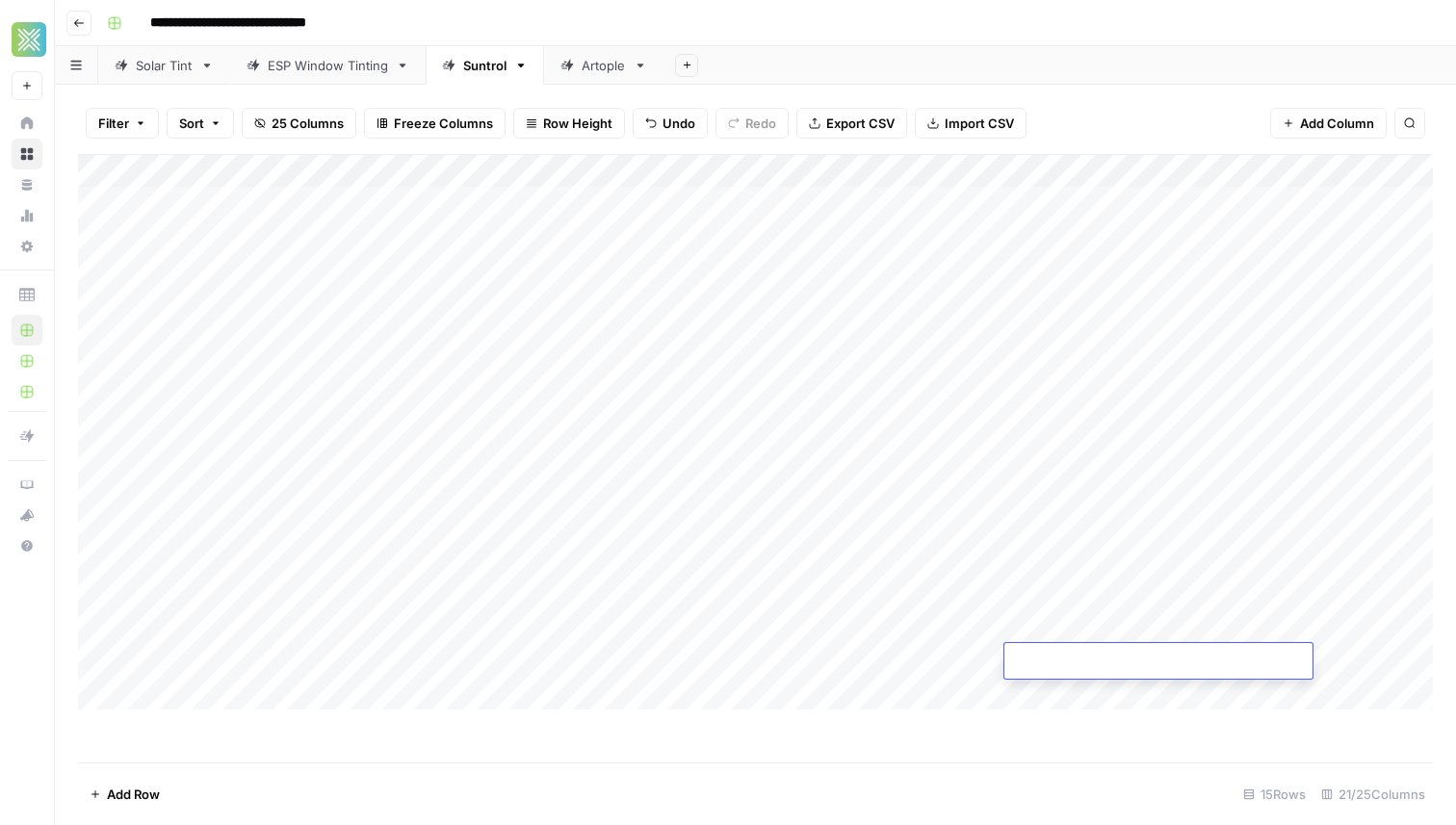 click at bounding box center [1158, 662] 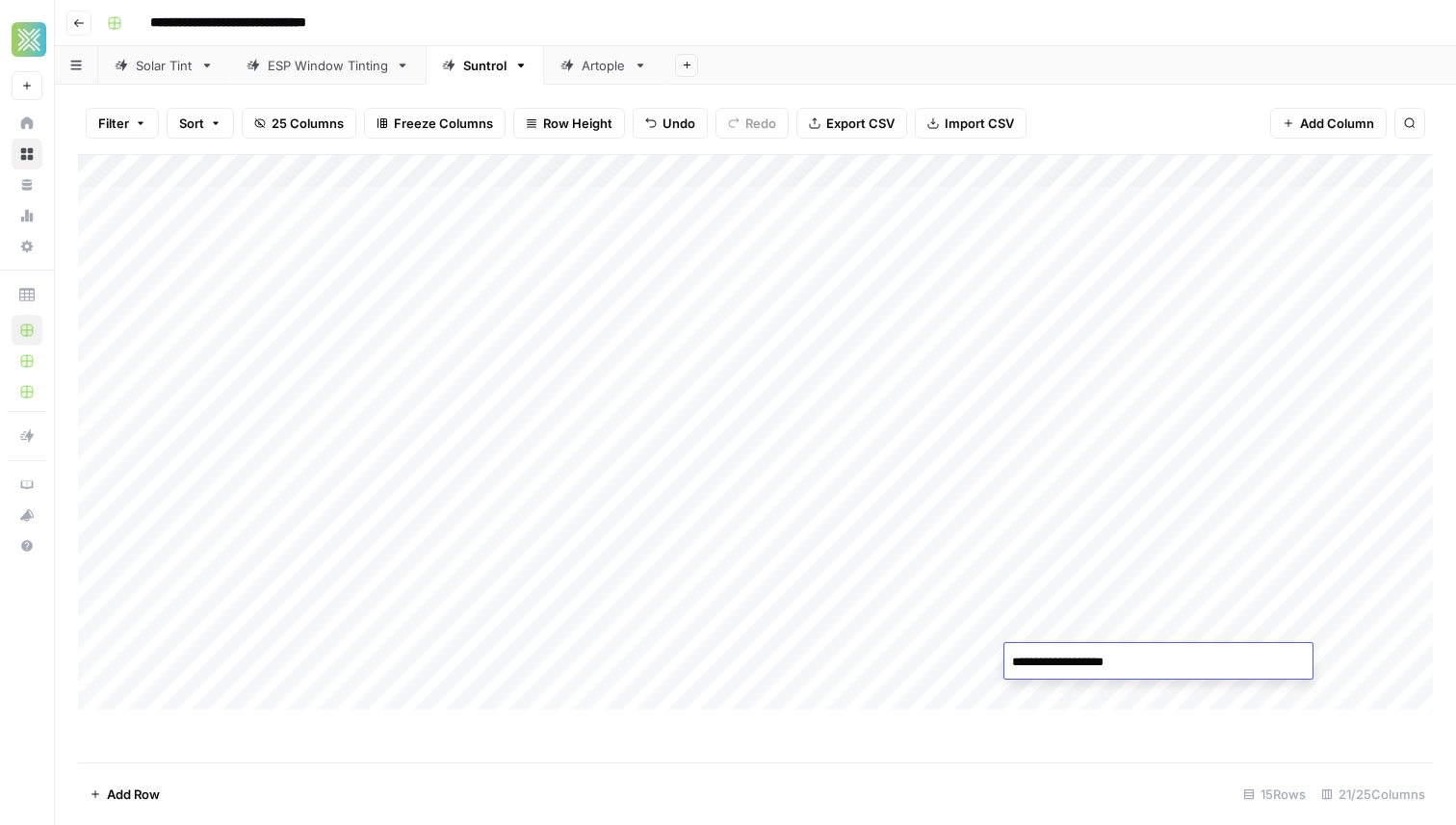 click on "Add Column" at bounding box center (755, 458) 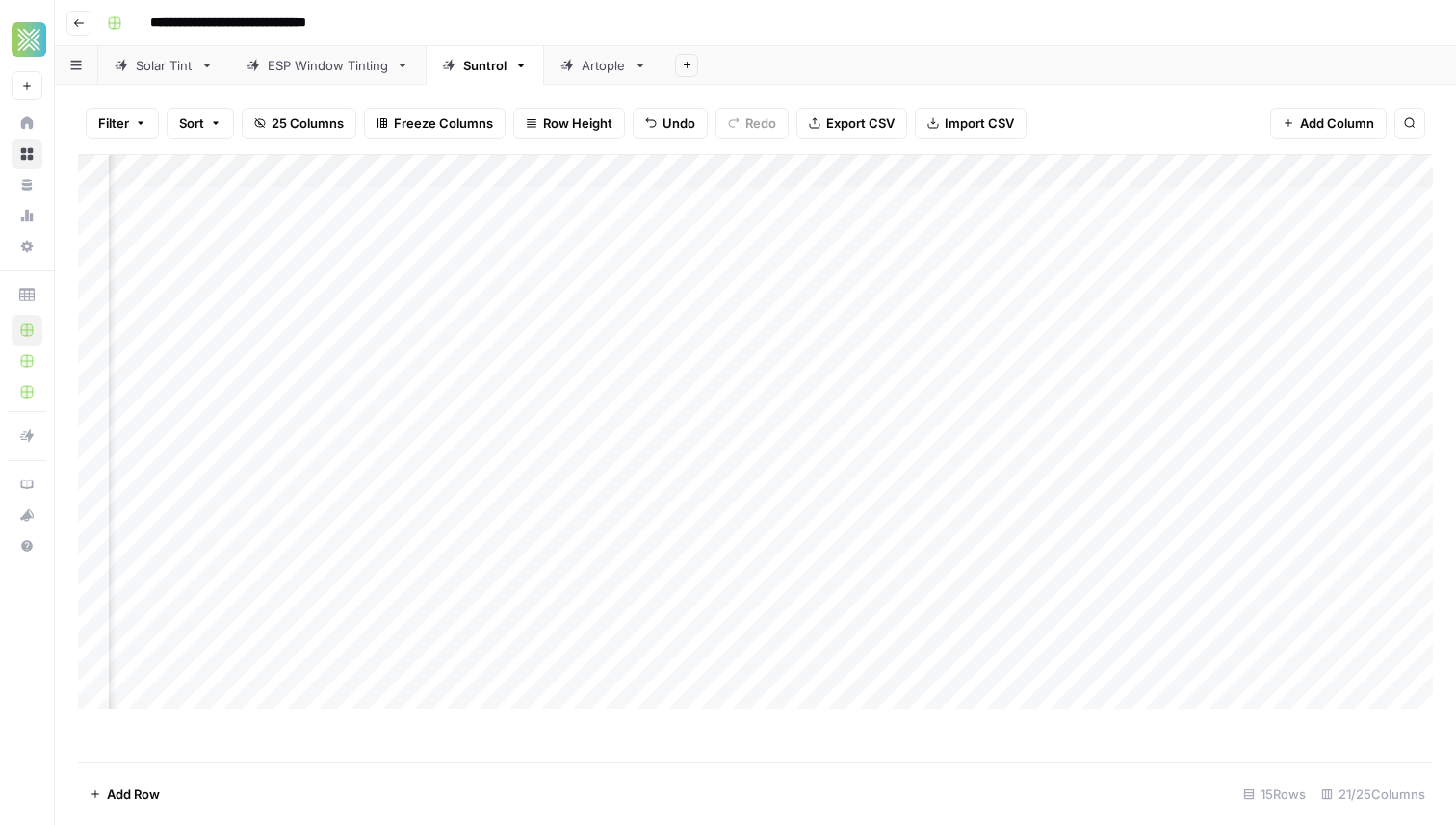 scroll, scrollTop: 0, scrollLeft: 935, axis: horizontal 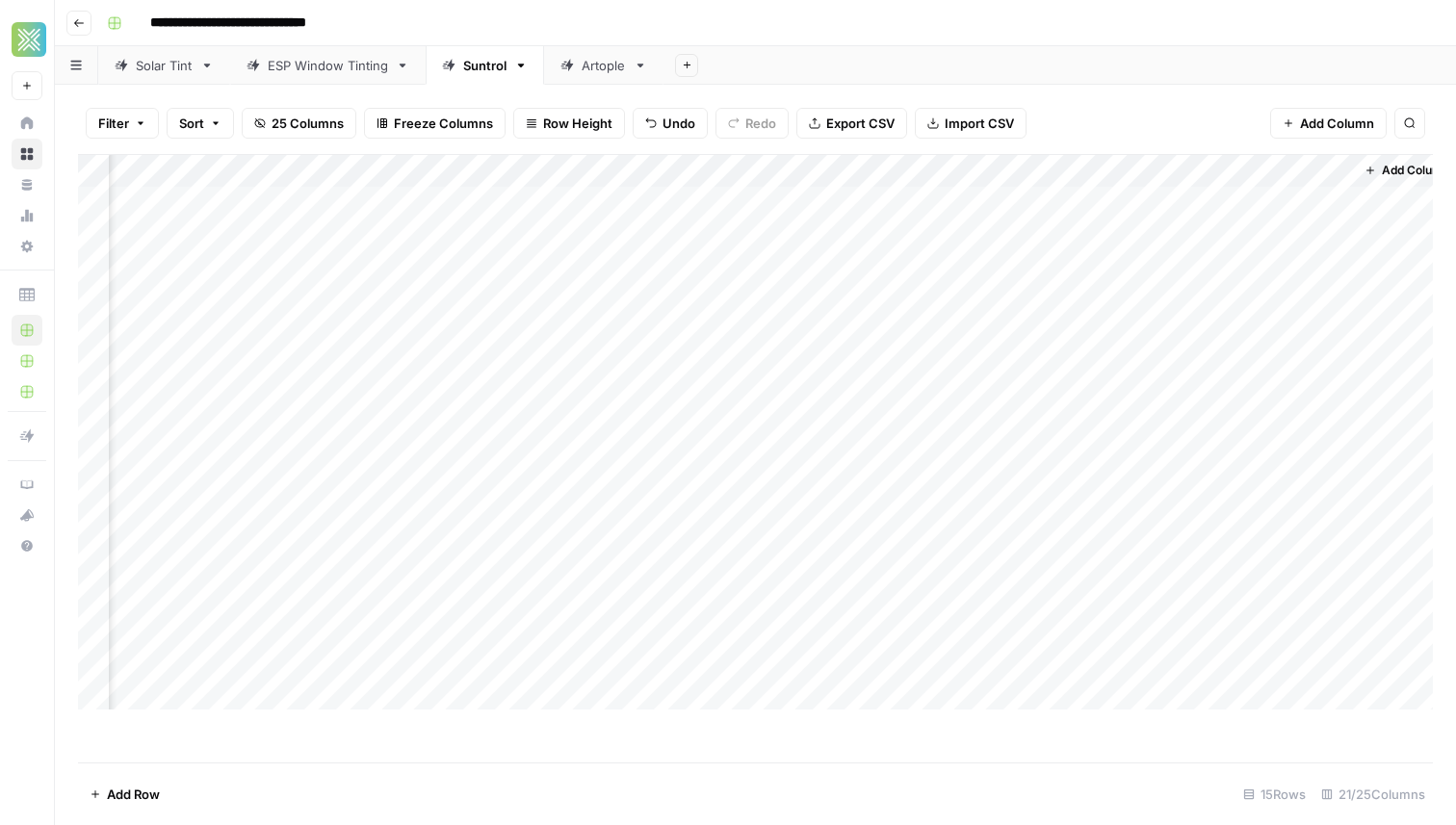 click on "Add Column" at bounding box center [755, 432] 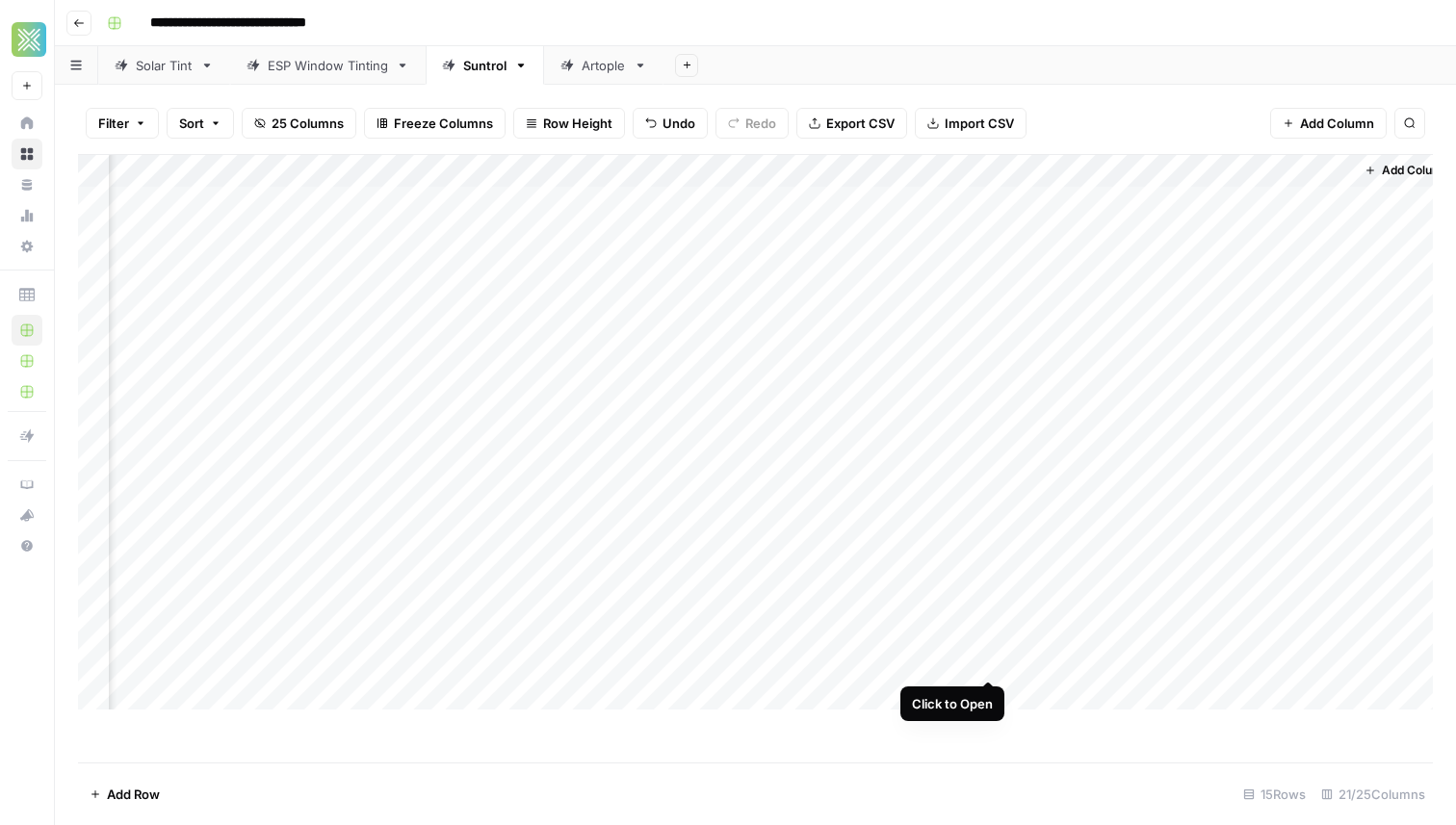 click on "Add Column" at bounding box center (755, 432) 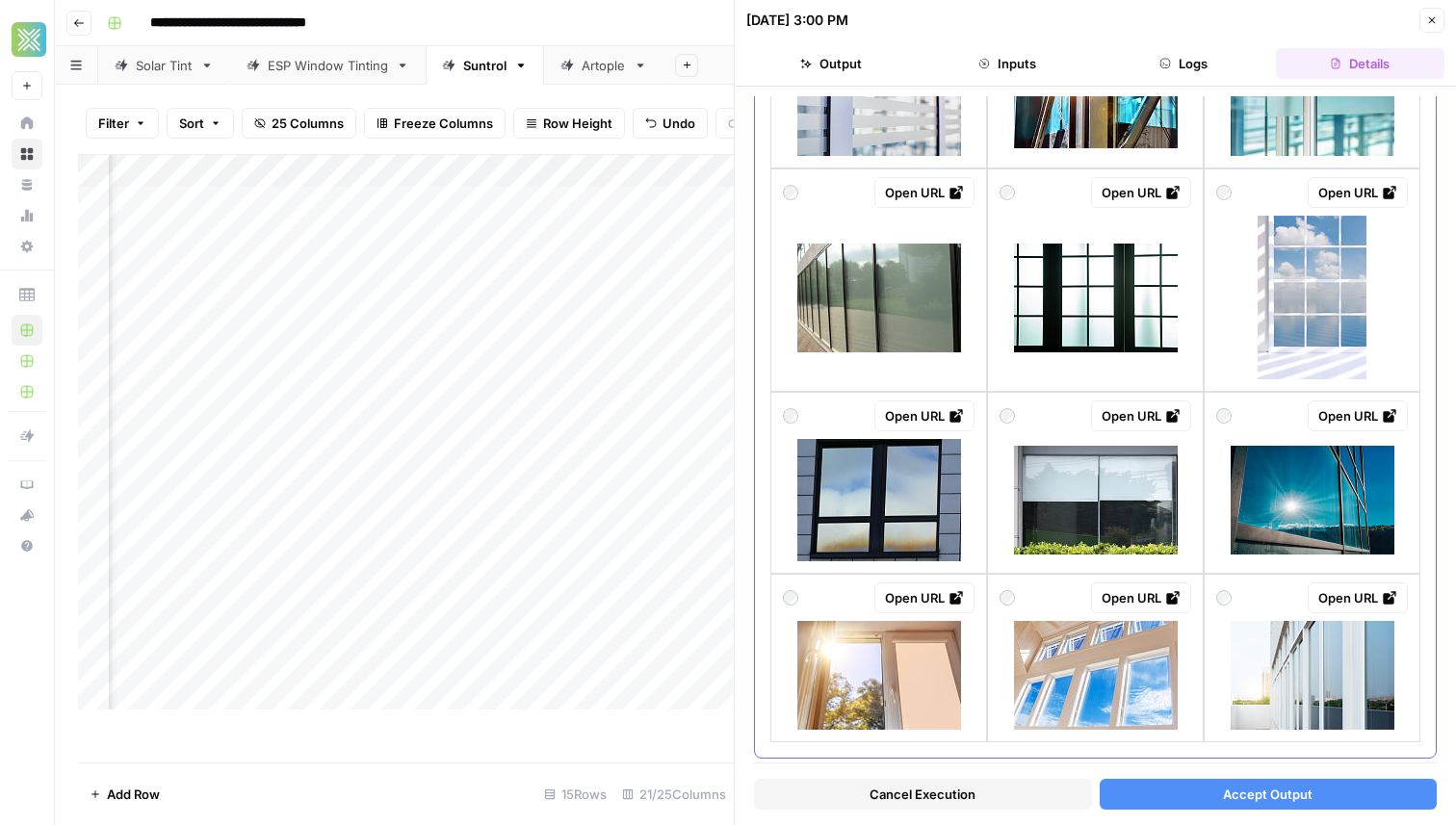 scroll, scrollTop: 1298, scrollLeft: 0, axis: vertical 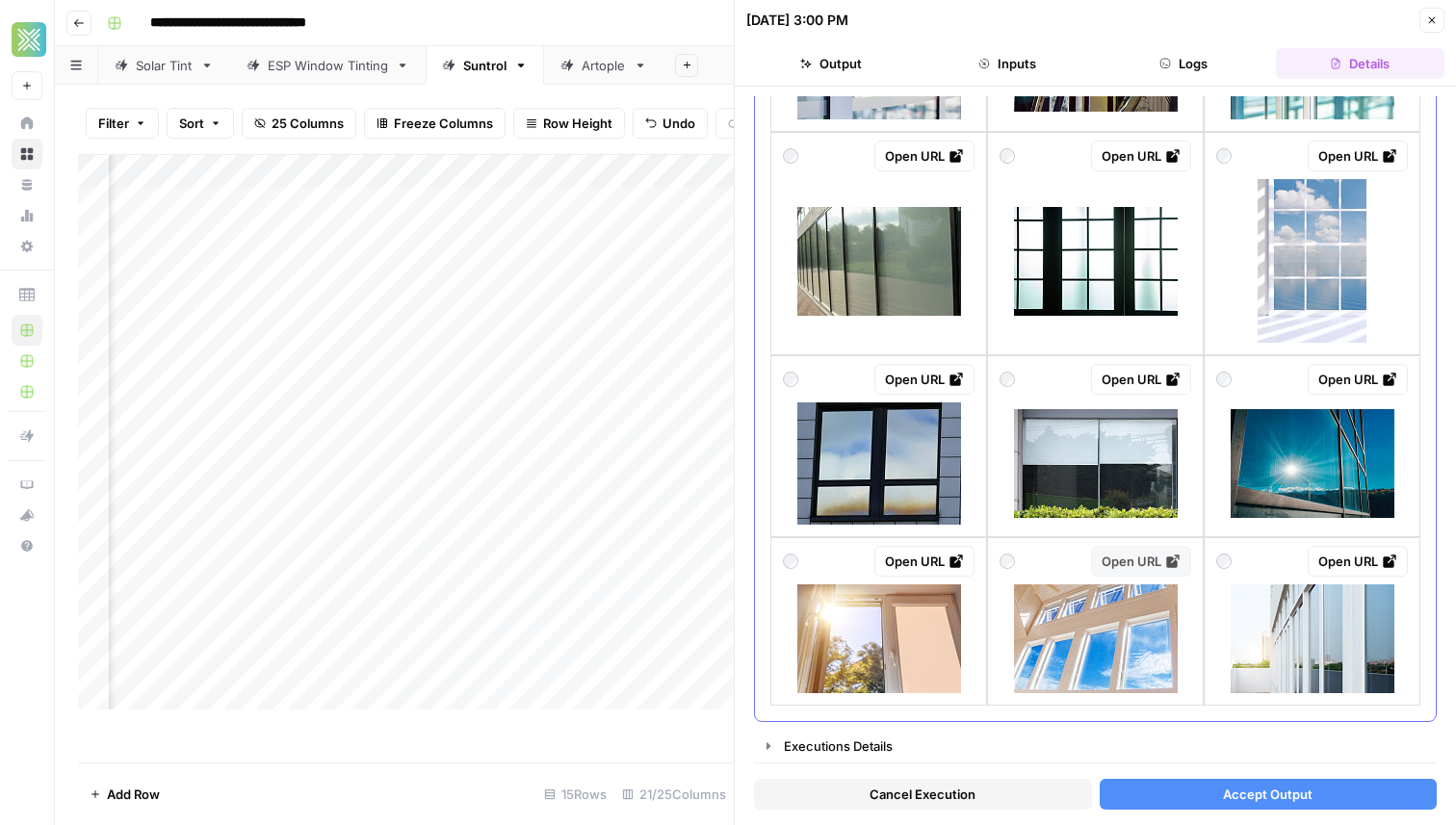 click on "Open URL" at bounding box center (1141, 561) 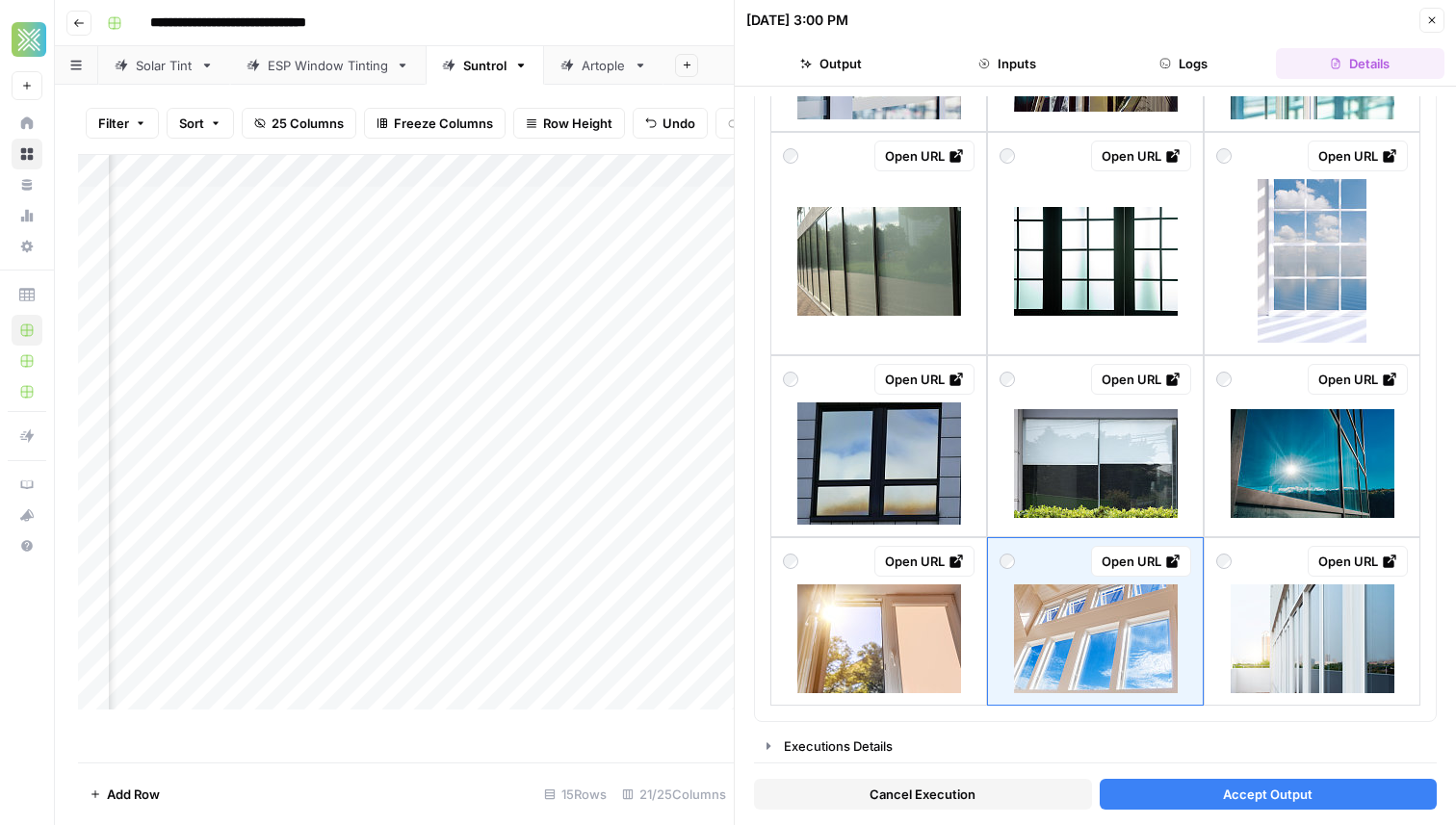 click on "Accept Output" at bounding box center [1268, 794] 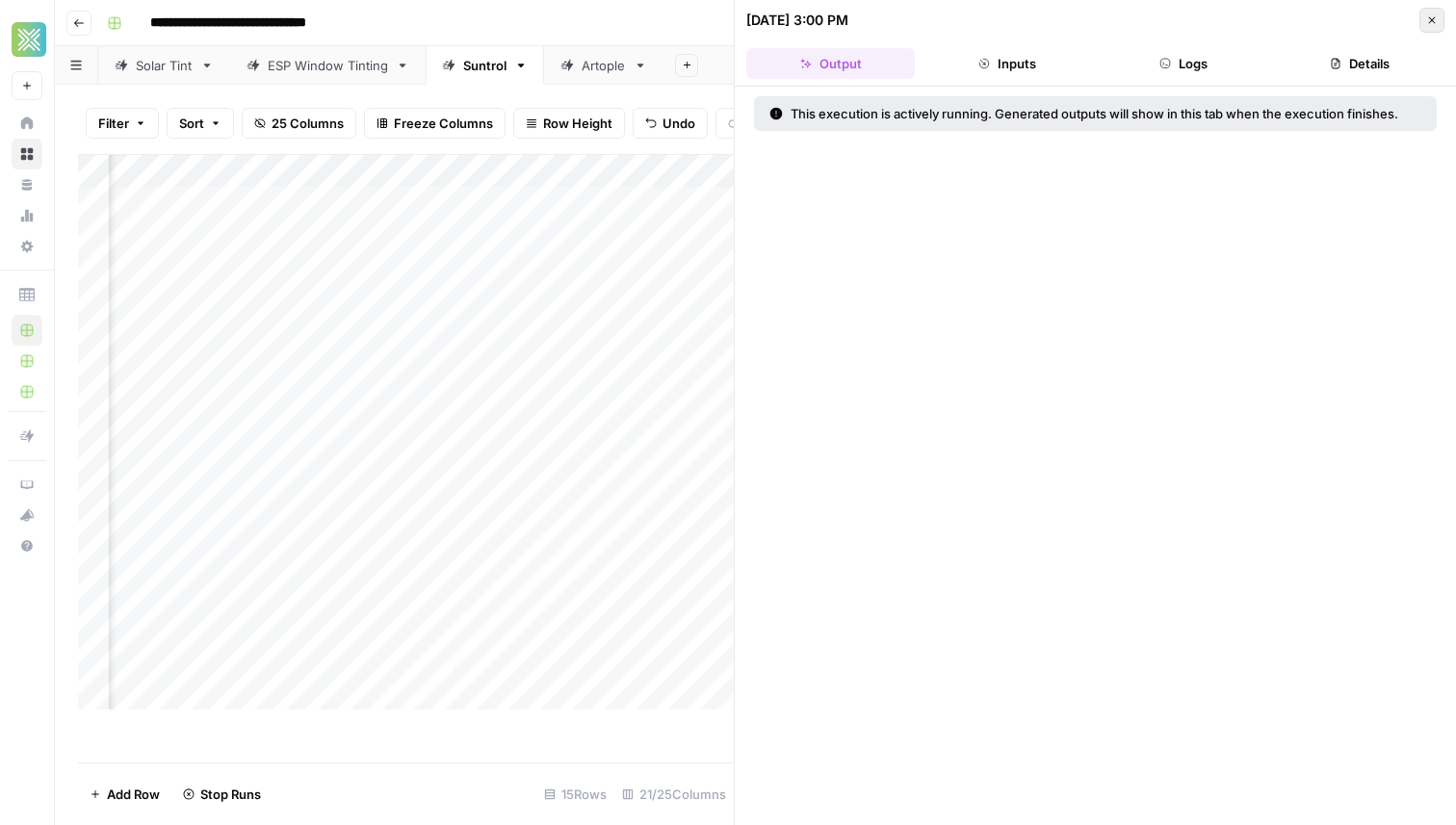 click 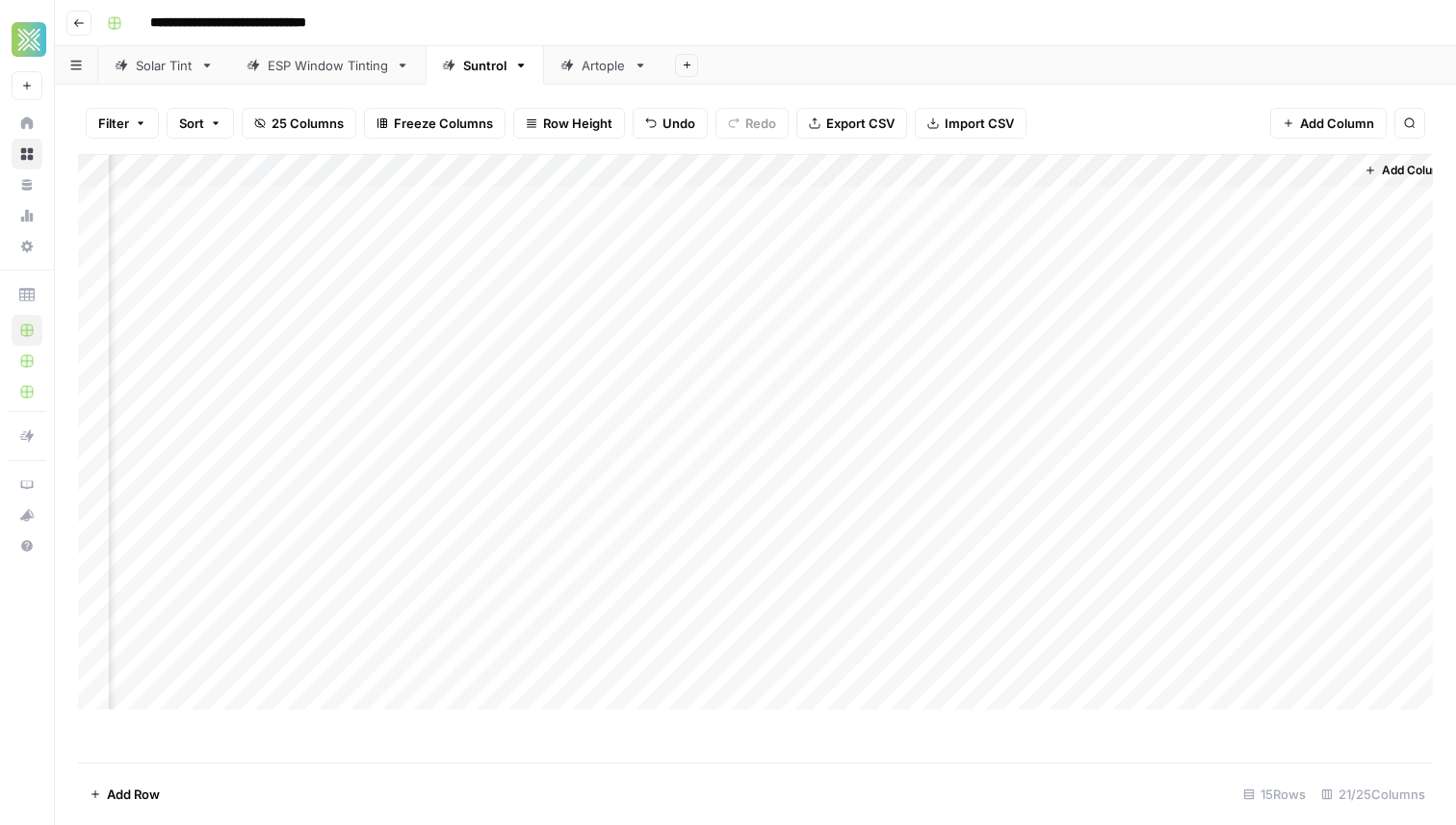click on "Add Column" at bounding box center (755, 458) 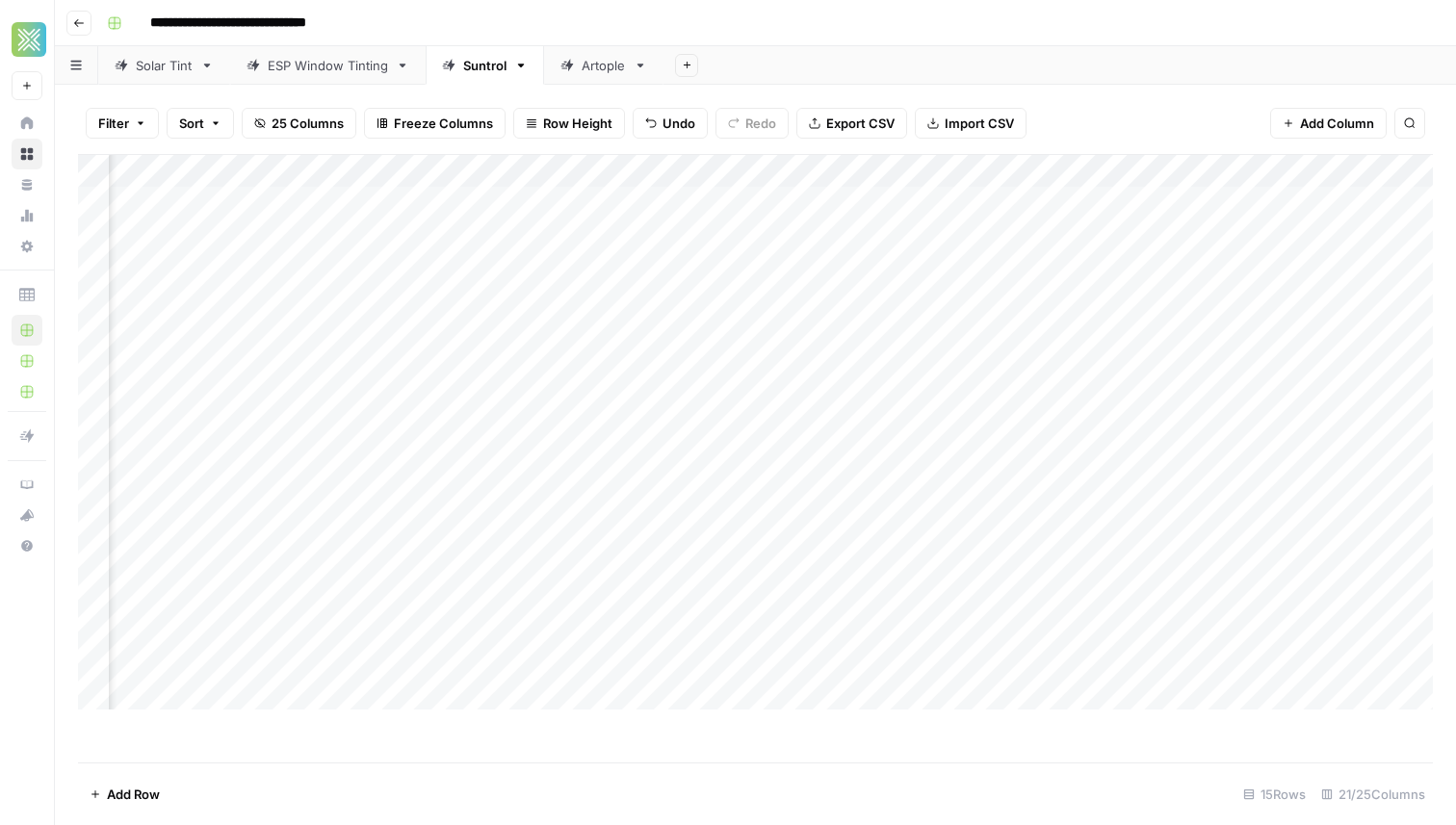 scroll, scrollTop: 0, scrollLeft: 0, axis: both 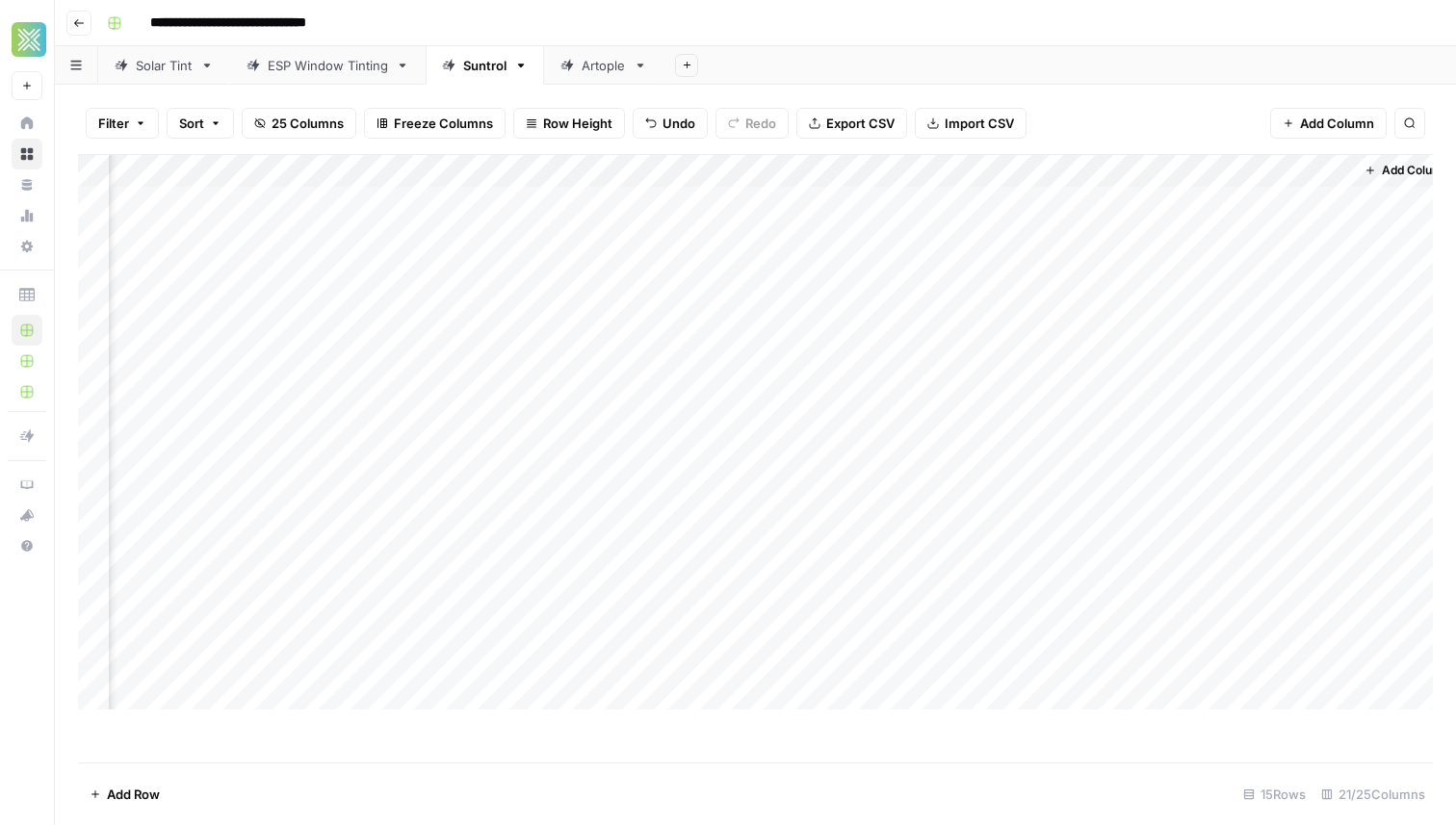 click on "Add Column" at bounding box center [755, 432] 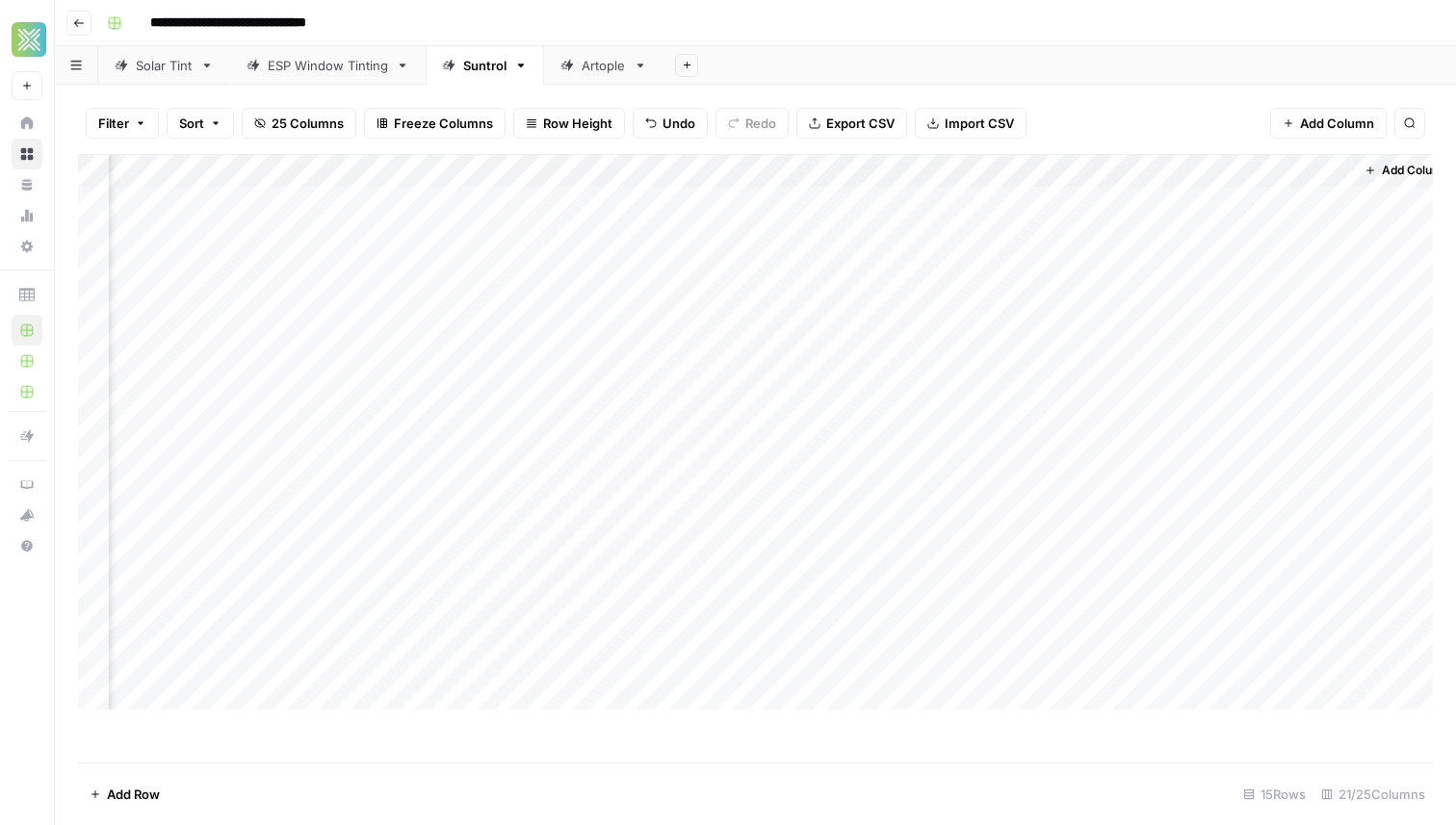 click on "**********" at bounding box center [767, 23] 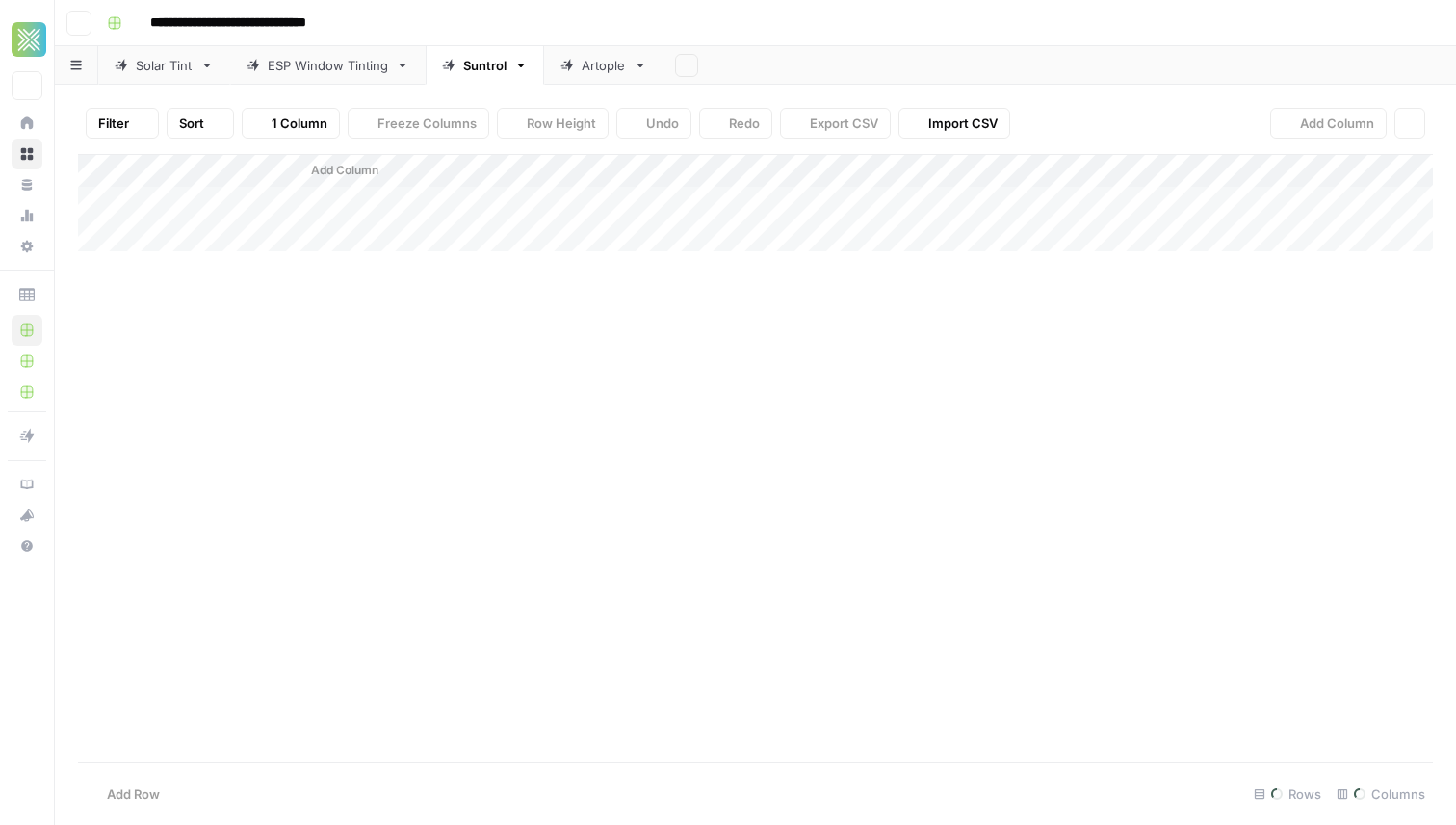 scroll, scrollTop: 0, scrollLeft: 0, axis: both 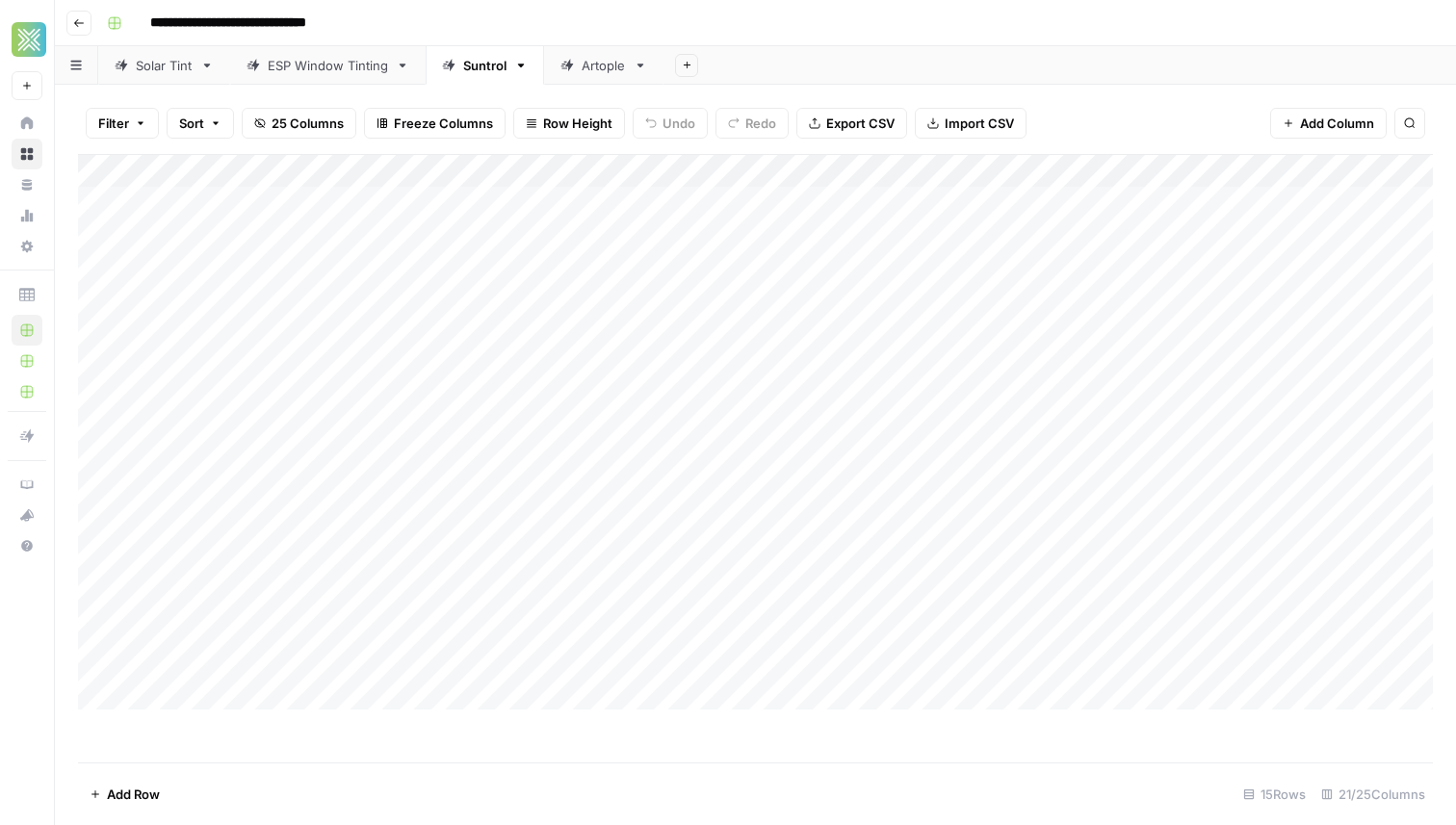 click on "Add Column" at bounding box center (755, 432) 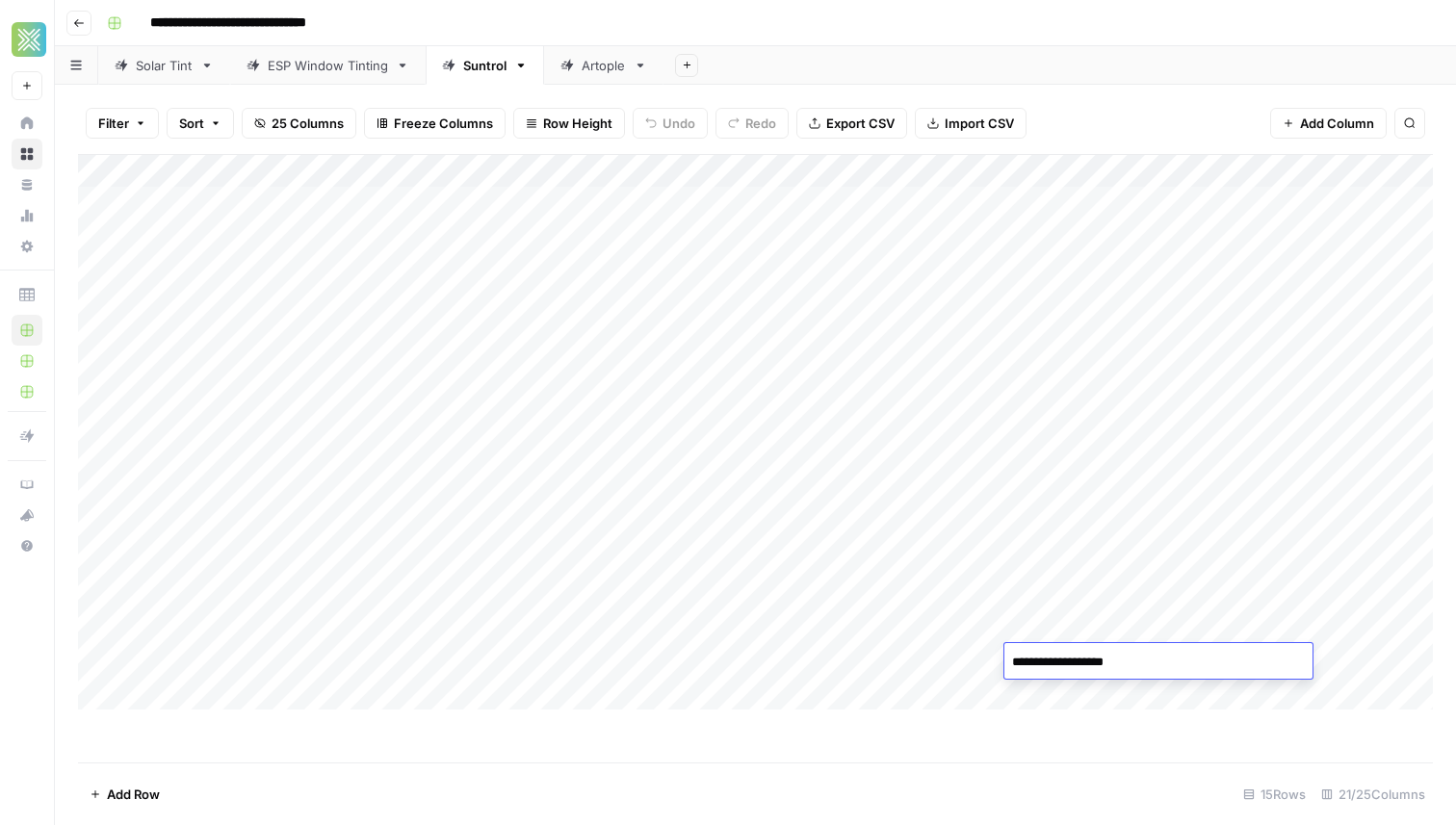 click on "**********" at bounding box center (1158, 662) 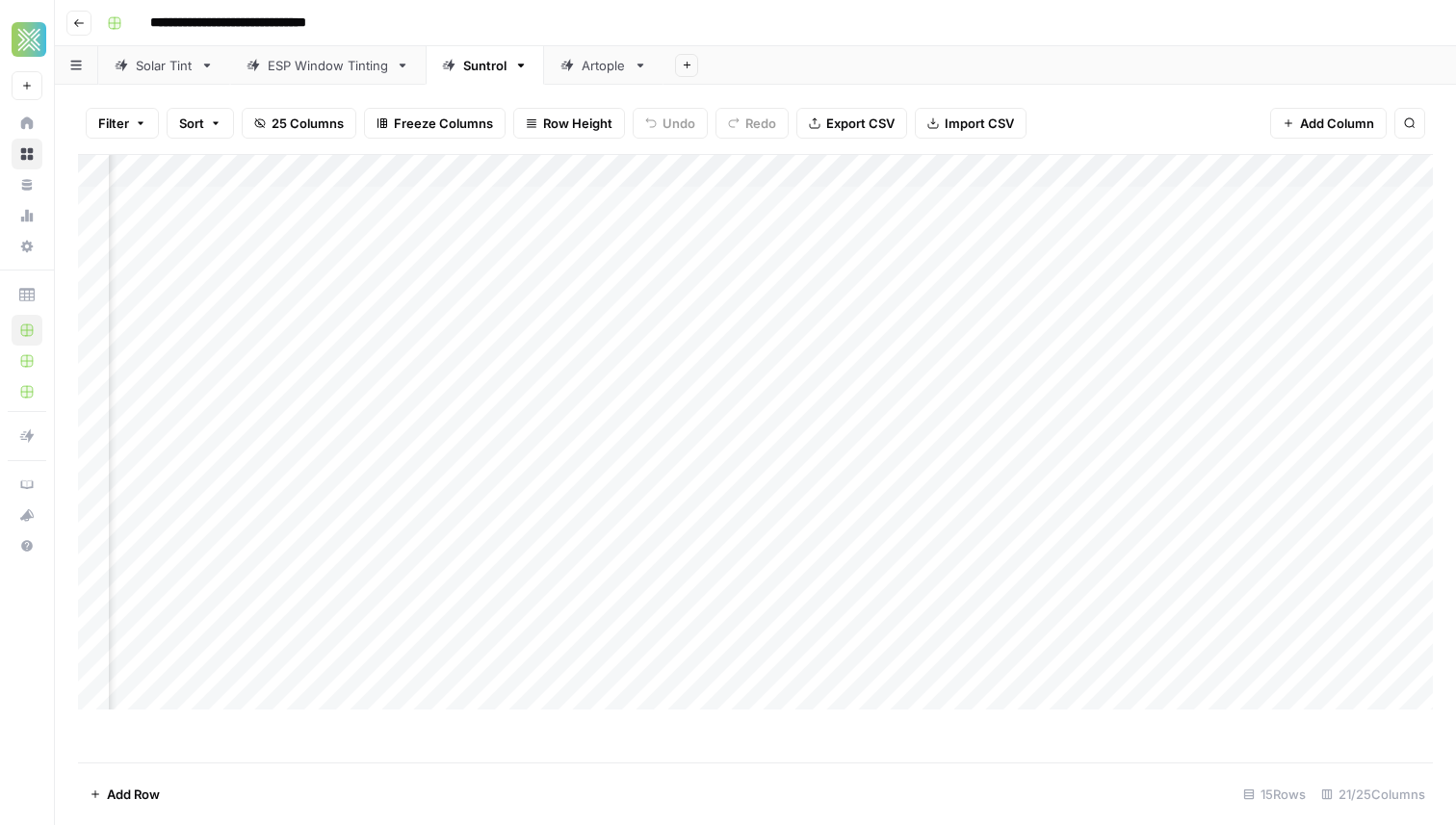 scroll, scrollTop: 0, scrollLeft: 3168, axis: horizontal 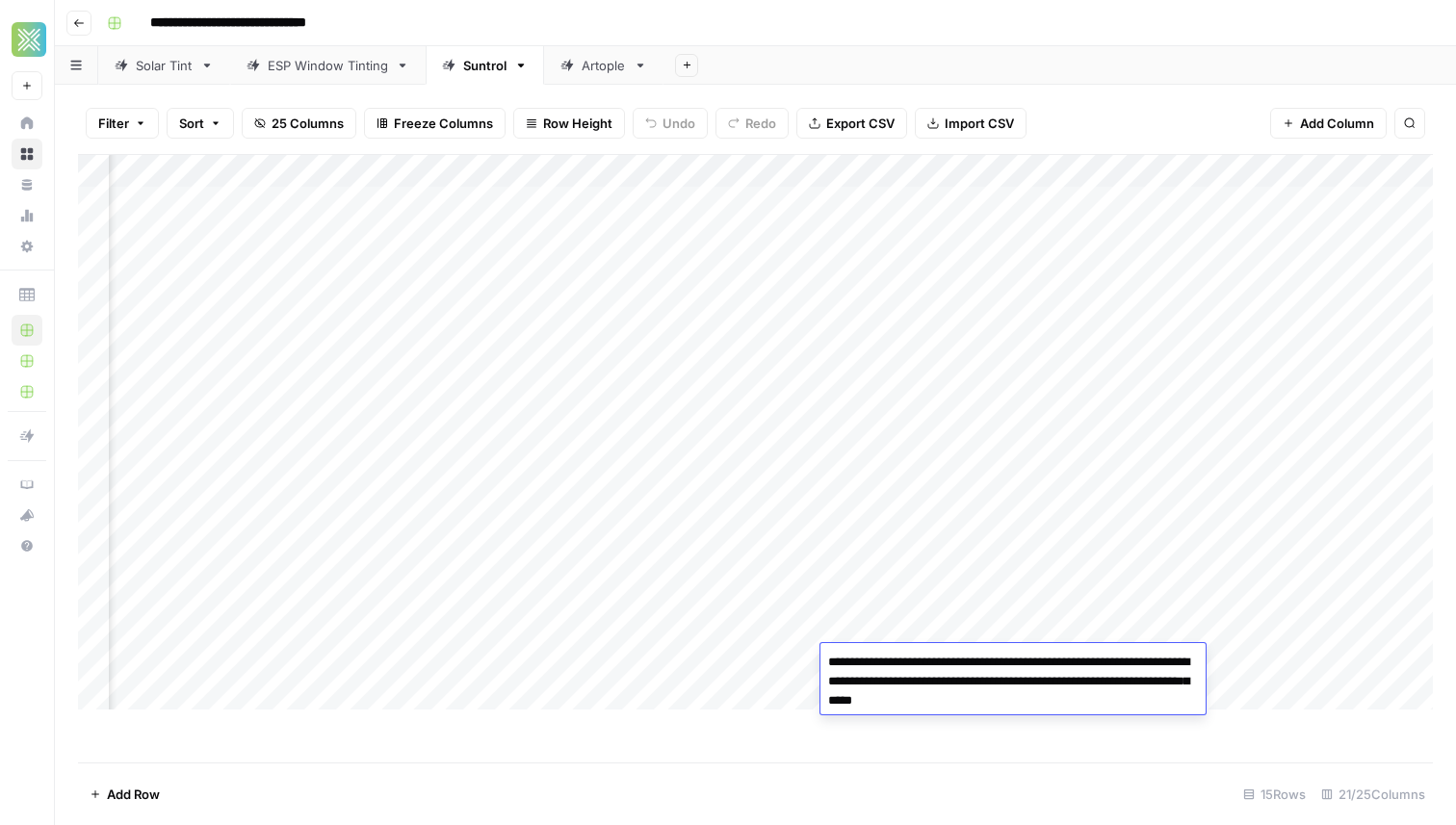 click on "**********" at bounding box center [1013, 682] 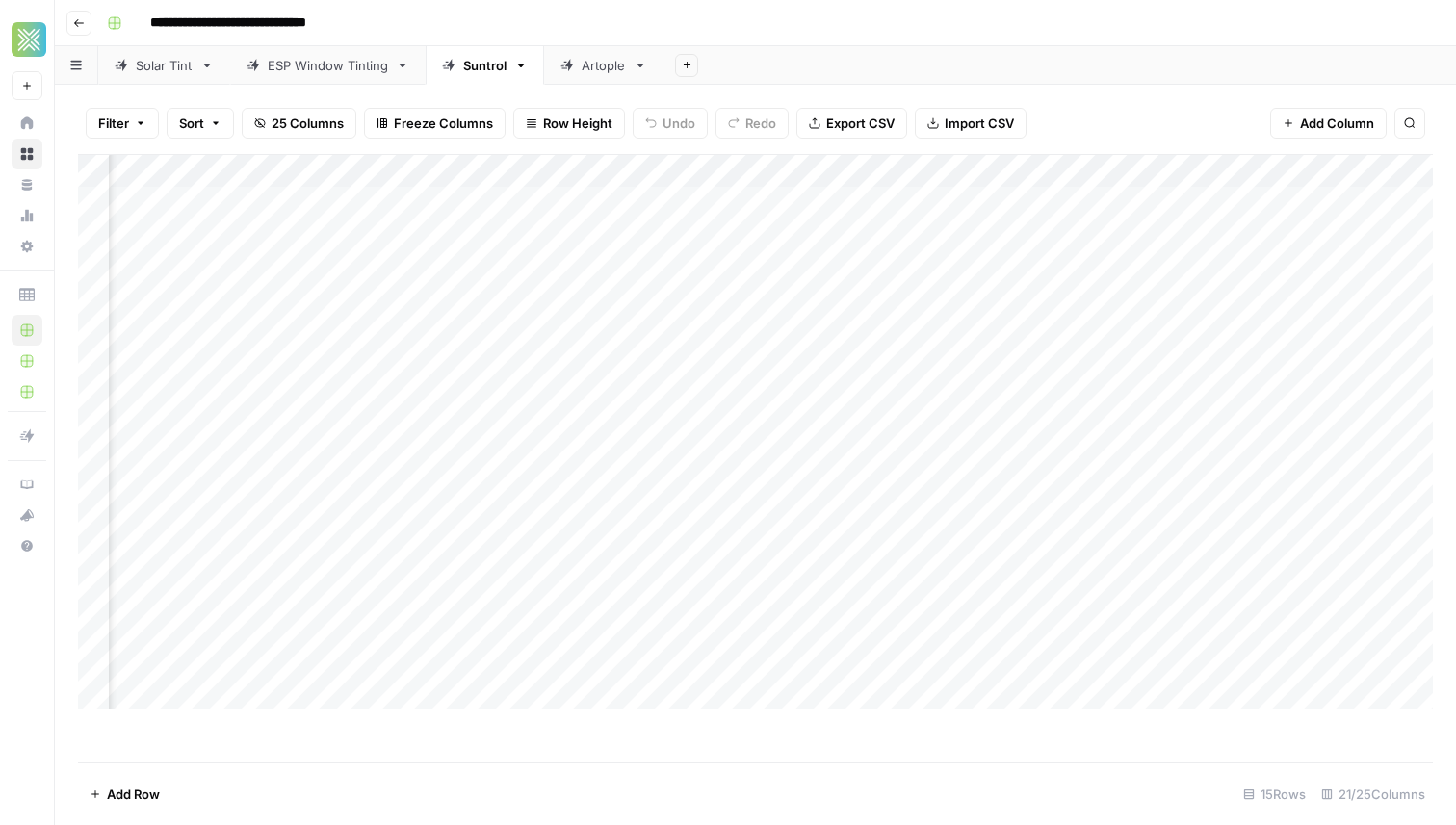 scroll, scrollTop: 0, scrollLeft: 0, axis: both 